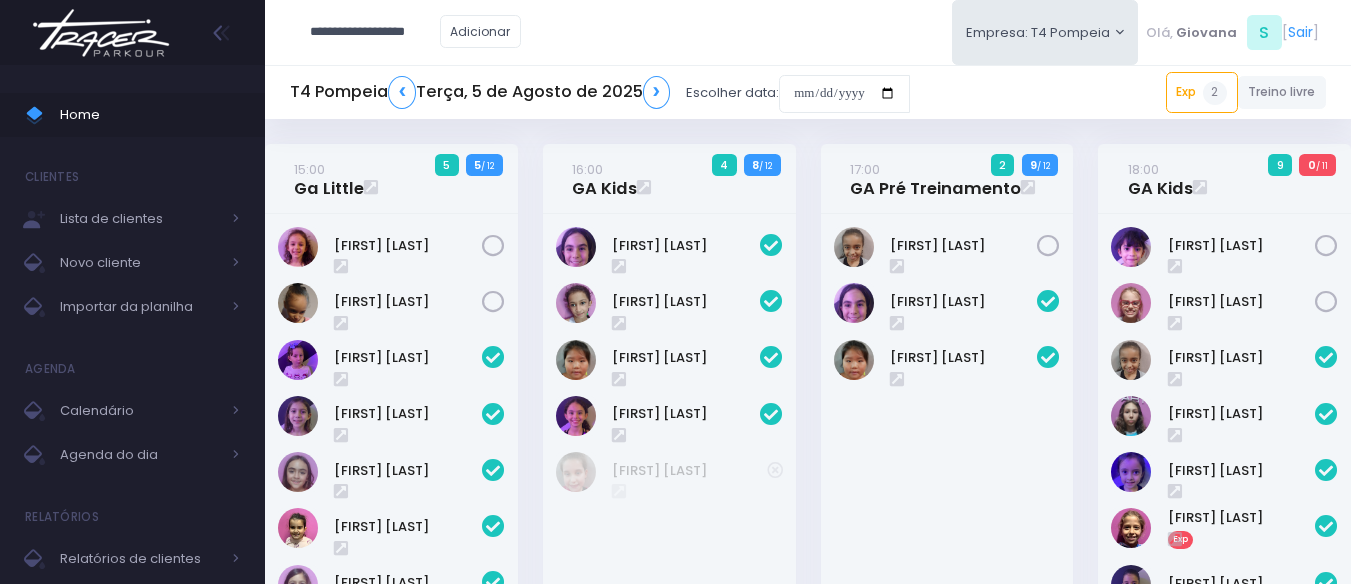 scroll, scrollTop: 0, scrollLeft: 0, axis: both 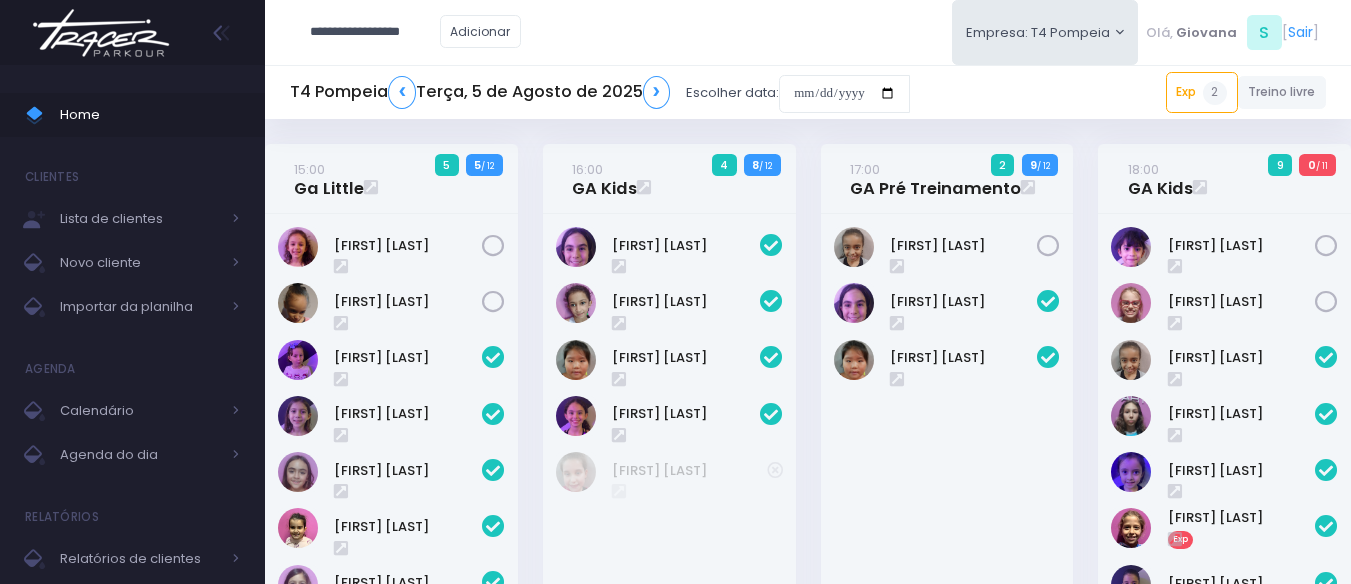drag, startPoint x: 359, startPoint y: 33, endPoint x: 277, endPoint y: 21, distance: 82.8734 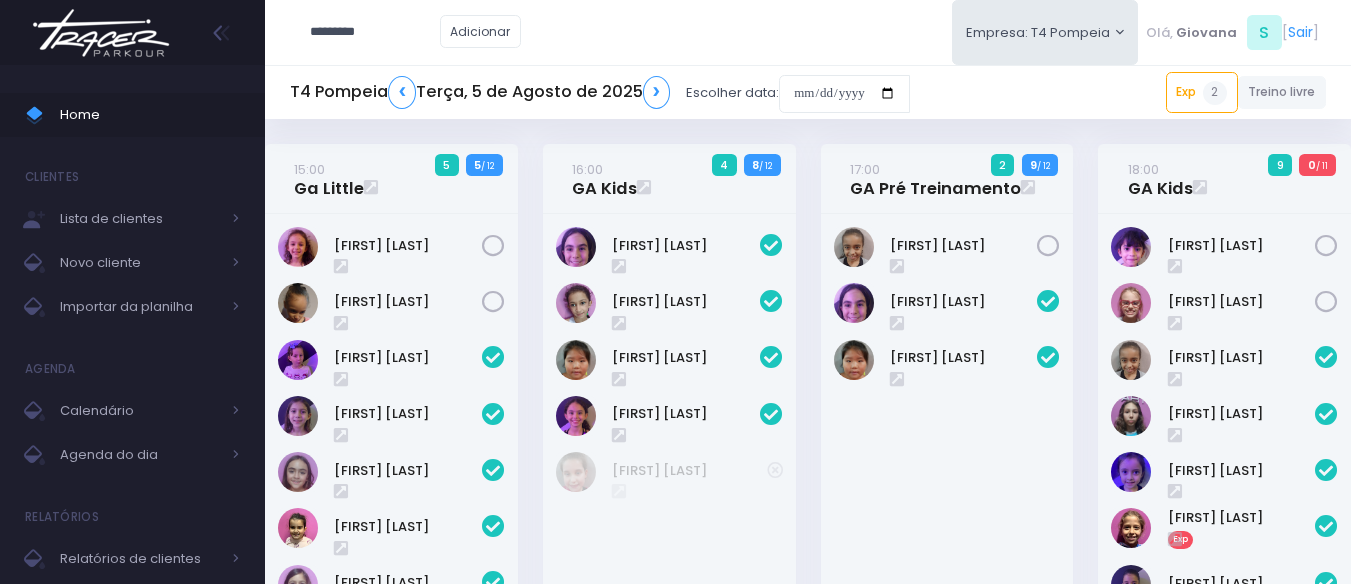 type on "*********" 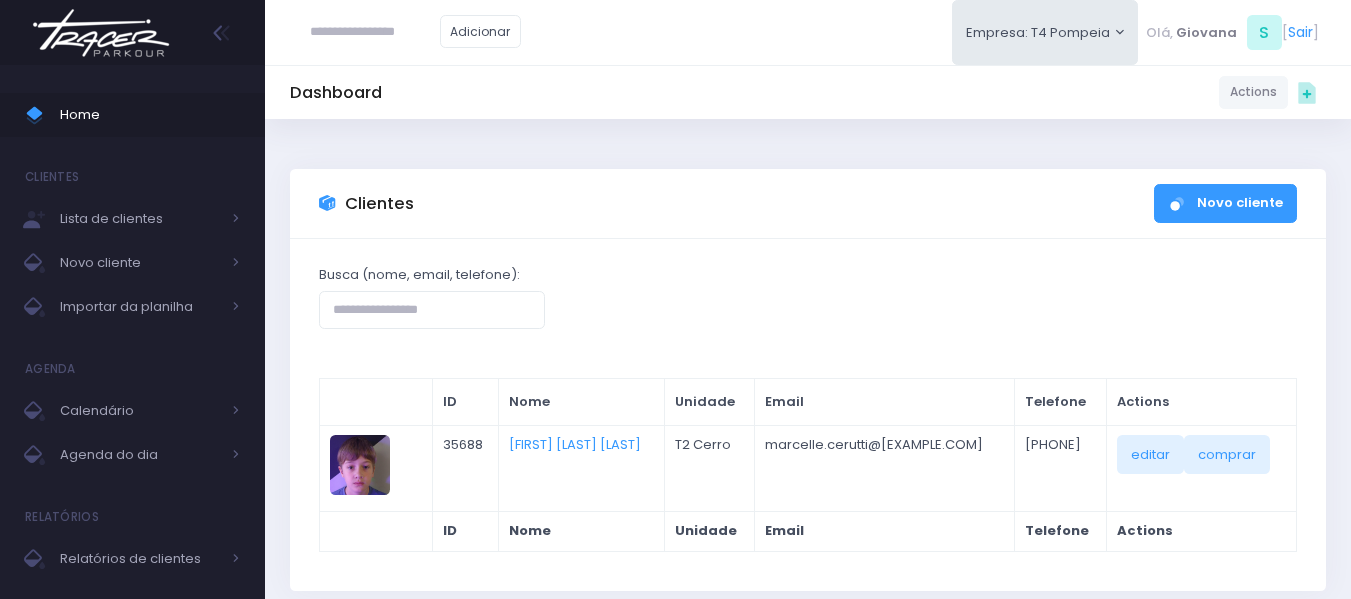 scroll, scrollTop: 0, scrollLeft: 0, axis: both 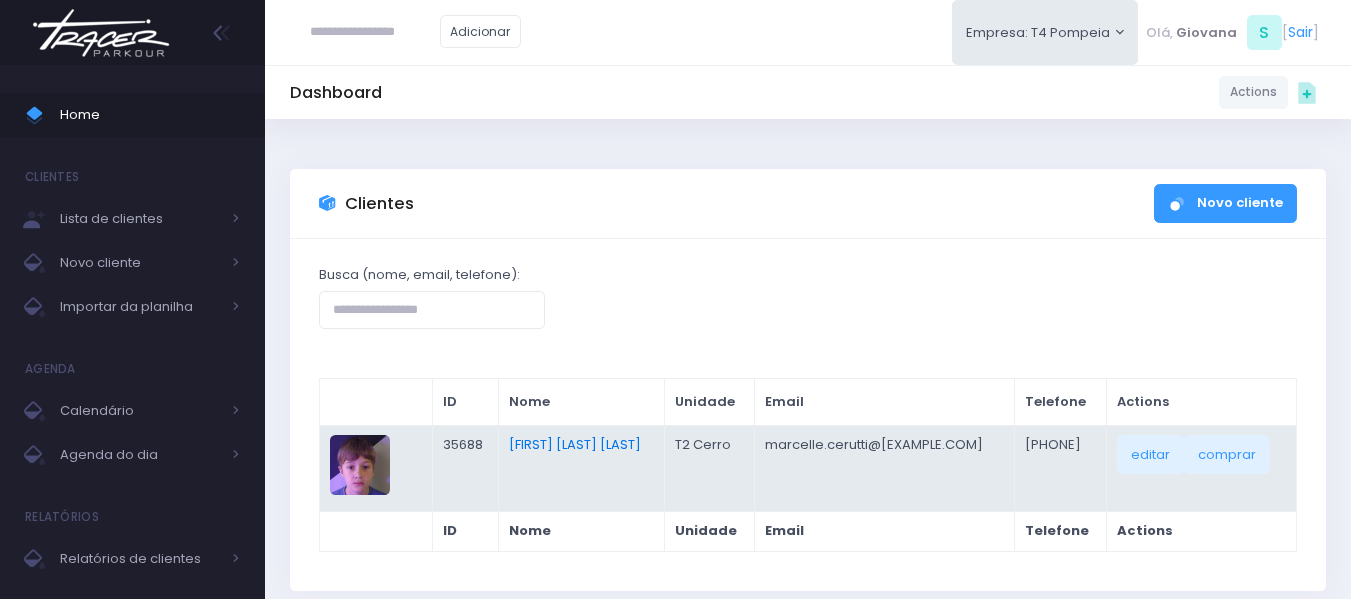 click on "[FIRST] [LAST] [LAST]" at bounding box center (575, 444) 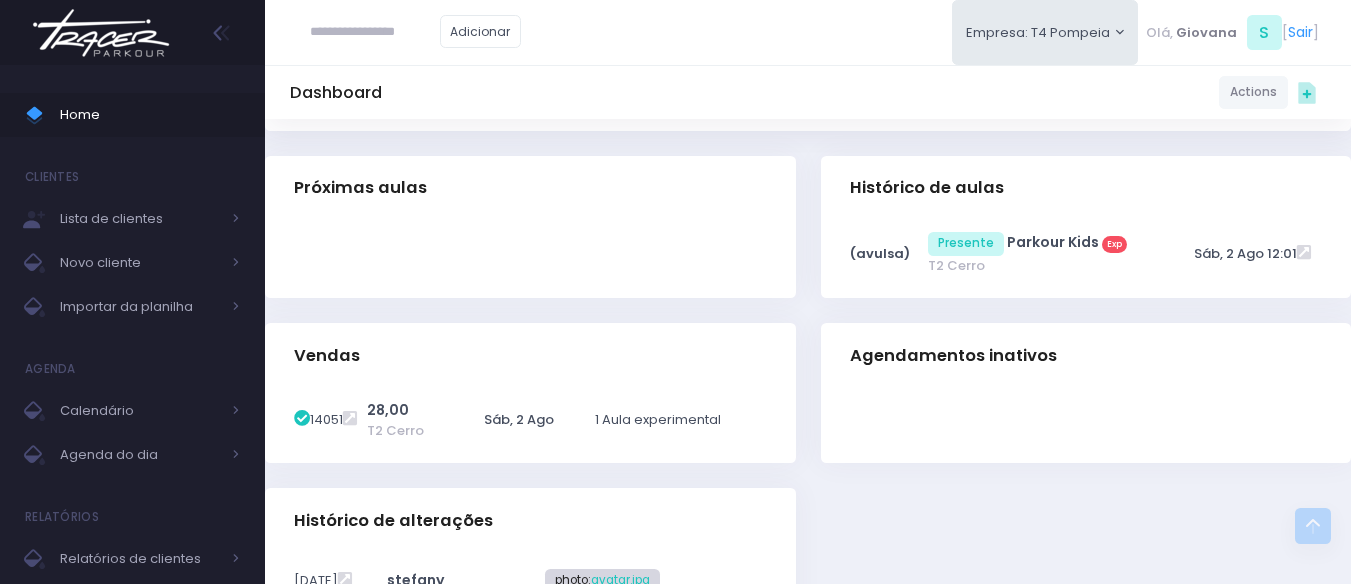 scroll, scrollTop: 0, scrollLeft: 0, axis: both 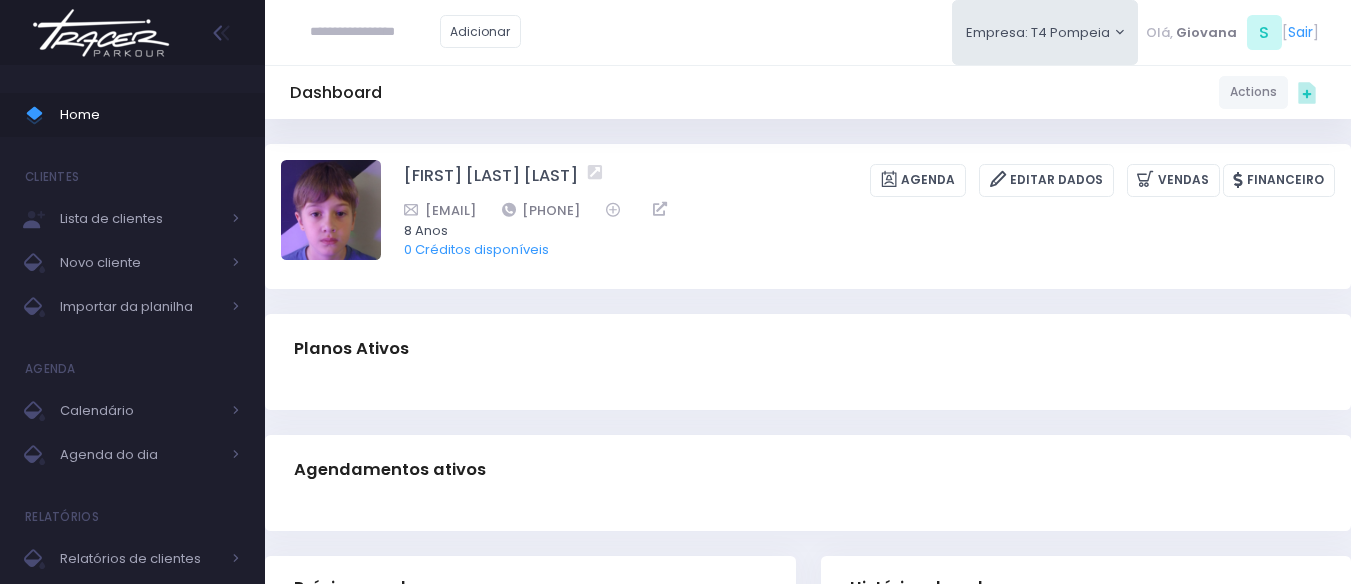 paste on "*********" 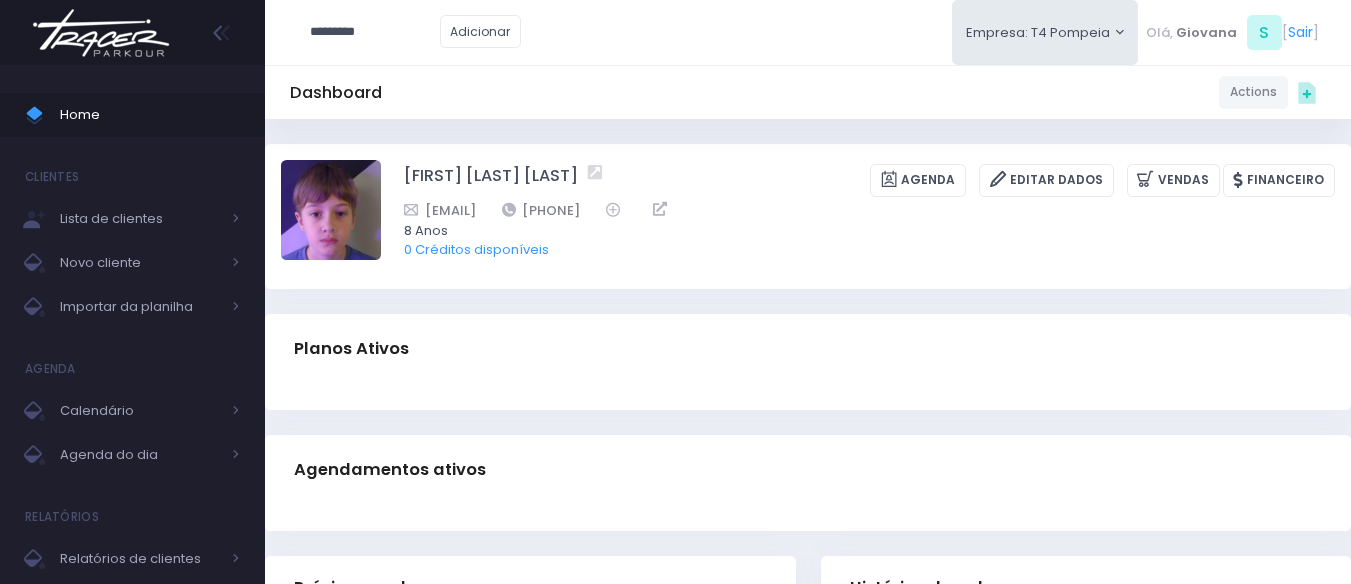 click on "*********" at bounding box center (375, 32) 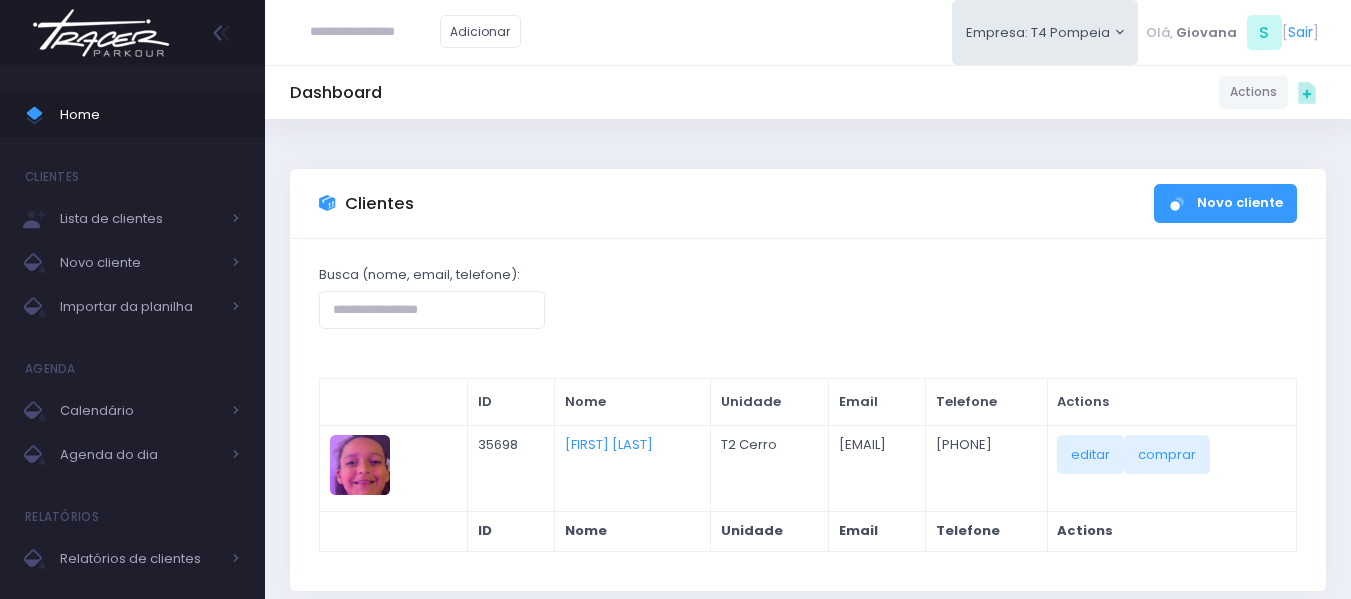 scroll, scrollTop: 107, scrollLeft: 0, axis: vertical 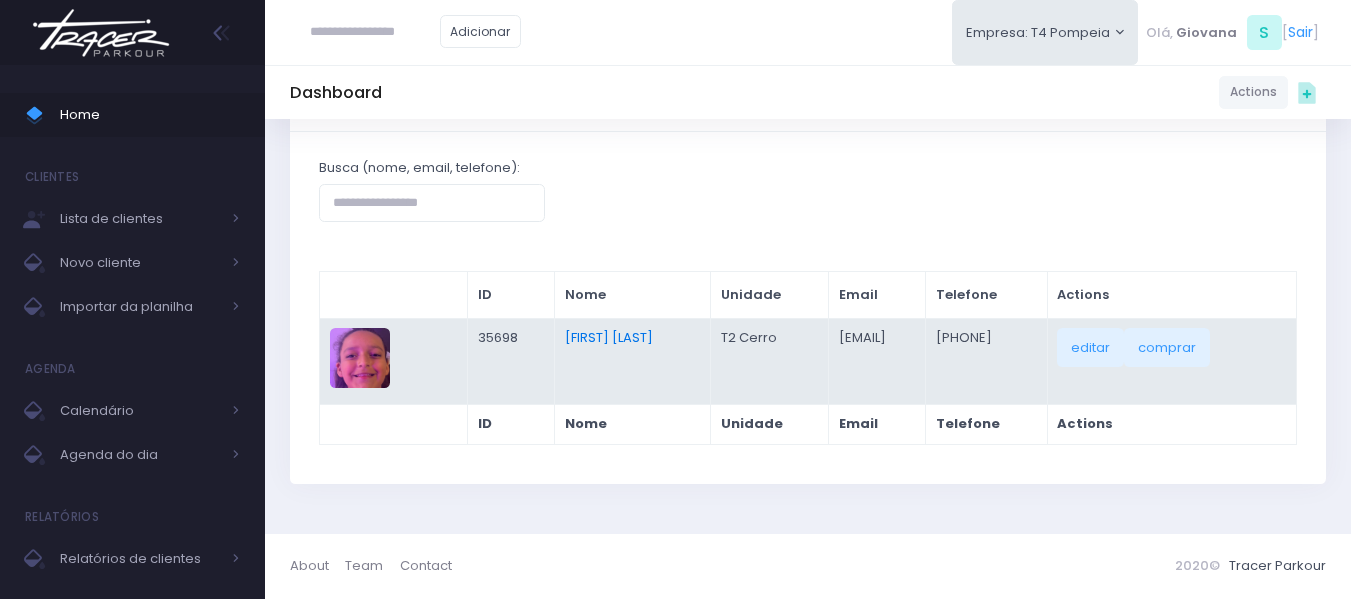 click on "Maria Júlia Fozzati" at bounding box center [609, 337] 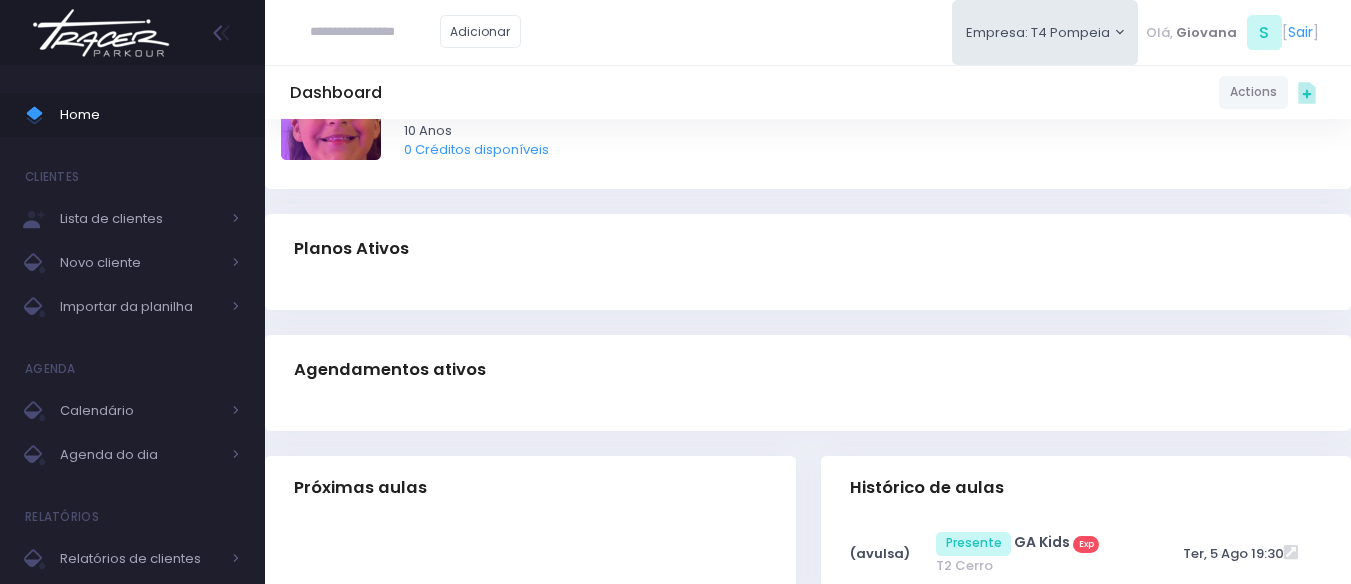 scroll, scrollTop: 0, scrollLeft: 0, axis: both 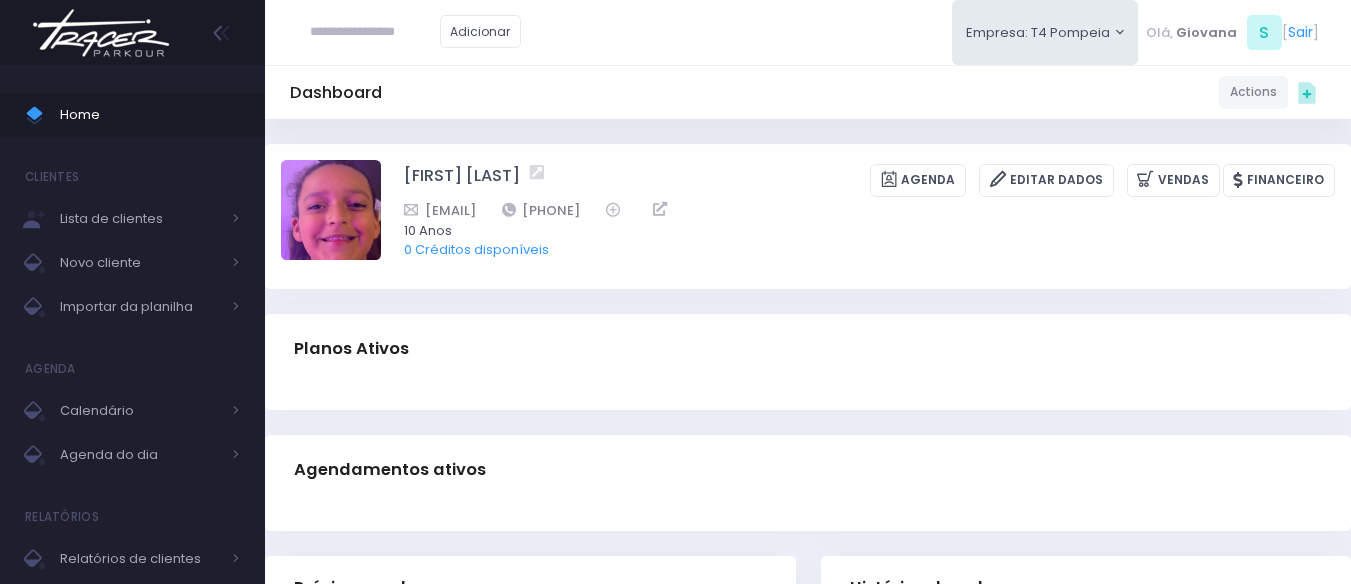 click at bounding box center (375, 32) 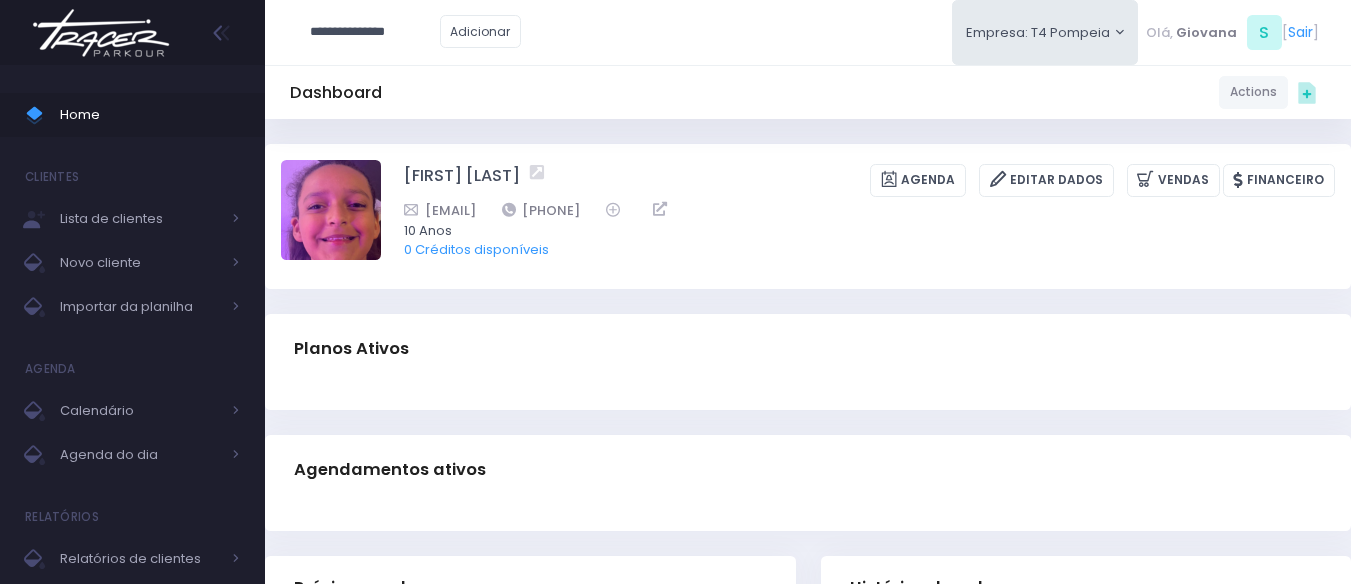 click on "**********" at bounding box center [375, 32] 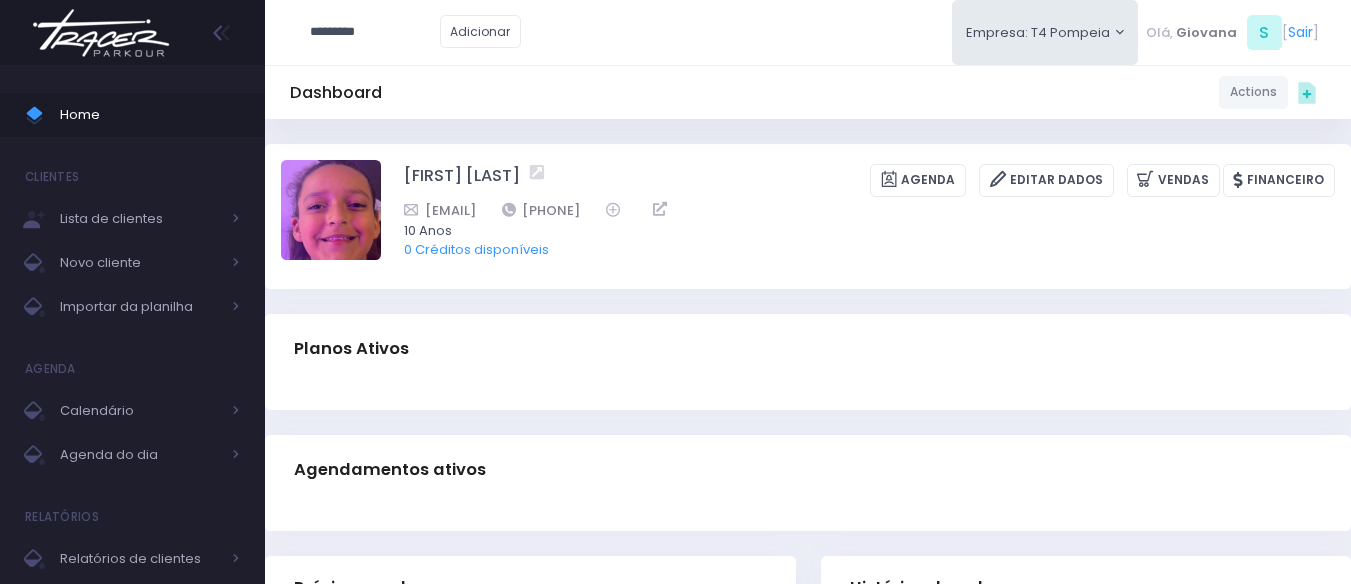 type on "*********" 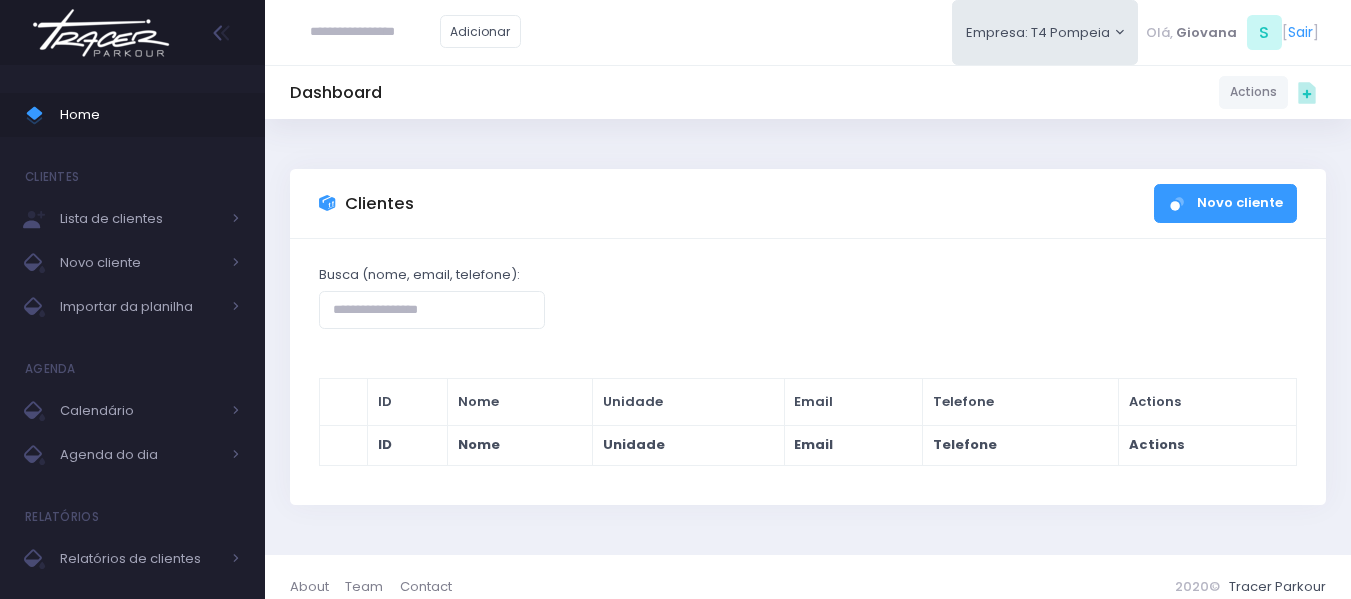 scroll, scrollTop: 0, scrollLeft: 0, axis: both 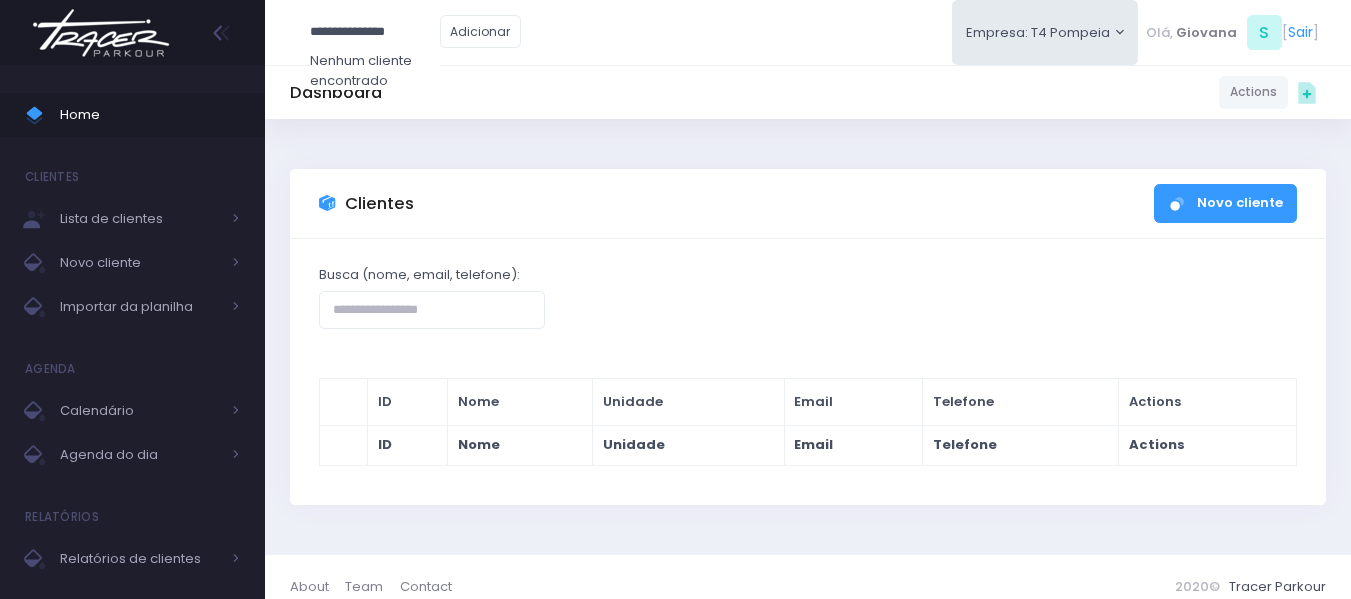 click on "**********" at bounding box center (375, 32) 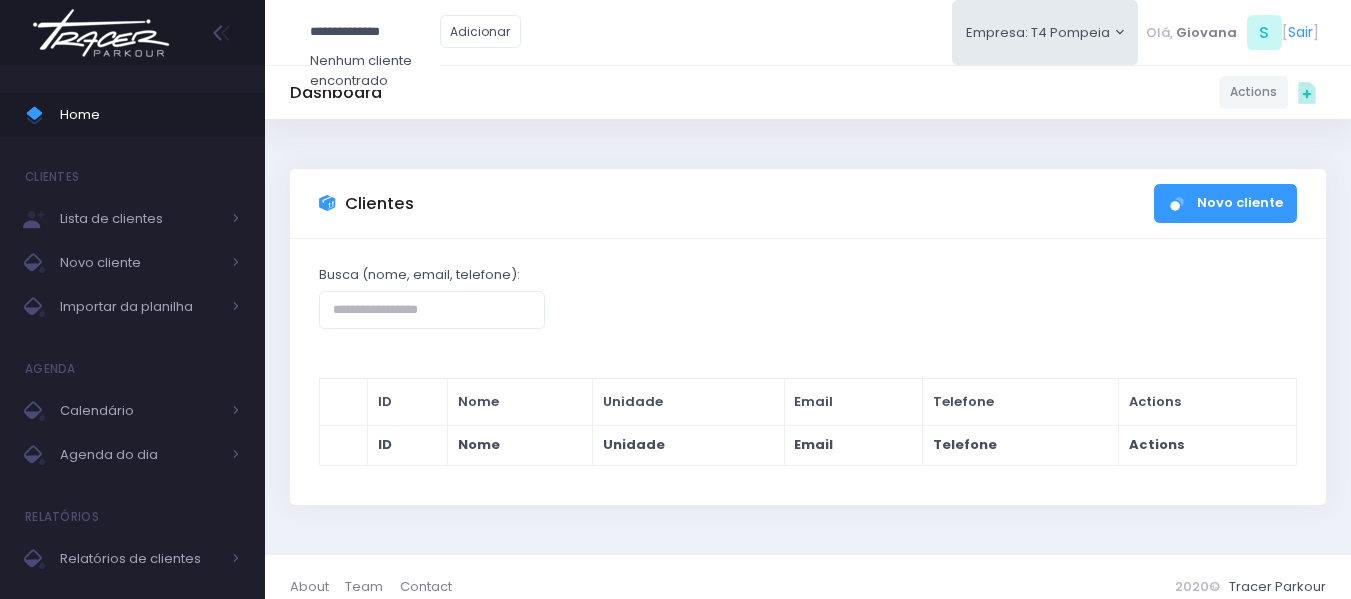 drag, startPoint x: 334, startPoint y: 32, endPoint x: 272, endPoint y: 33, distance: 62.008064 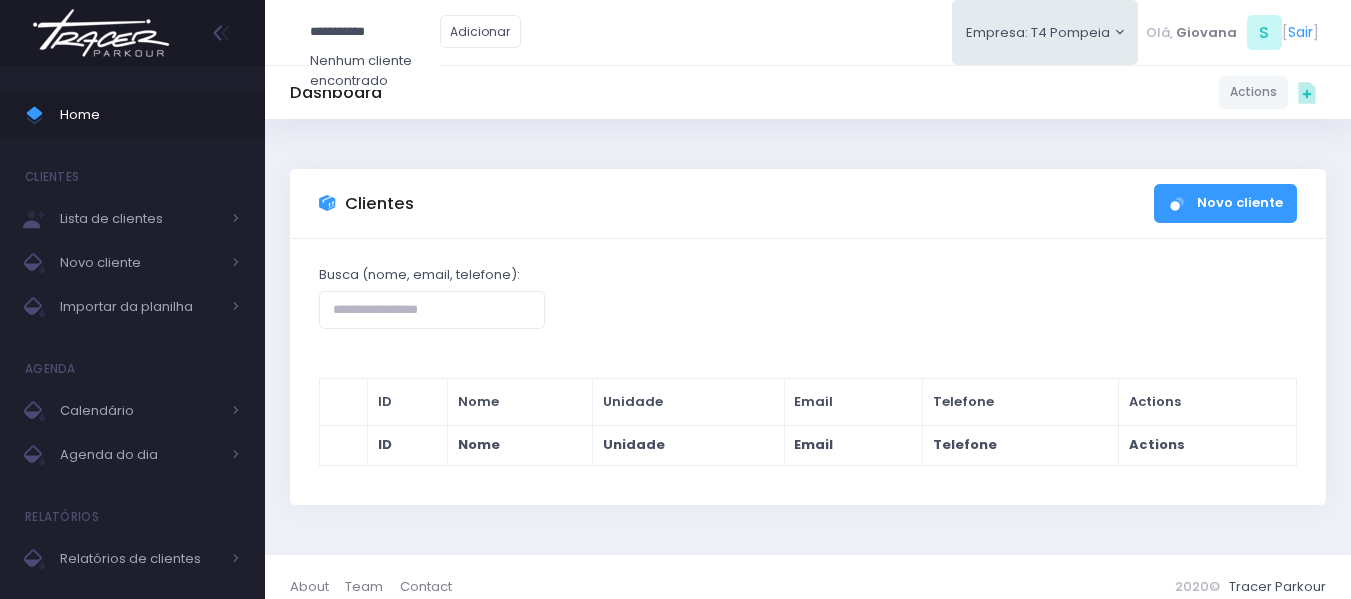 click on "**********" at bounding box center [375, 32] 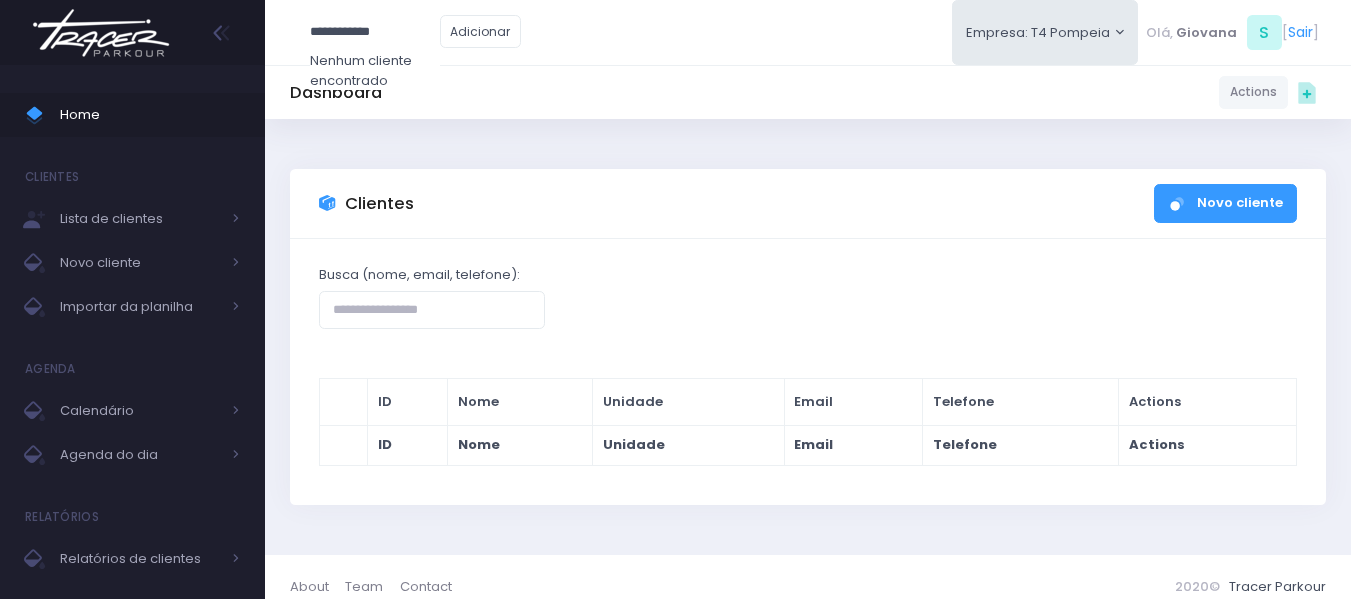 click on "**********" at bounding box center [375, 32] 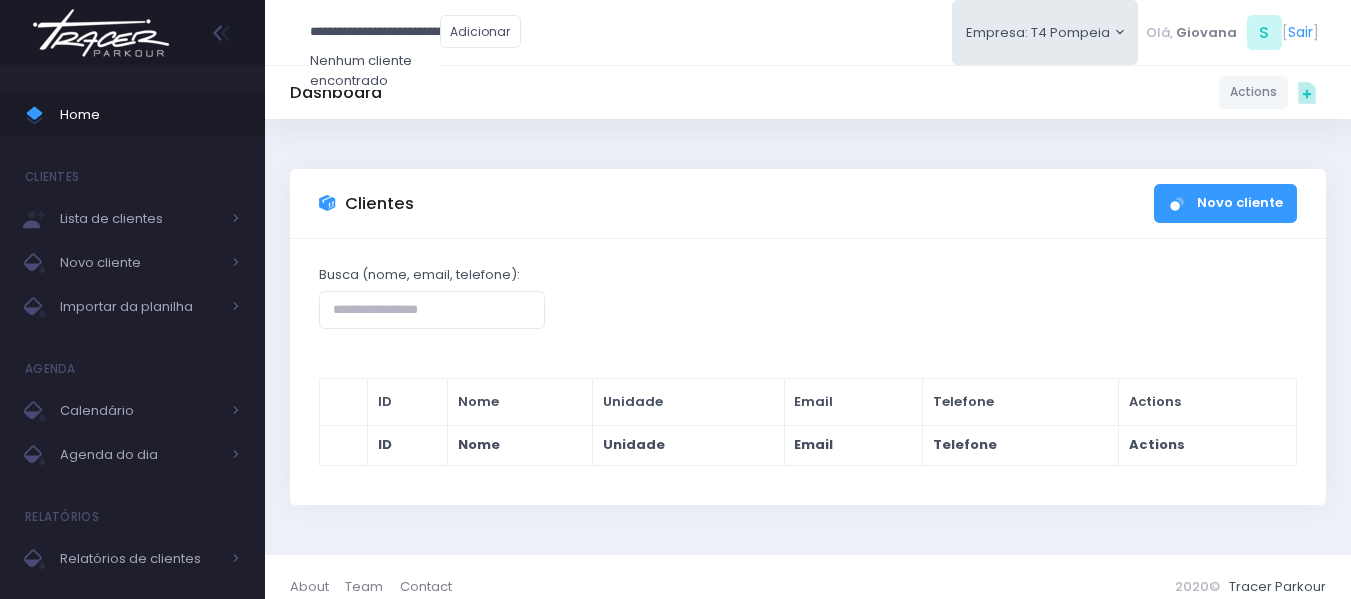 scroll, scrollTop: 0, scrollLeft: 70, axis: horizontal 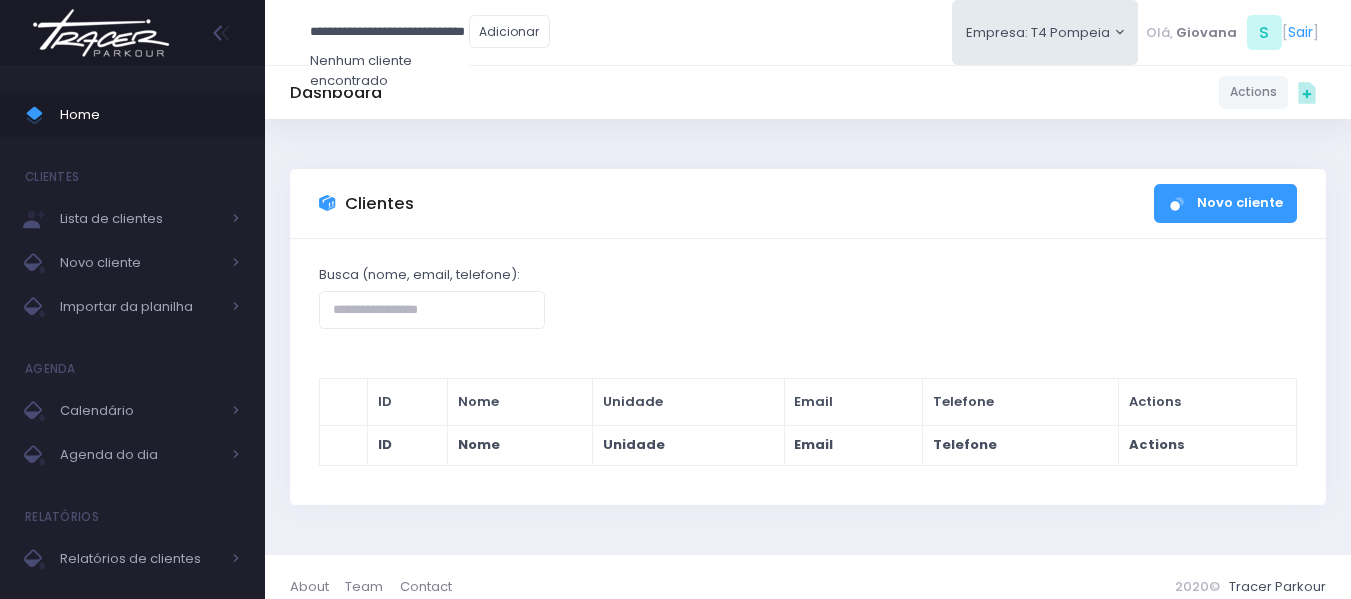 click on "**********" at bounding box center (389, 32) 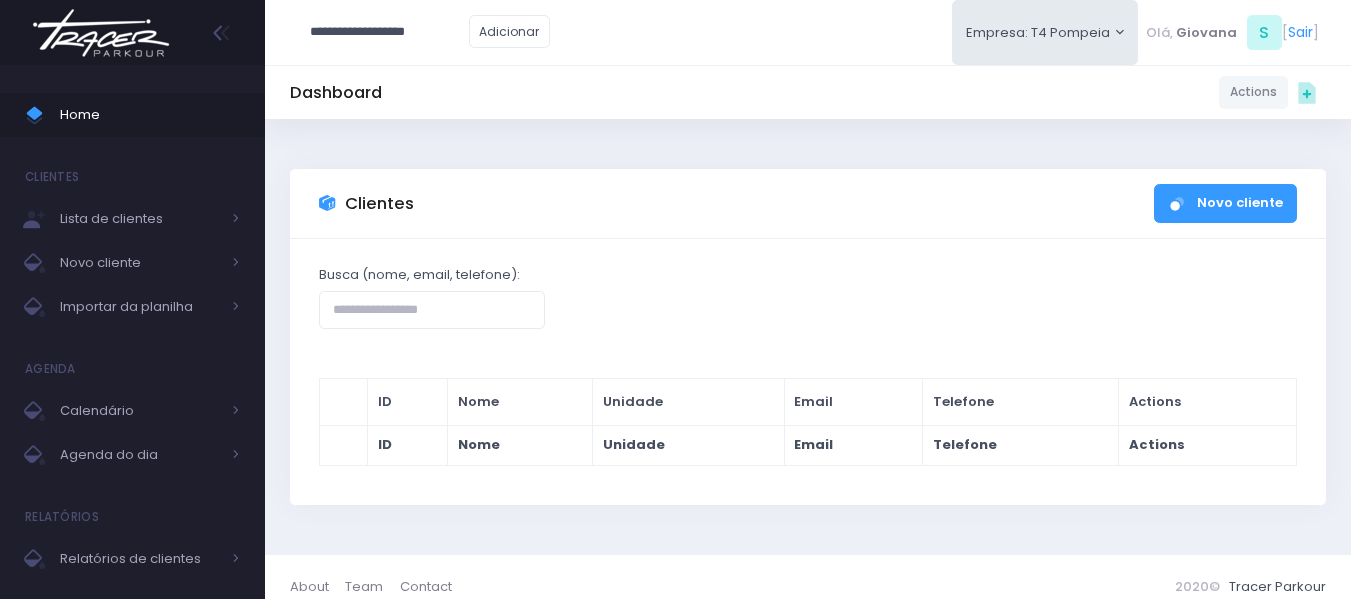 click on "**********" at bounding box center (389, 32) 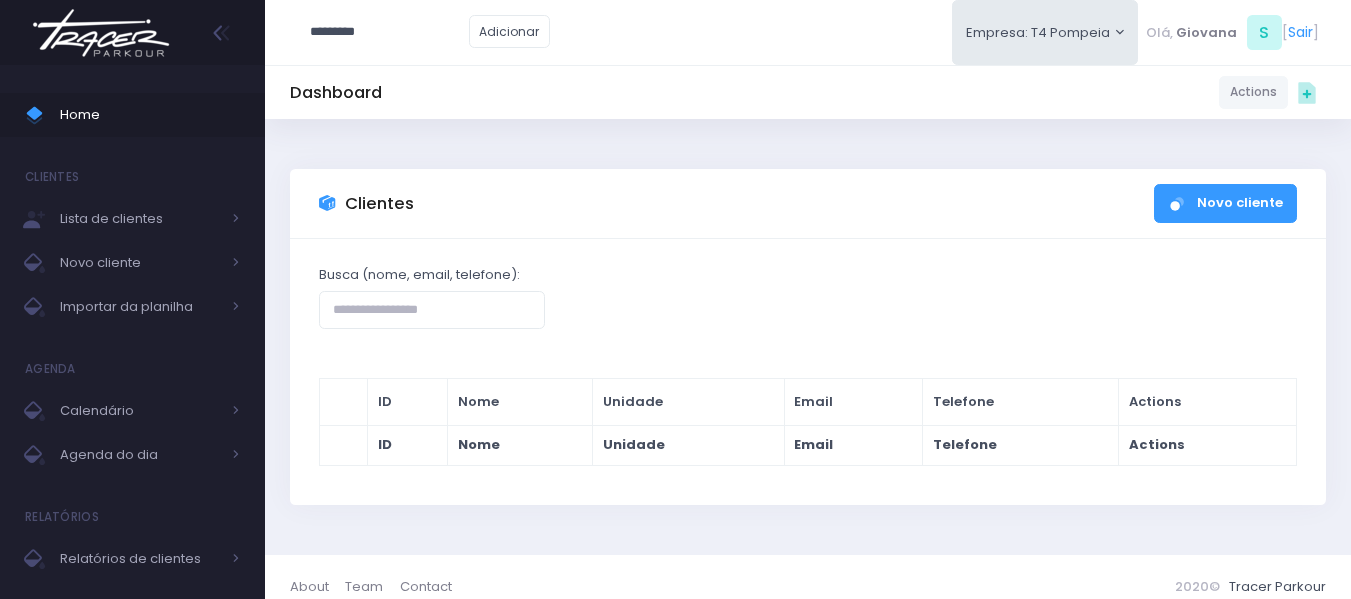 type on "*********" 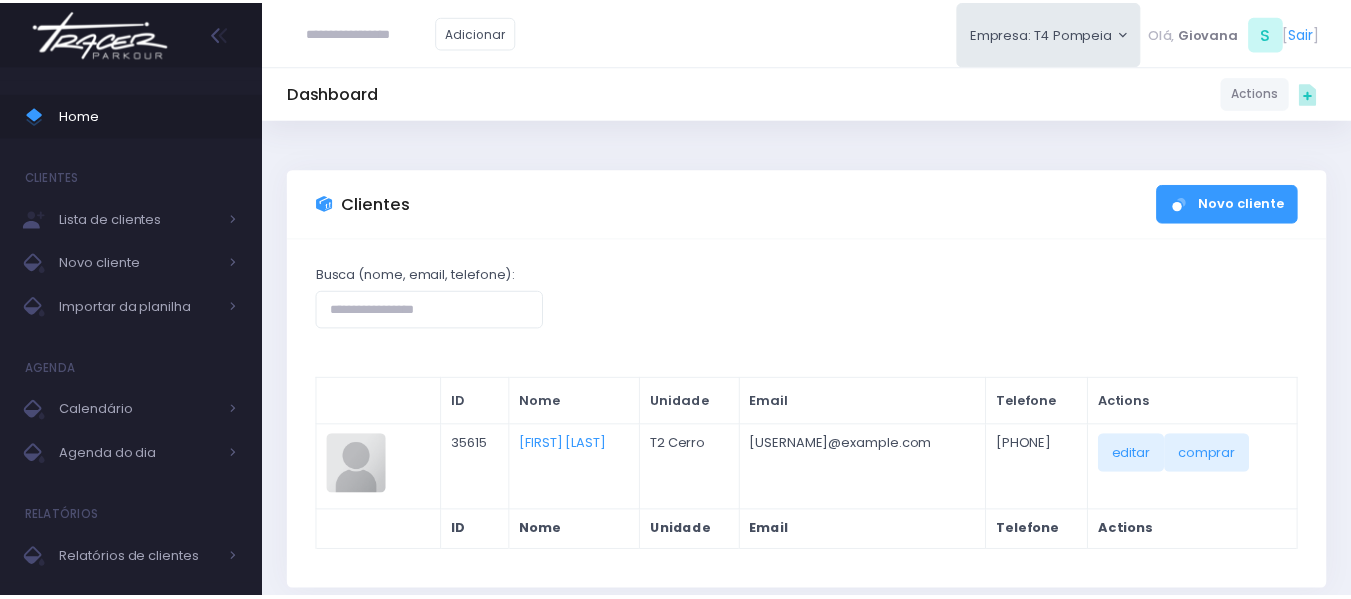 scroll, scrollTop: 0, scrollLeft: 0, axis: both 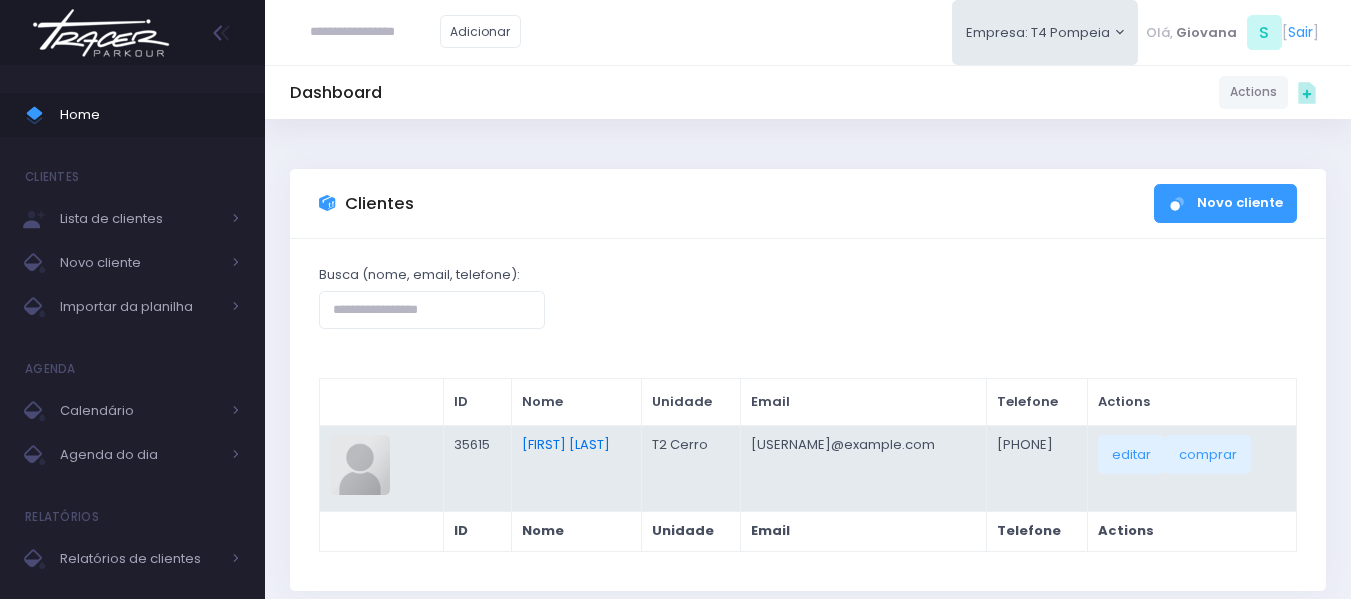 click on "[FIRST] [LAST]" at bounding box center [566, 444] 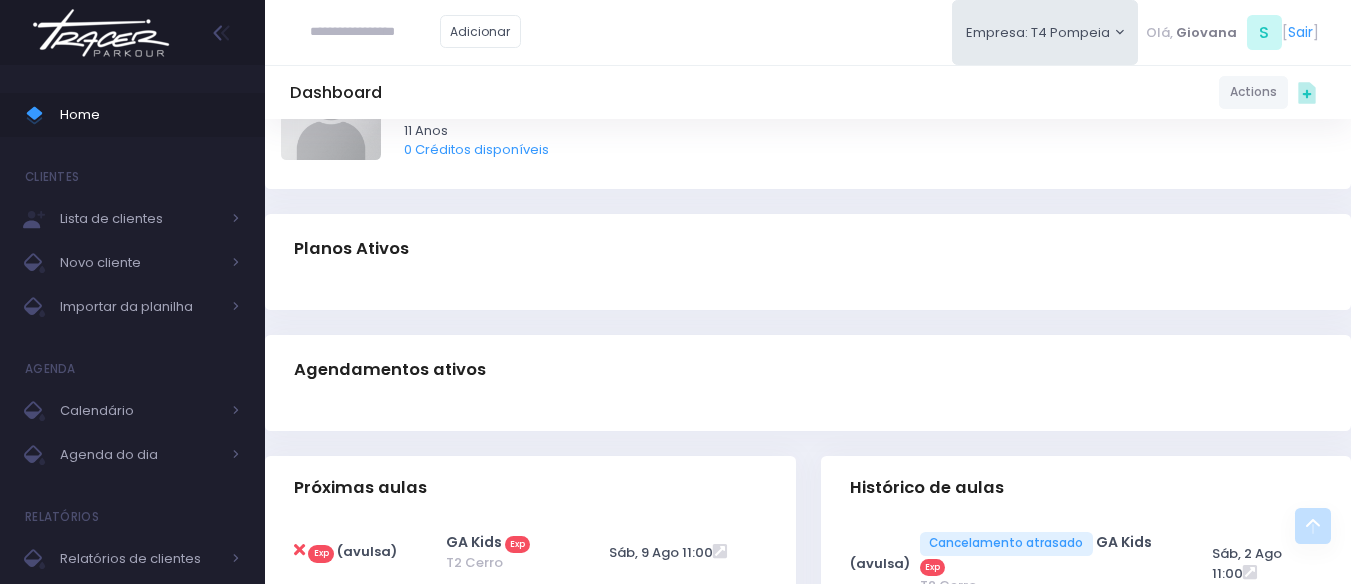 scroll, scrollTop: 0, scrollLeft: 0, axis: both 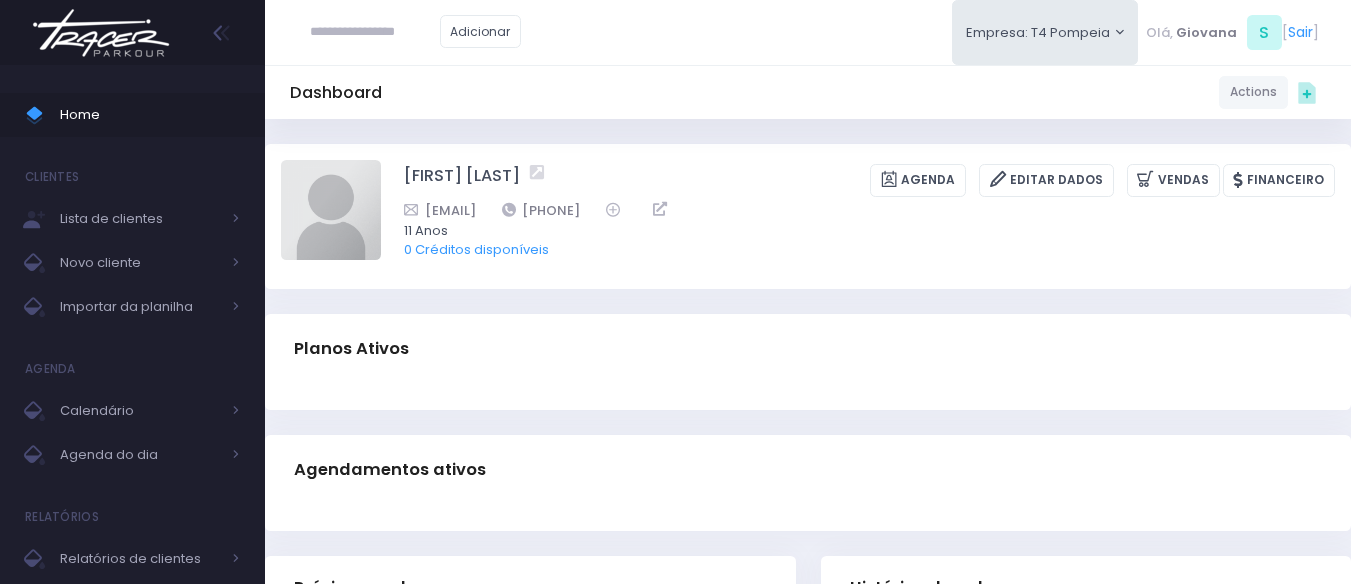 click at bounding box center (375, 32) 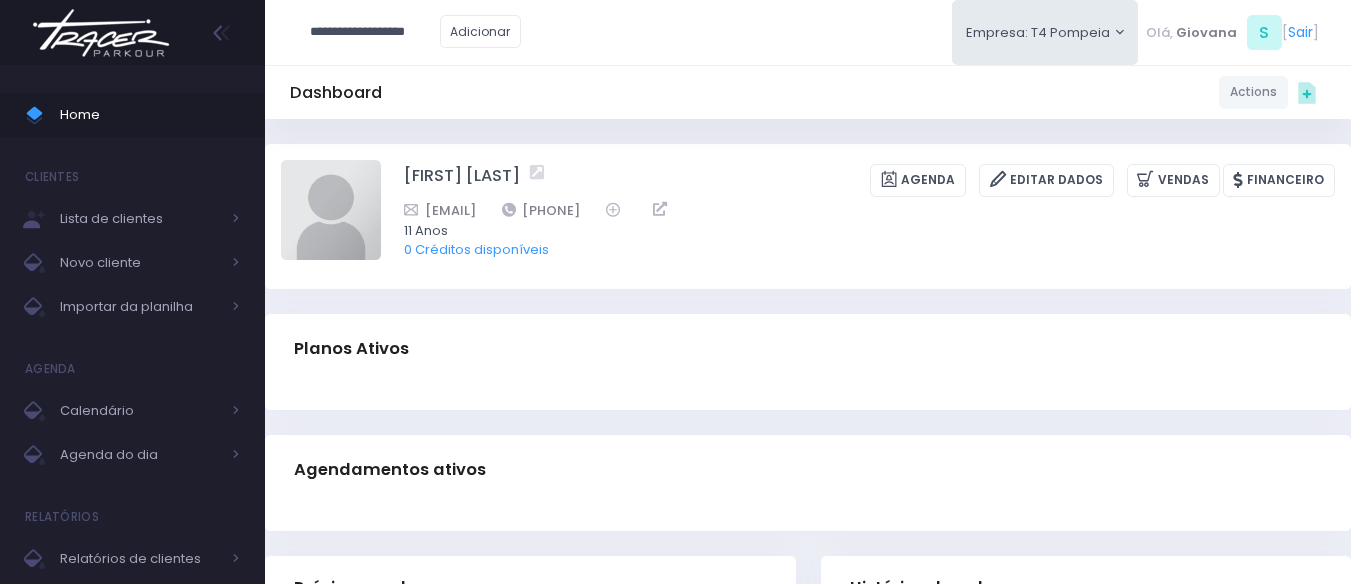 click on "**********" at bounding box center [375, 32] 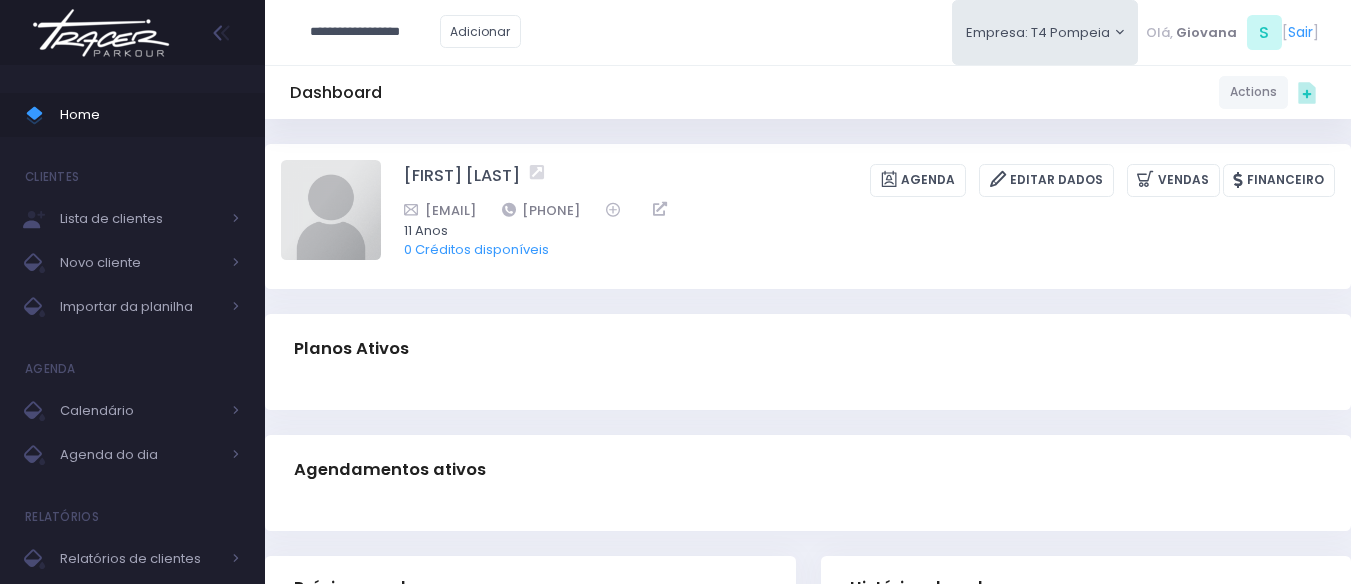 drag, startPoint x: 364, startPoint y: 27, endPoint x: 253, endPoint y: 33, distance: 111.16204 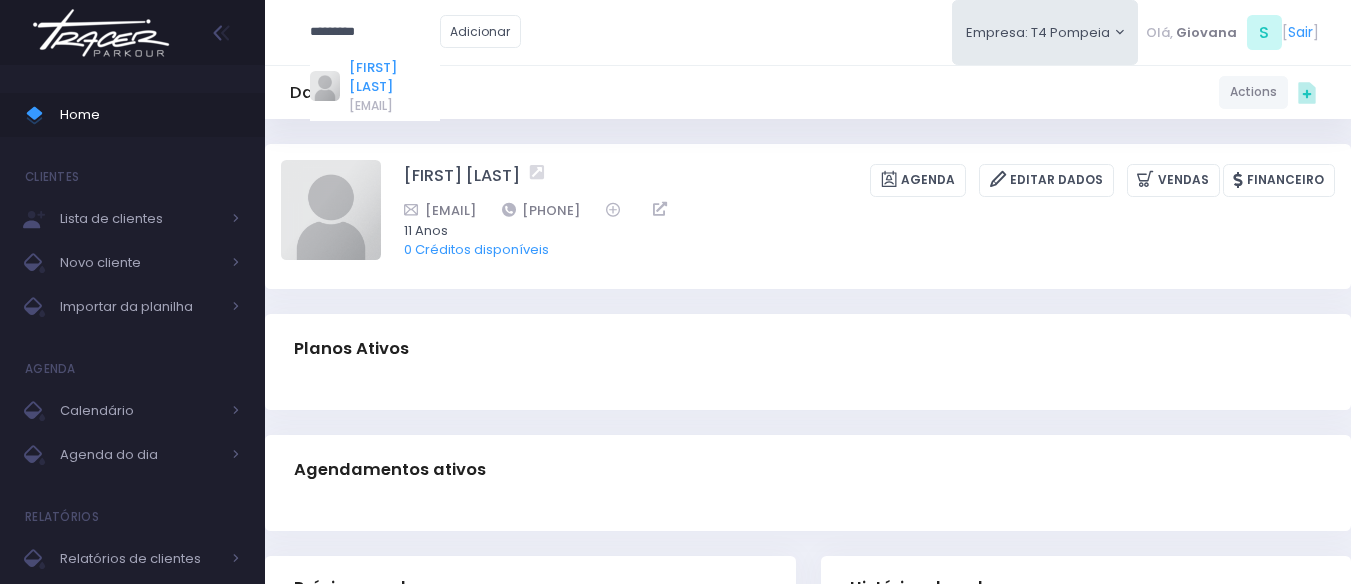 click on "Janaina passos" at bounding box center [394, 77] 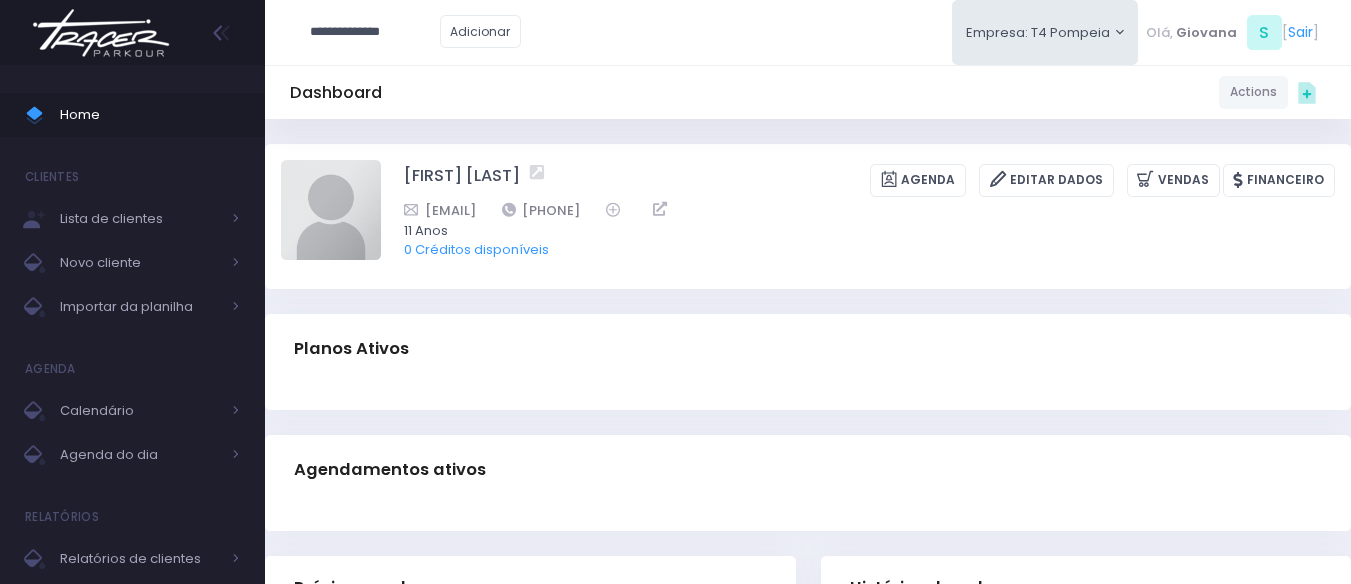 type on "**********" 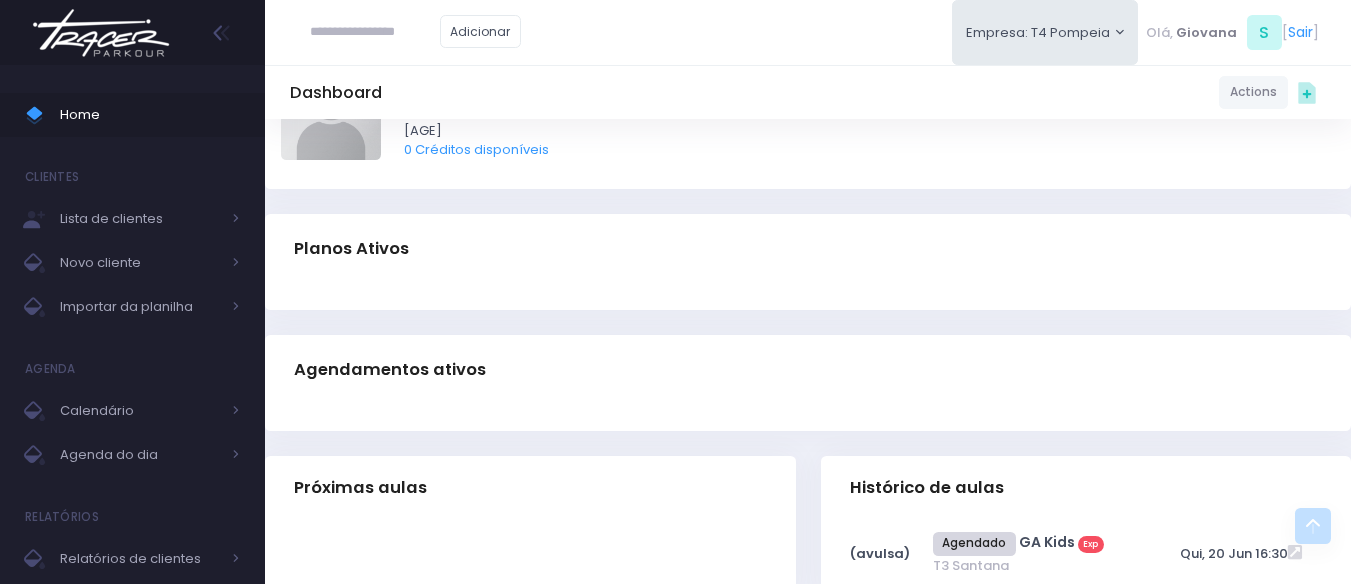 scroll, scrollTop: 0, scrollLeft: 0, axis: both 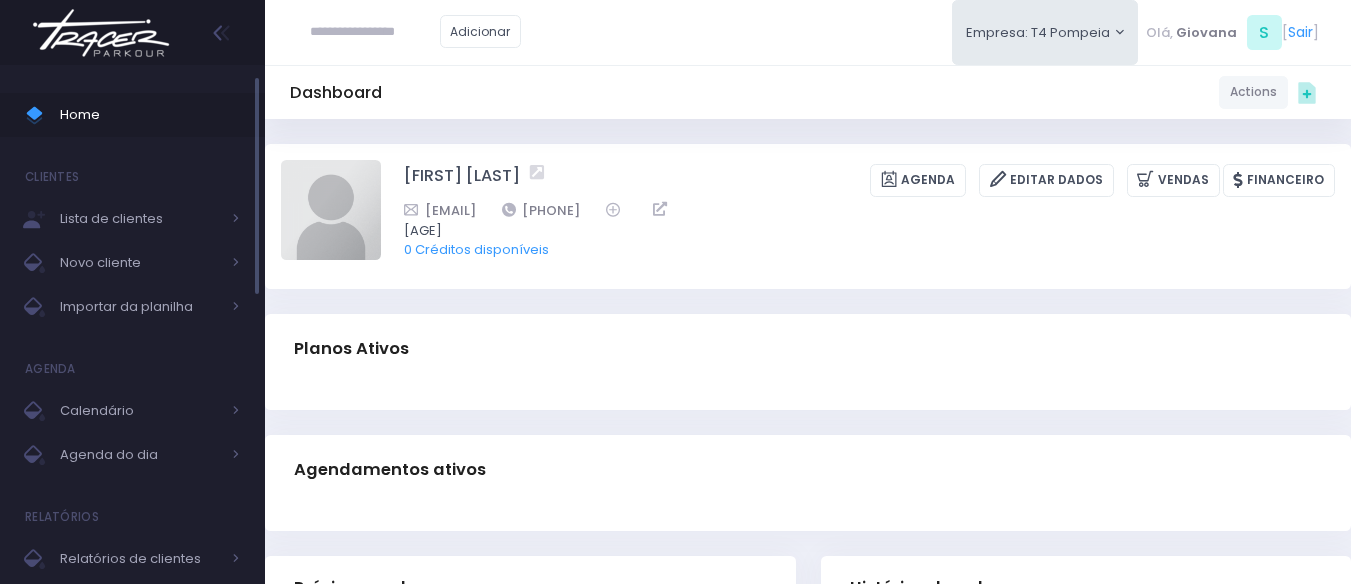 click on "Home" at bounding box center (150, 115) 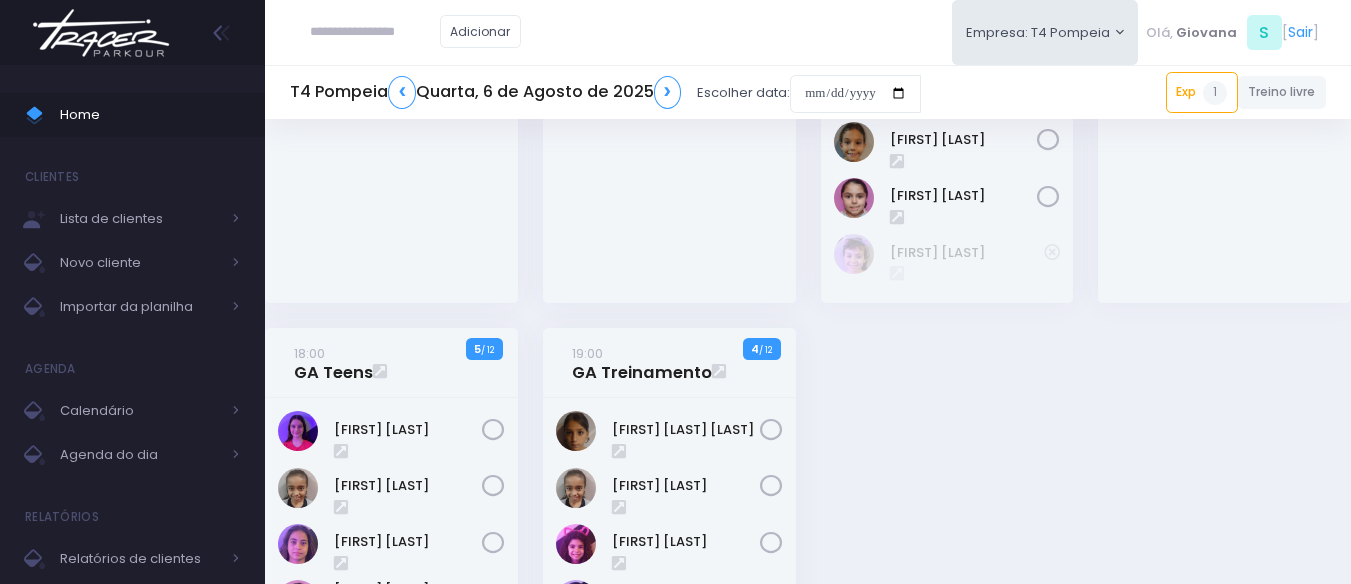 scroll, scrollTop: 0, scrollLeft: 0, axis: both 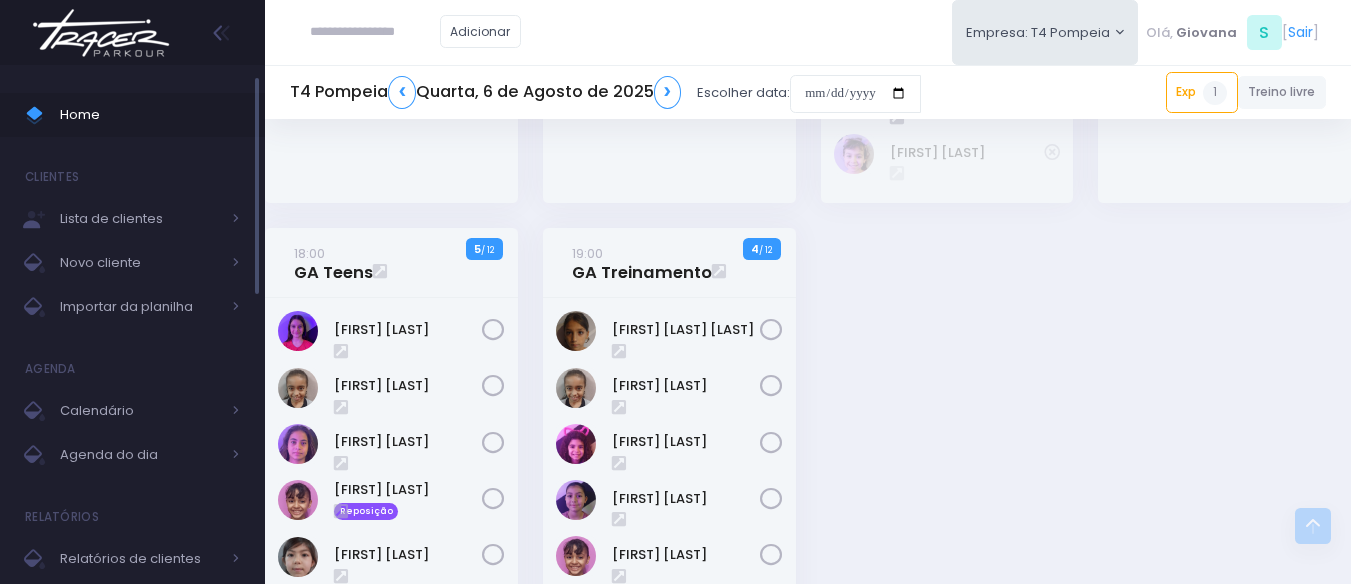 click on "Home" at bounding box center (132, 115) 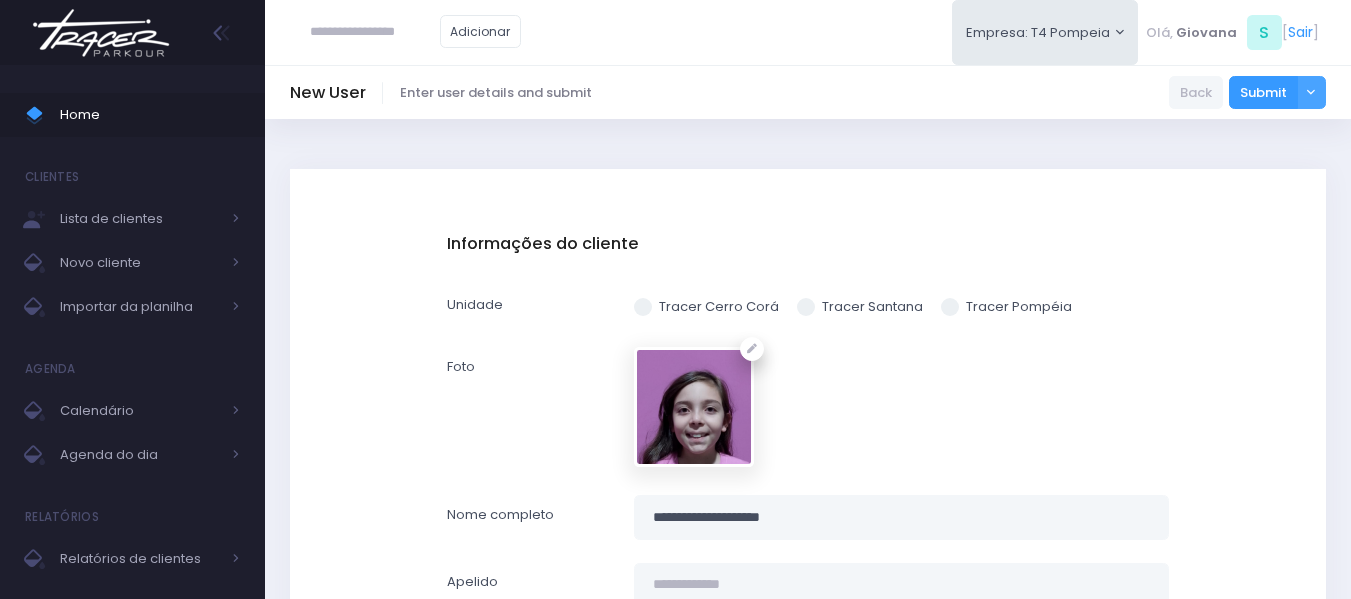 scroll, scrollTop: 100, scrollLeft: 0, axis: vertical 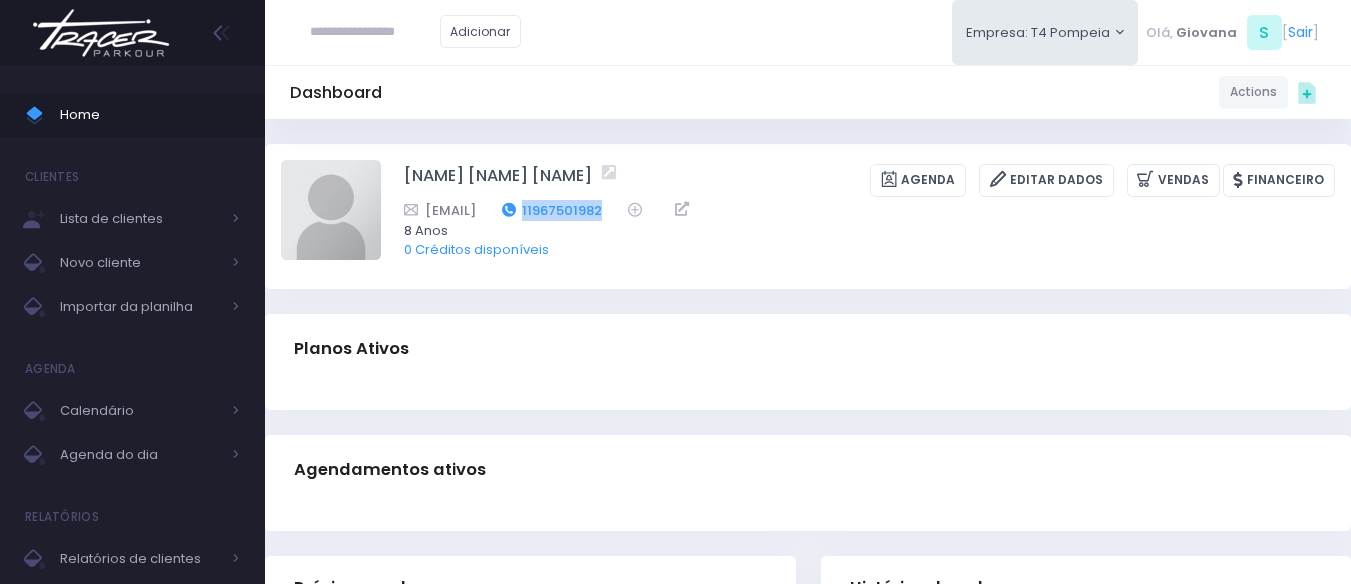 drag, startPoint x: 731, startPoint y: 211, endPoint x: 634, endPoint y: 207, distance: 97.082436 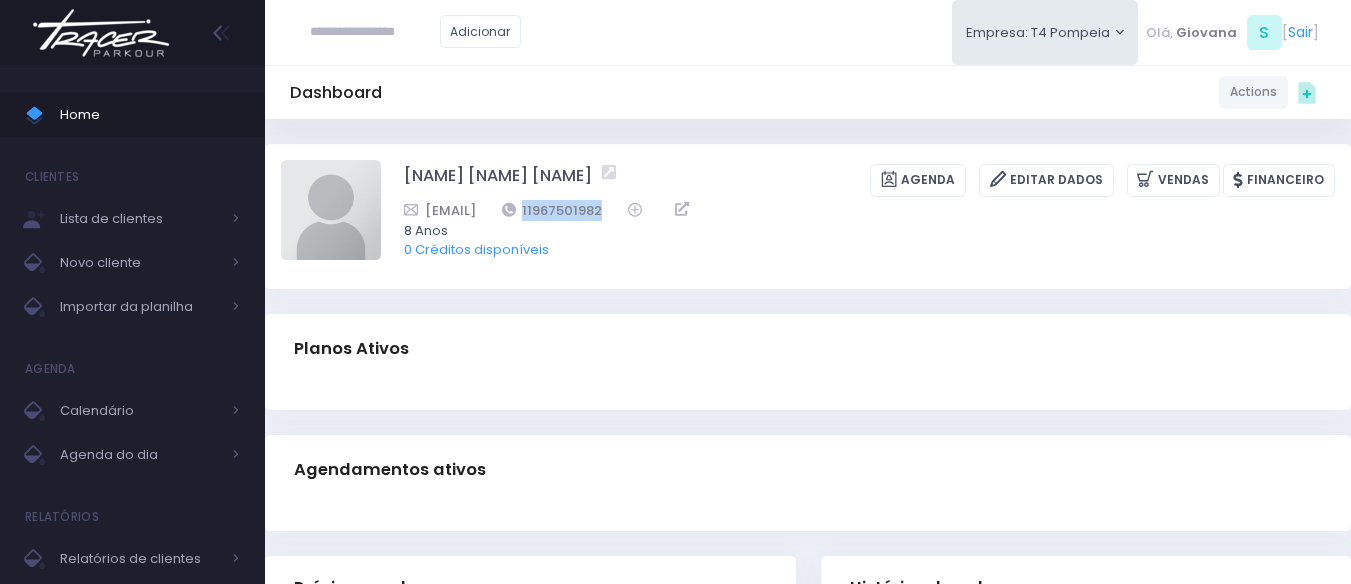 copy on "11967501982" 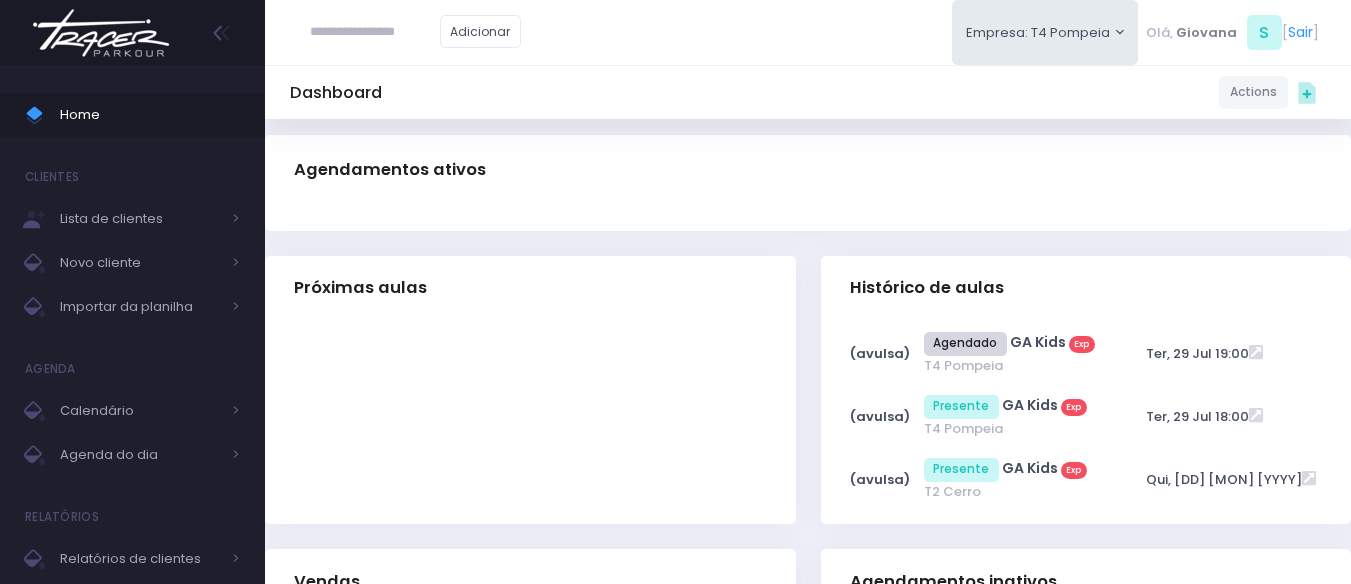 scroll, scrollTop: 0, scrollLeft: 0, axis: both 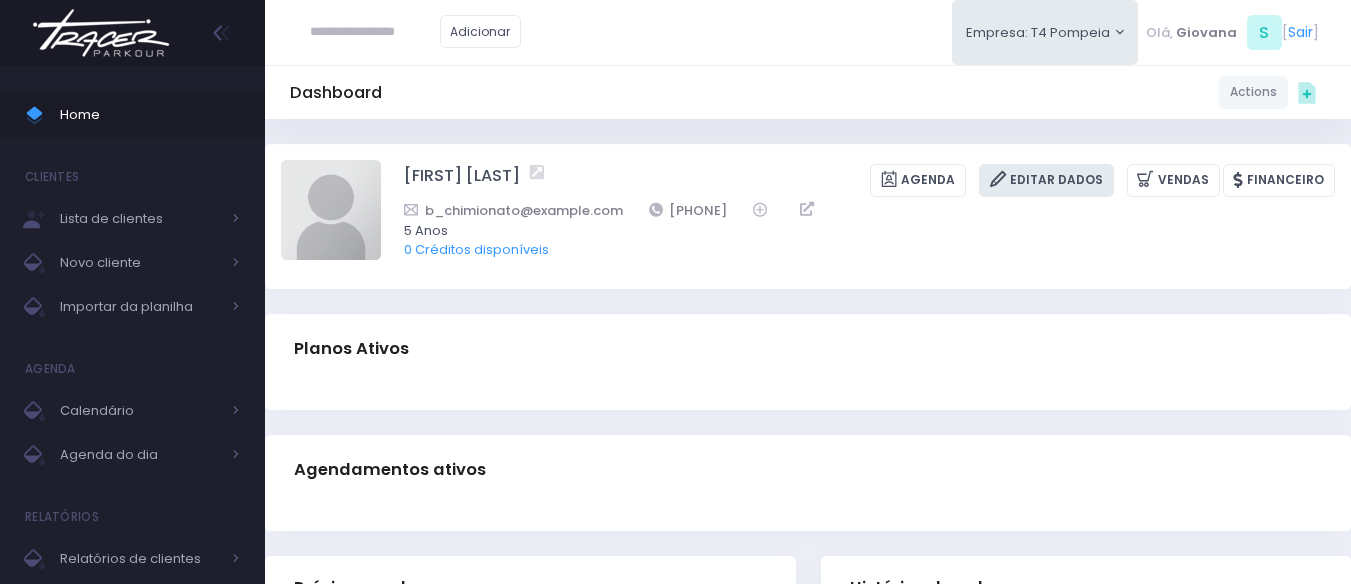 click on "Editar Dados" at bounding box center [1046, 180] 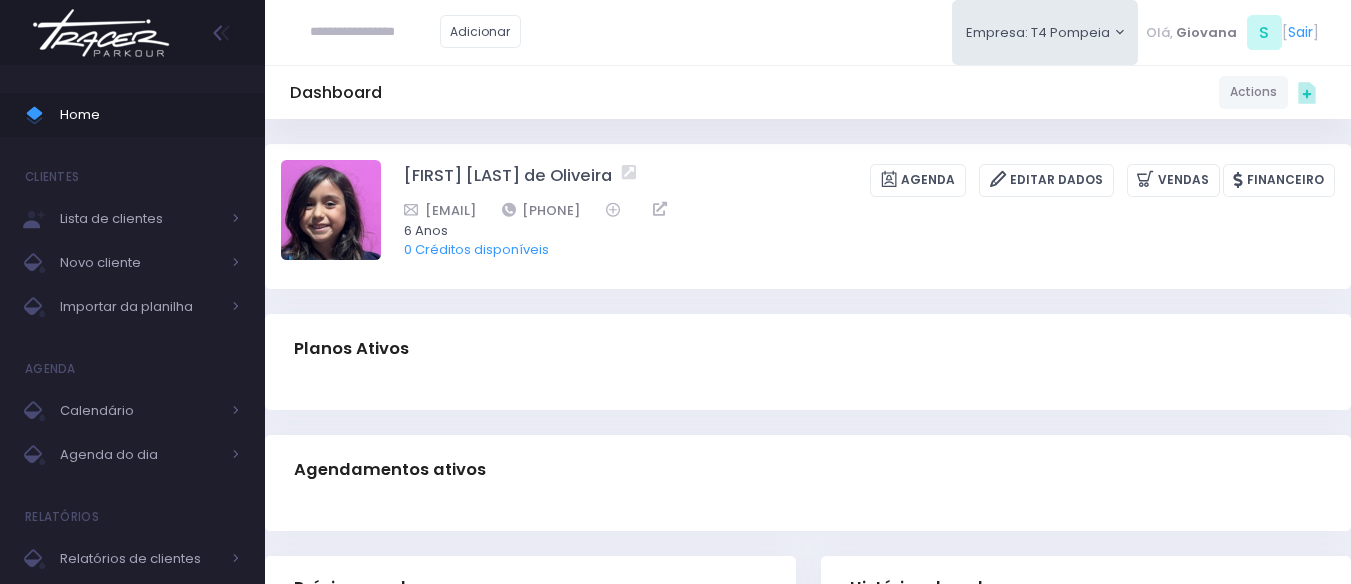 scroll, scrollTop: 0, scrollLeft: 0, axis: both 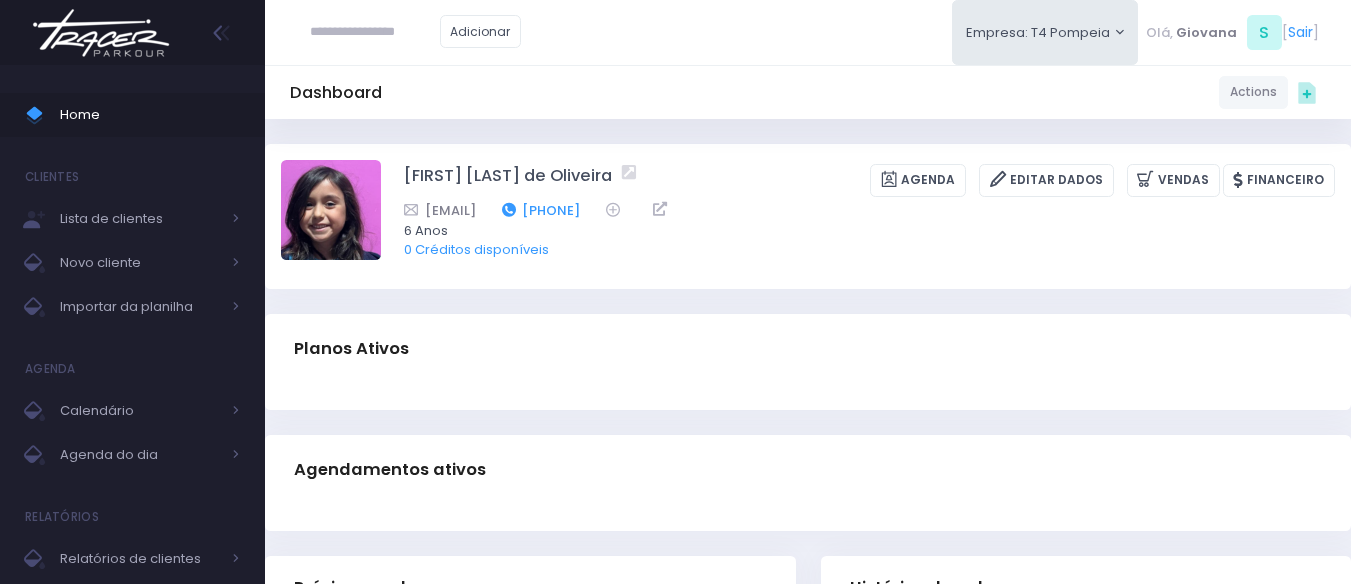 drag, startPoint x: 761, startPoint y: 206, endPoint x: 663, endPoint y: 209, distance: 98.045906 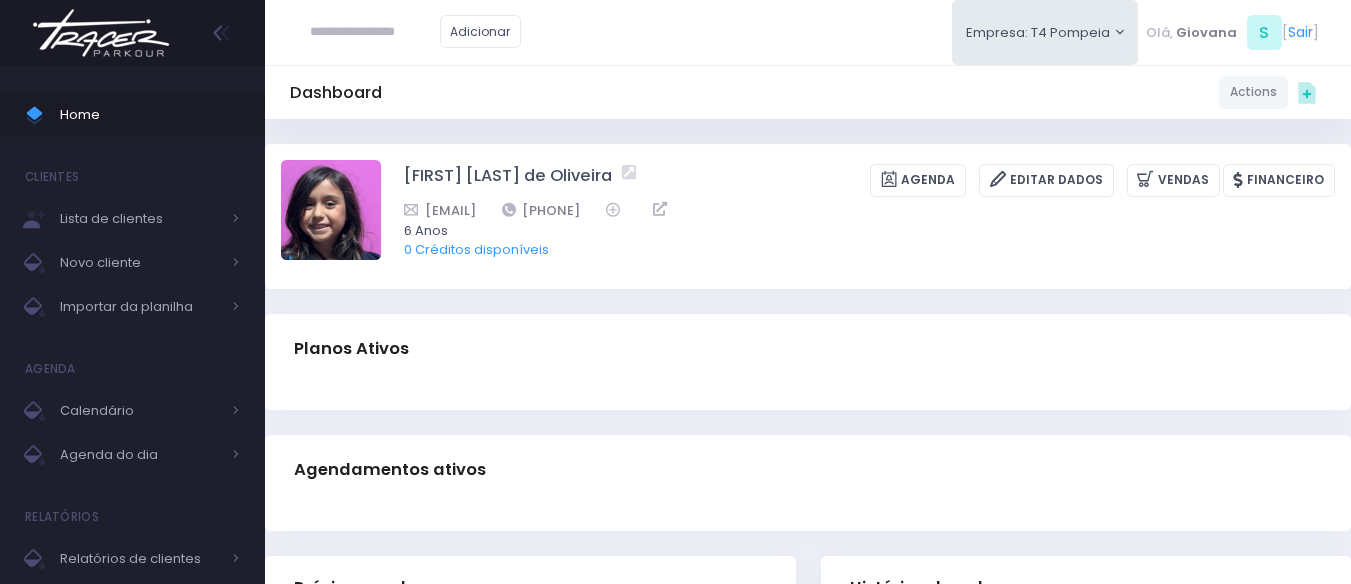 copy on "11997807941" 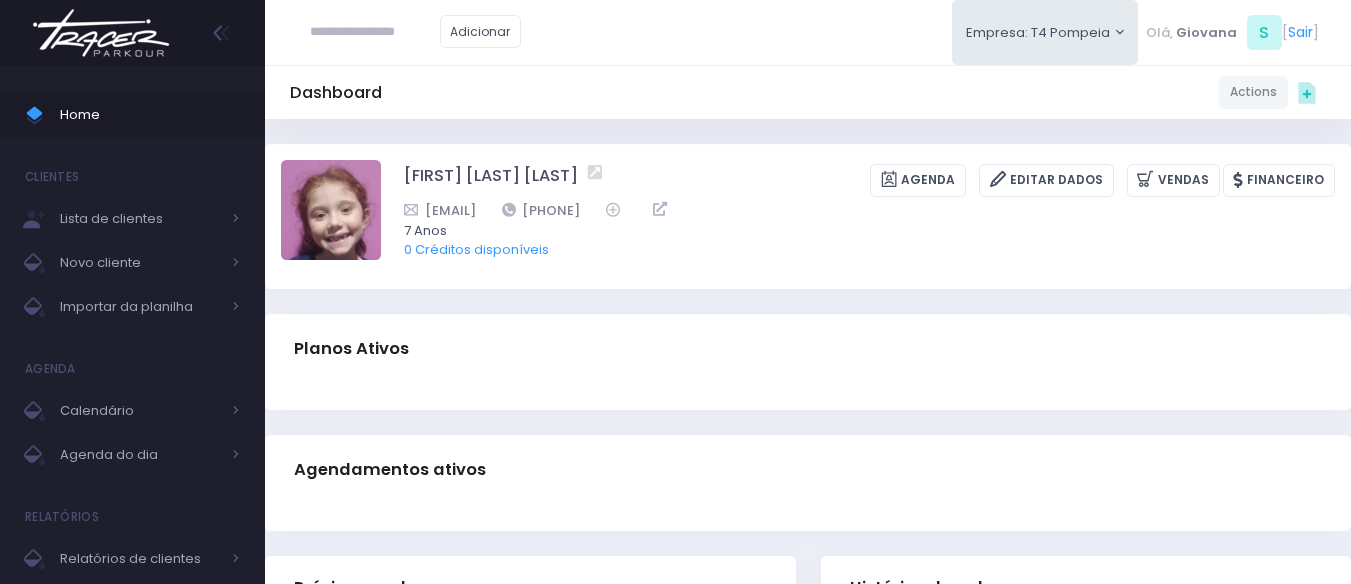 scroll, scrollTop: 0, scrollLeft: 0, axis: both 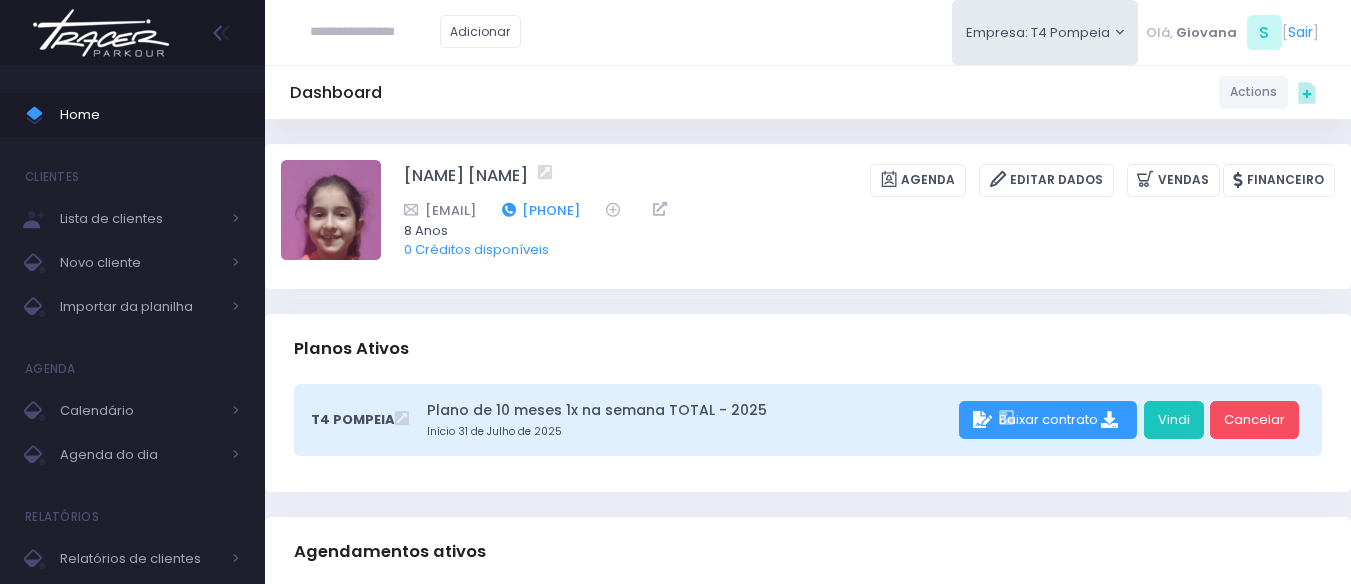 drag, startPoint x: 764, startPoint y: 206, endPoint x: 662, endPoint y: 207, distance: 102.0049 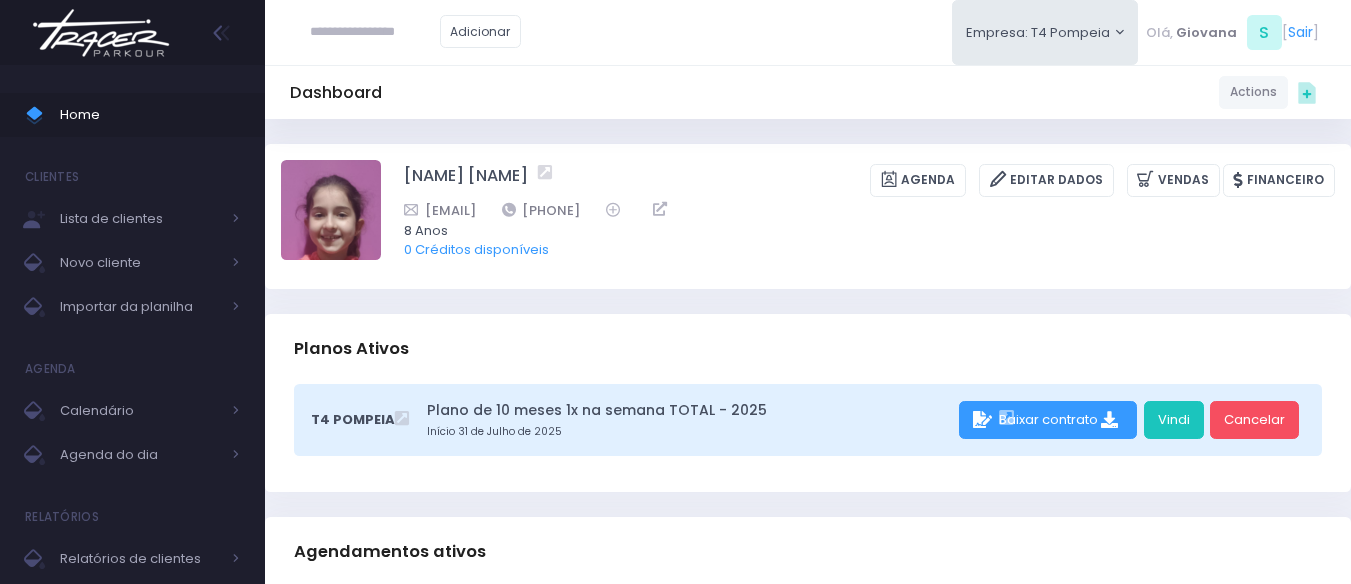 copy on "11963264383" 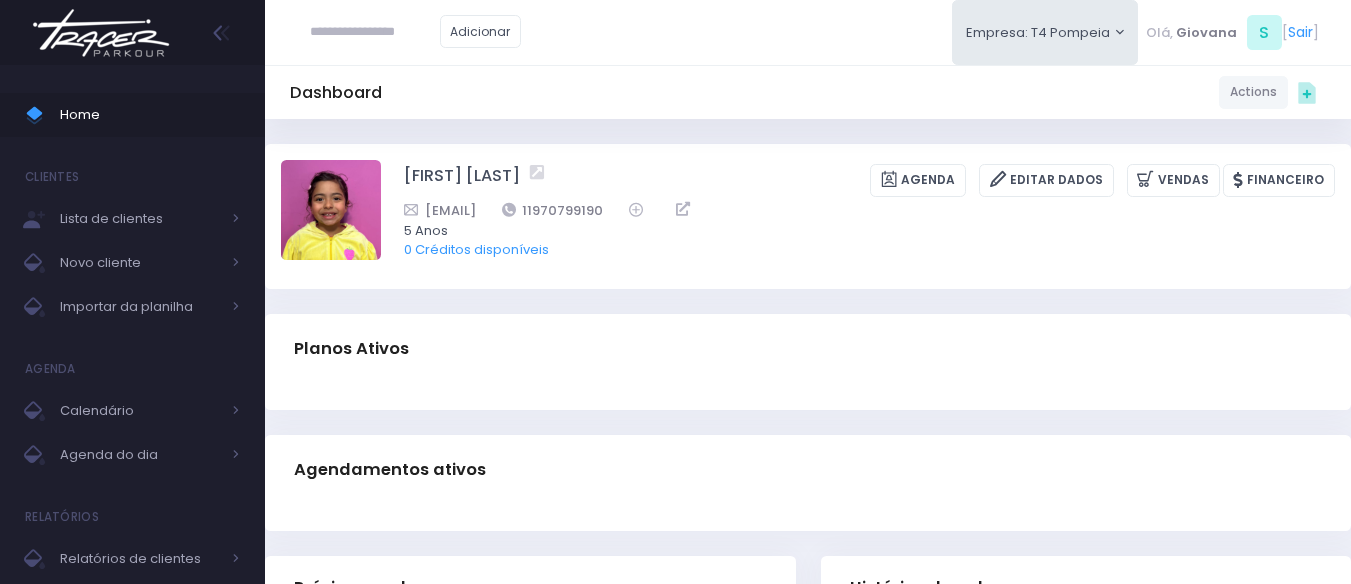 scroll, scrollTop: 0, scrollLeft: 0, axis: both 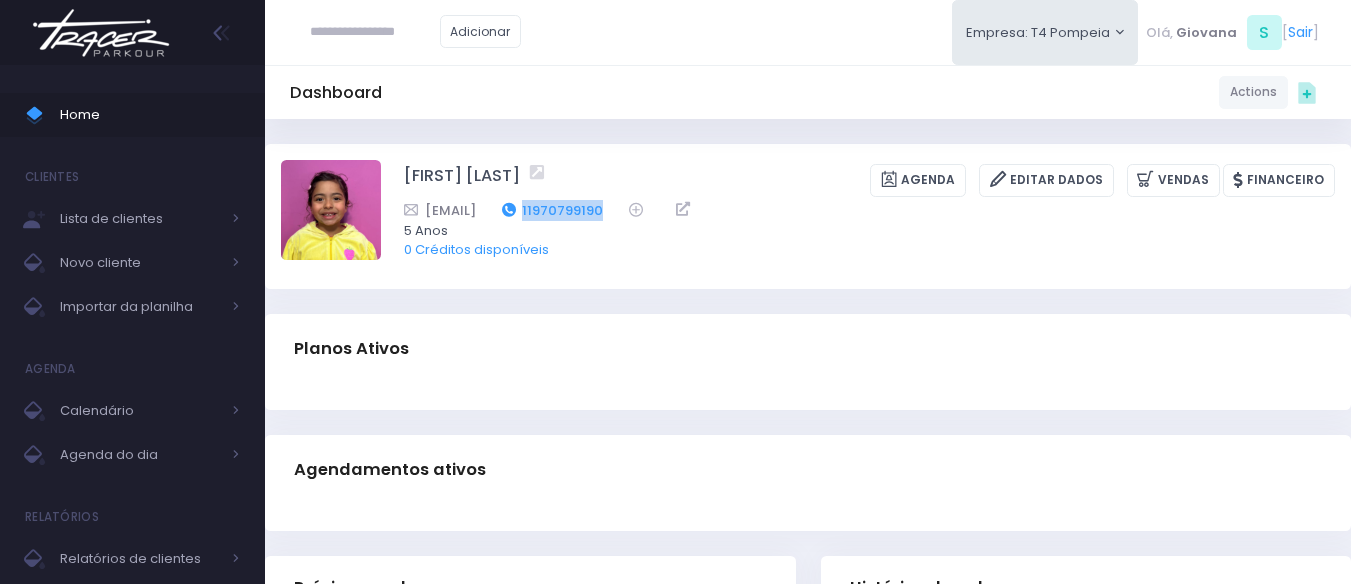 drag, startPoint x: 740, startPoint y: 201, endPoint x: 635, endPoint y: 217, distance: 106.21205 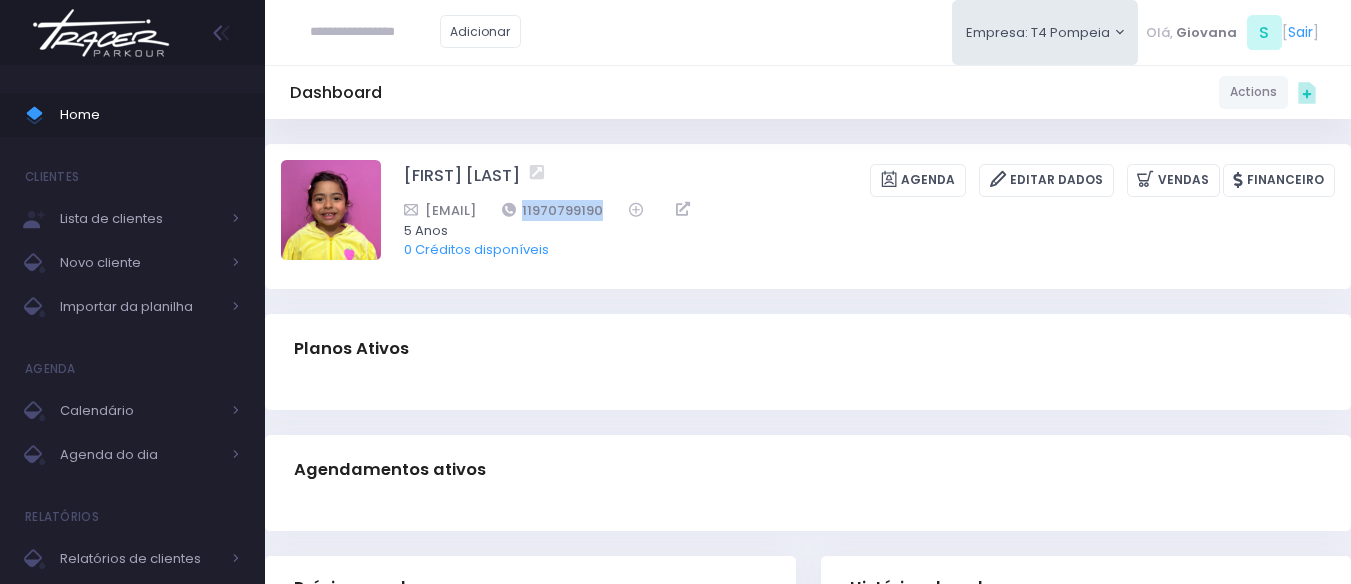 copy on "11970799190" 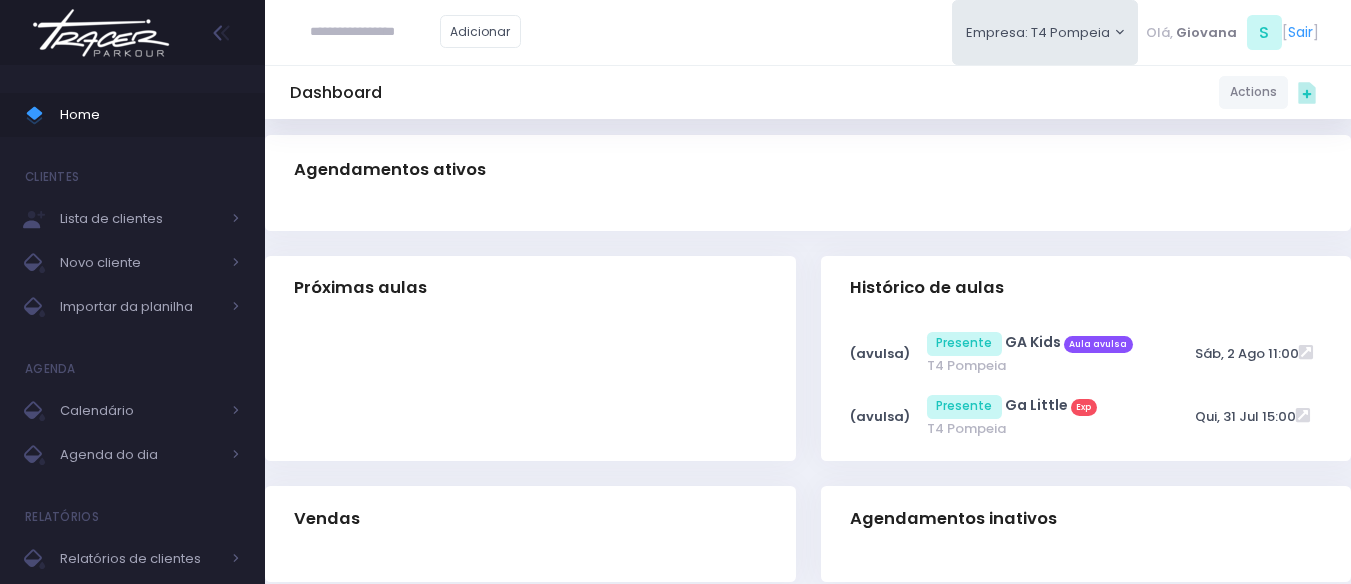 scroll, scrollTop: 0, scrollLeft: 0, axis: both 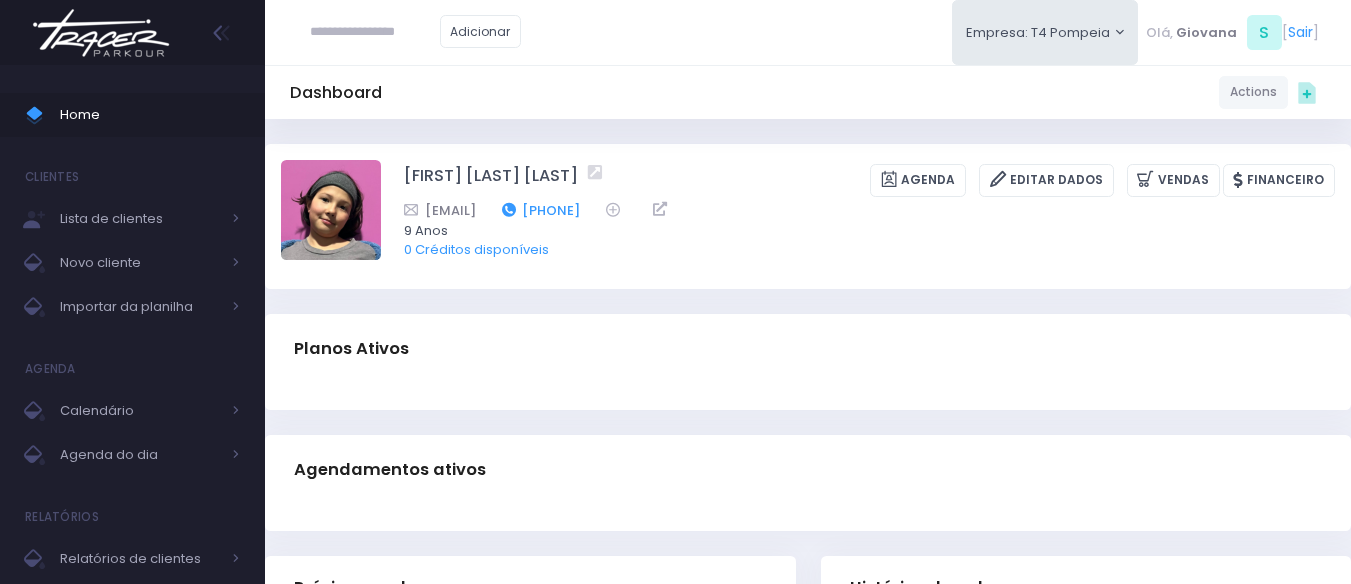 drag, startPoint x: 739, startPoint y: 206, endPoint x: 645, endPoint y: 210, distance: 94.08507 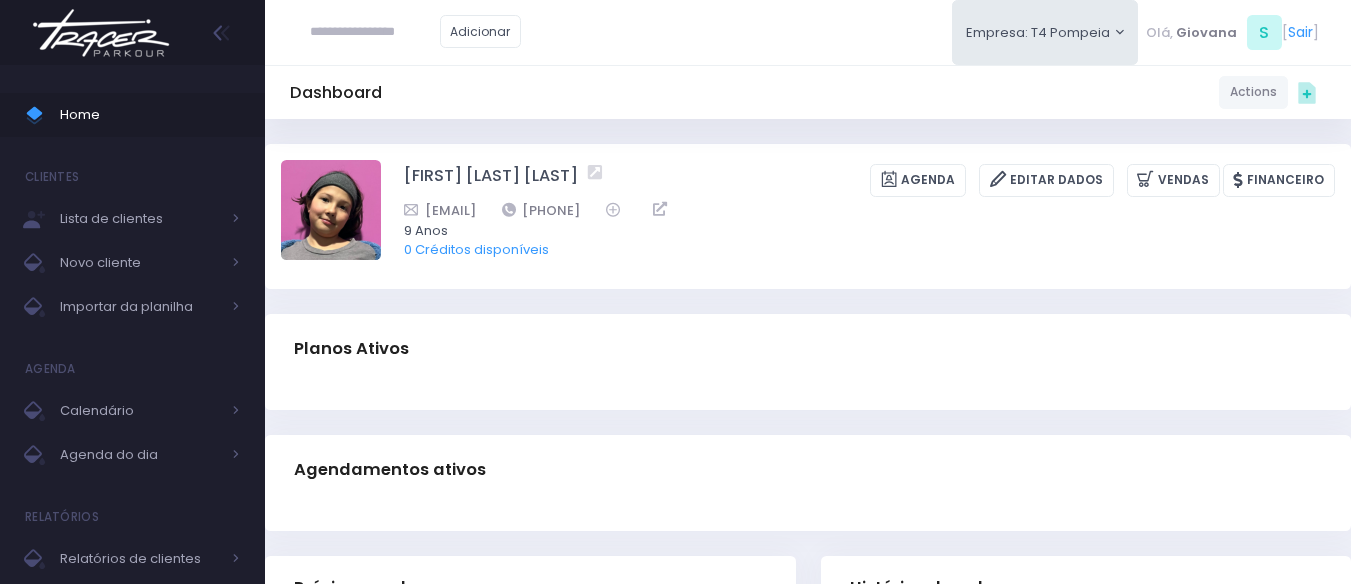 copy on "[PHONE]" 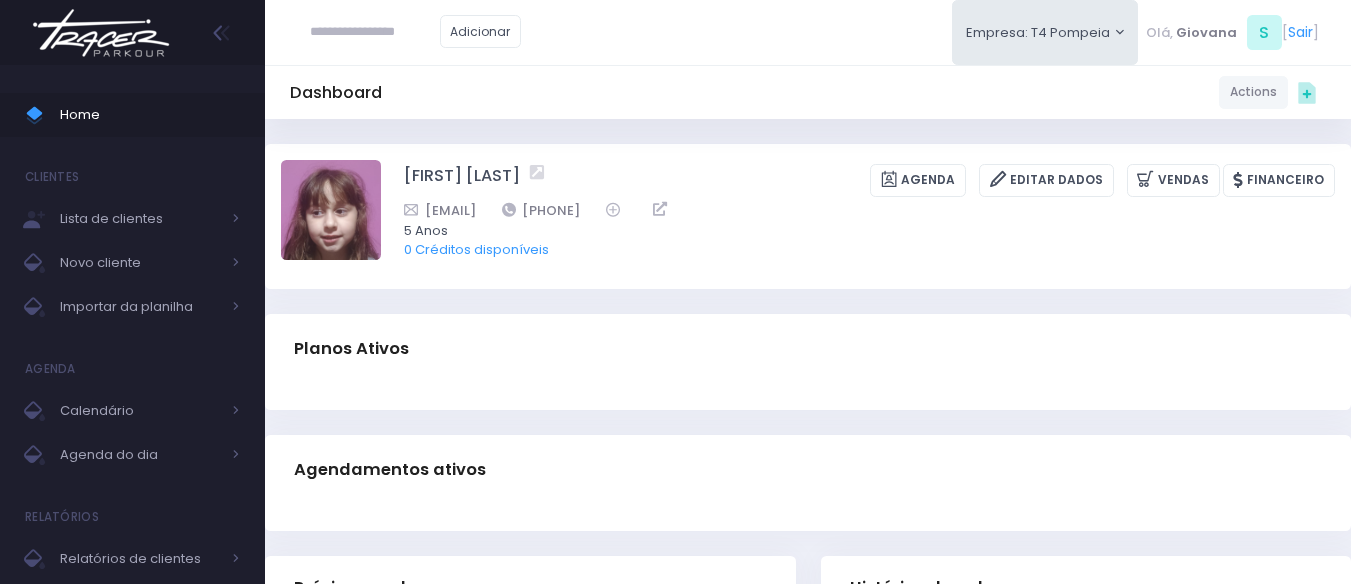 scroll, scrollTop: 0, scrollLeft: 0, axis: both 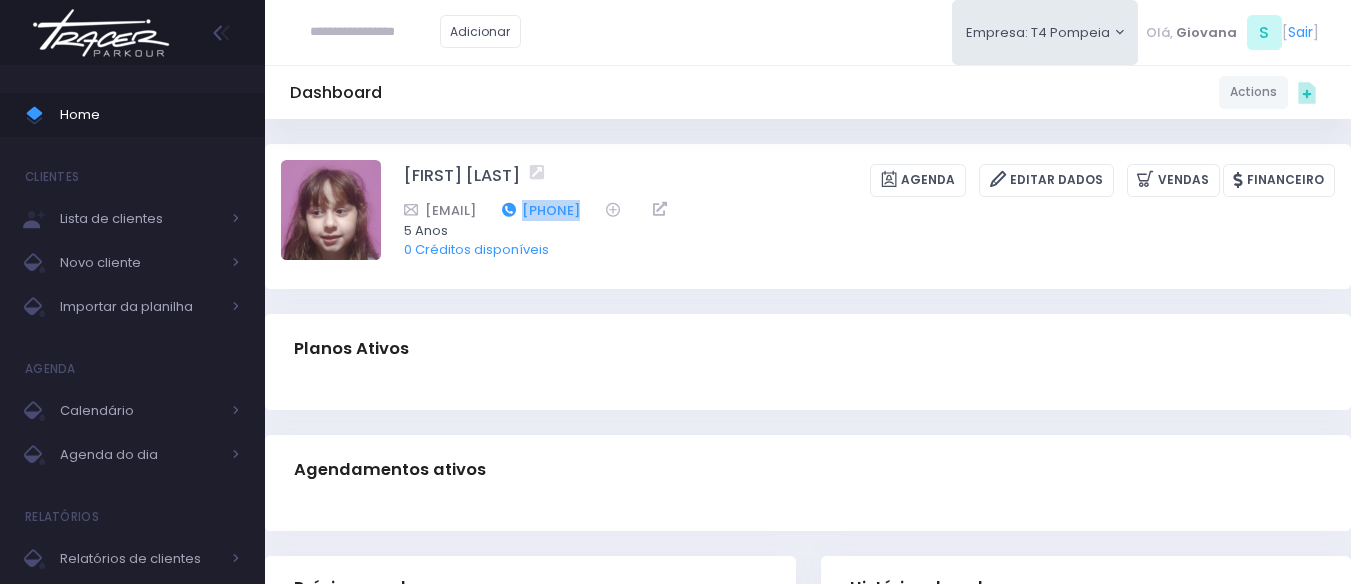 drag, startPoint x: 791, startPoint y: 213, endPoint x: 683, endPoint y: 211, distance: 108.01852 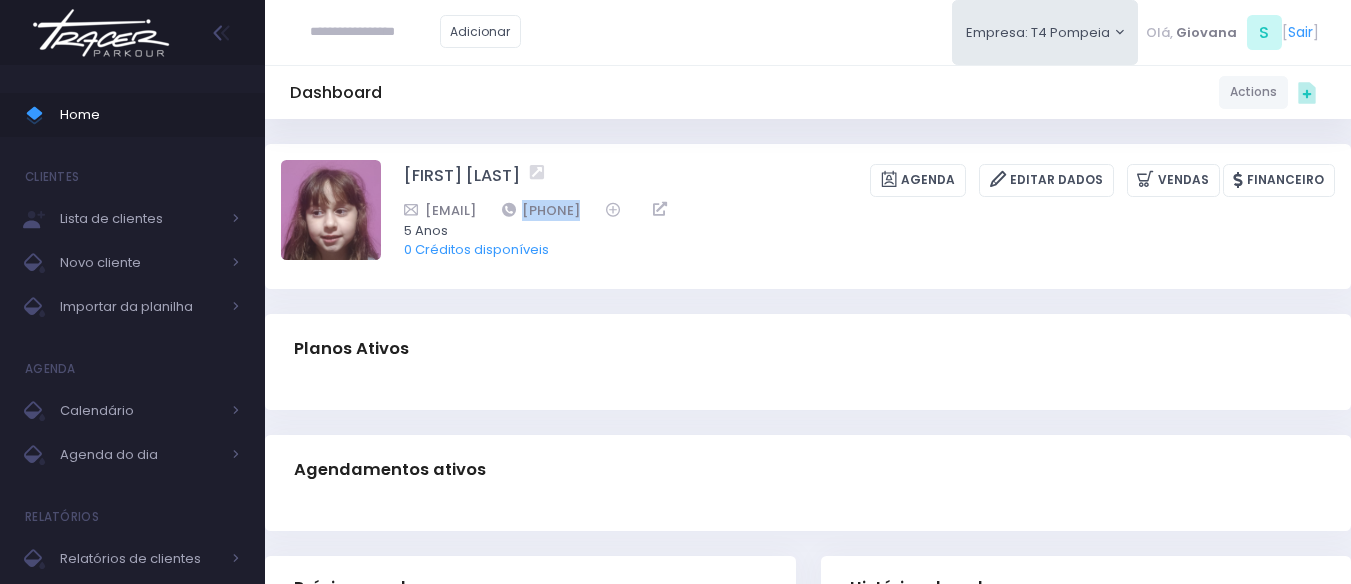 copy on "16992399537" 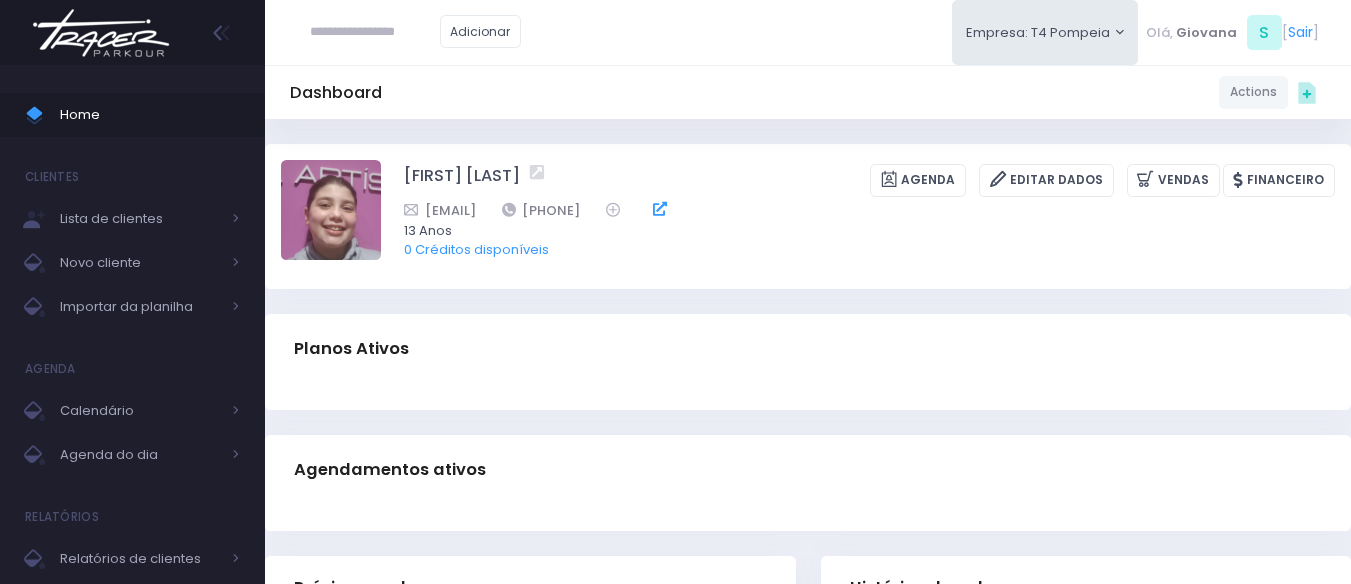 scroll, scrollTop: 0, scrollLeft: 0, axis: both 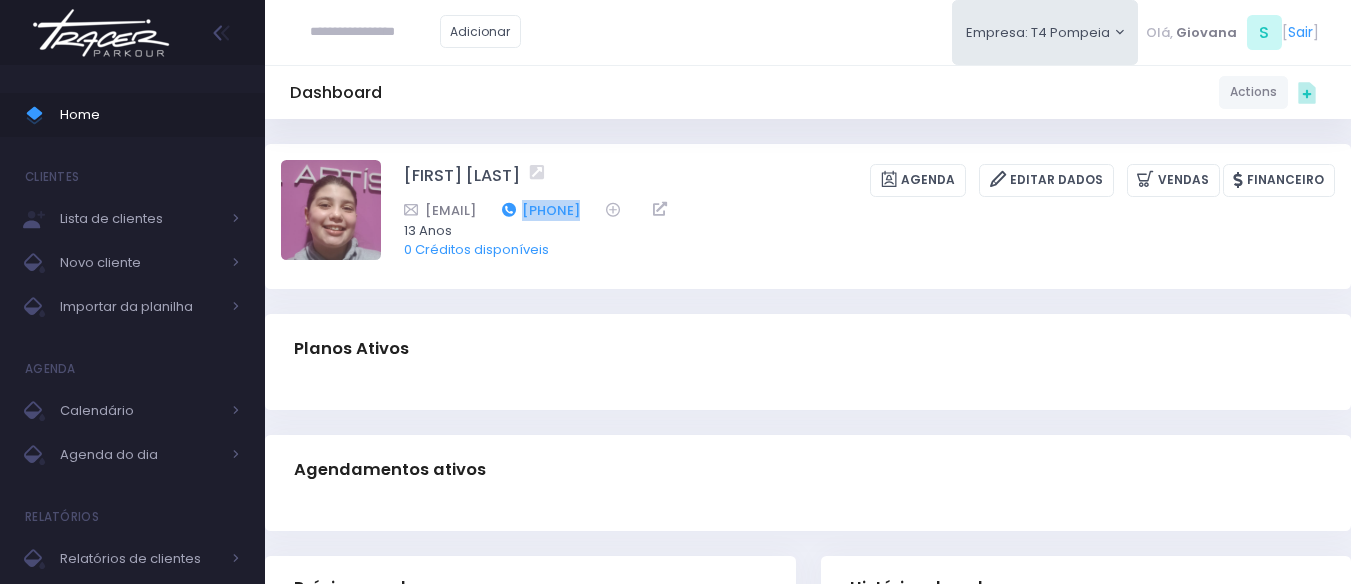 drag, startPoint x: 751, startPoint y: 205, endPoint x: 648, endPoint y: 204, distance: 103.00485 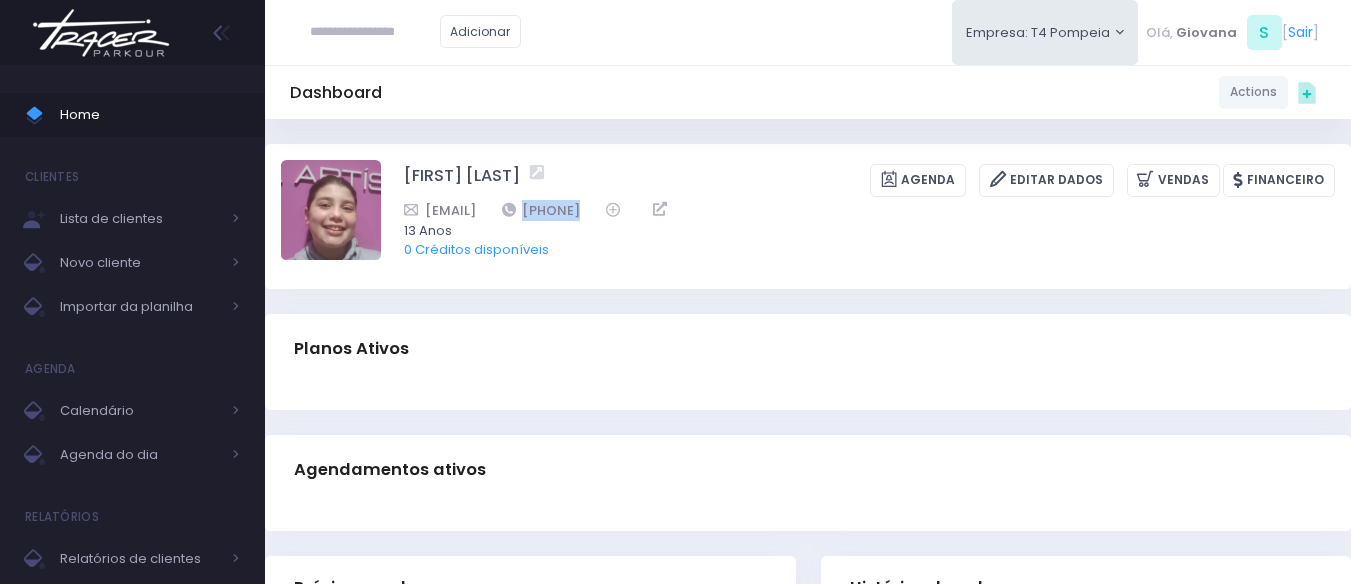 copy on "11983249785" 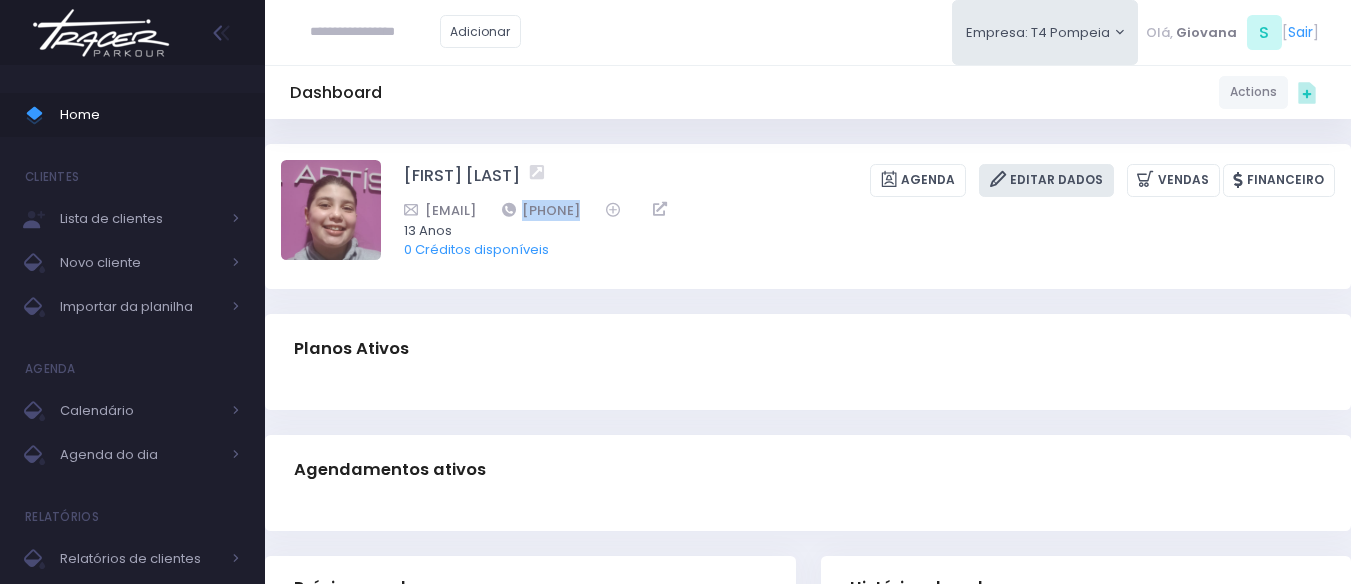 click on "Editar Dados" at bounding box center (1046, 180) 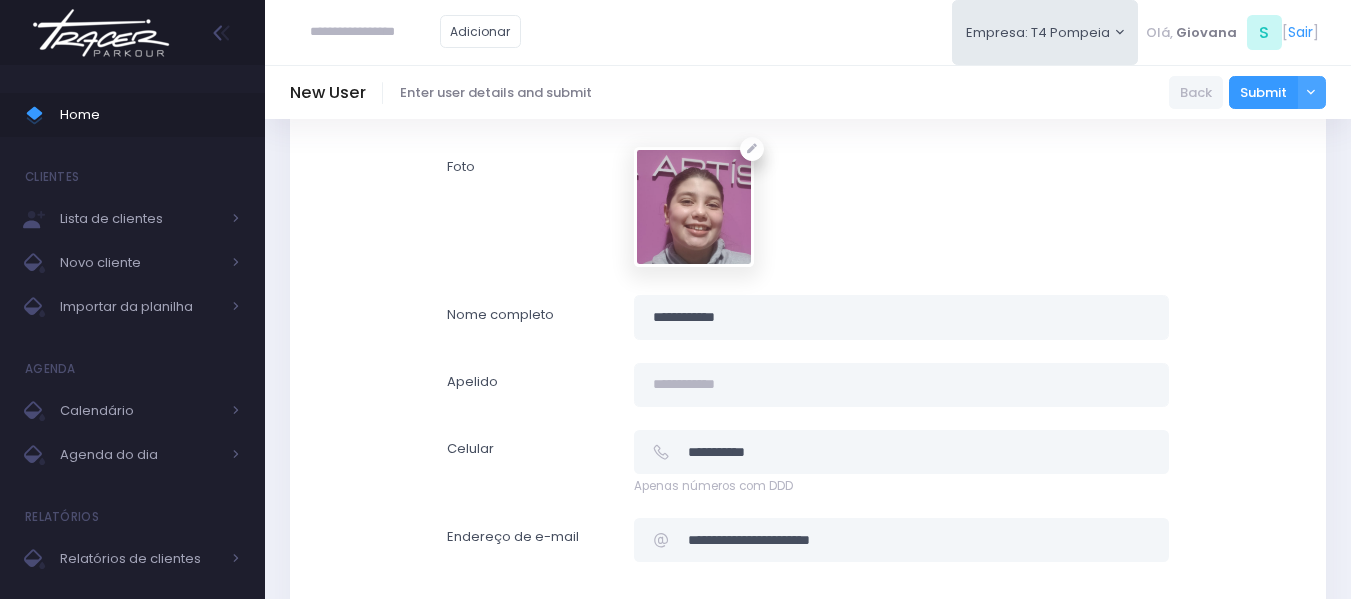 scroll, scrollTop: 300, scrollLeft: 0, axis: vertical 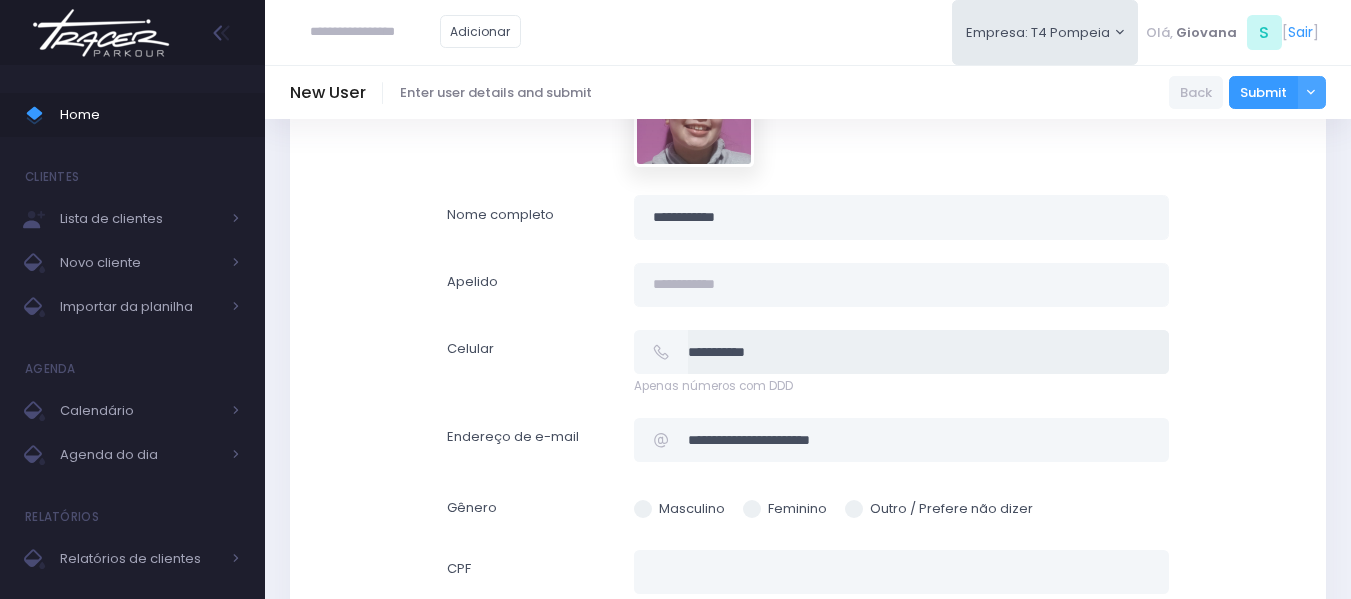 drag, startPoint x: 853, startPoint y: 326, endPoint x: 557, endPoint y: 315, distance: 296.2043 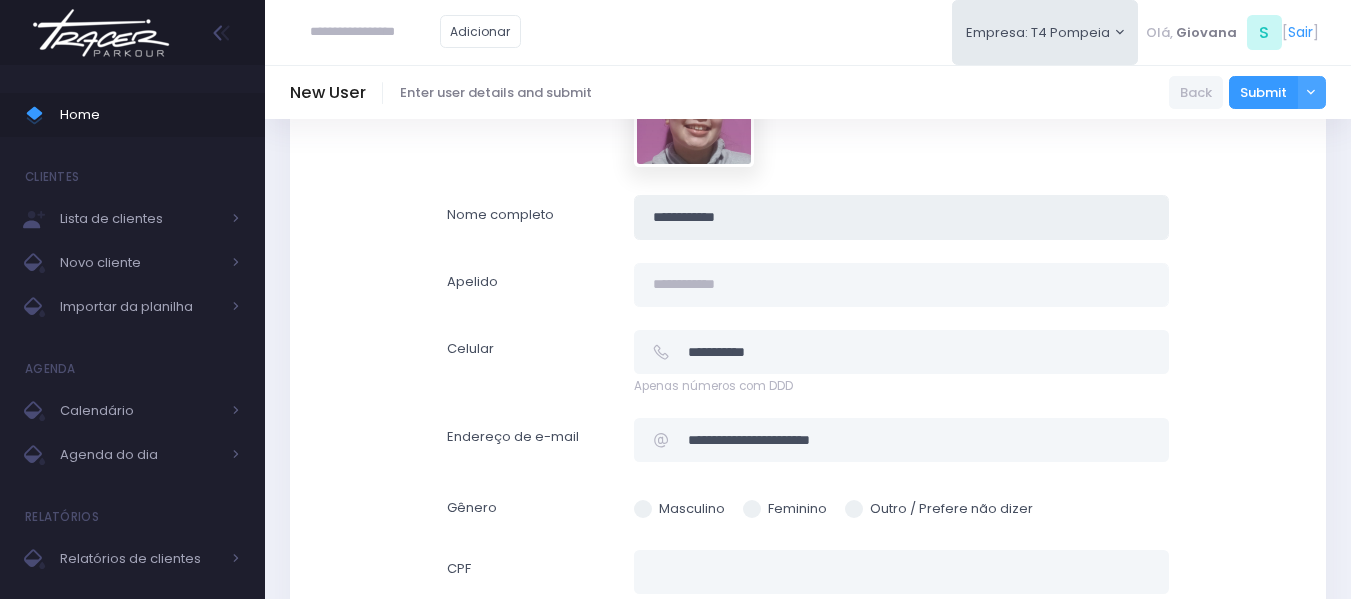 drag, startPoint x: 629, startPoint y: 212, endPoint x: 594, endPoint y: 243, distance: 46.75468 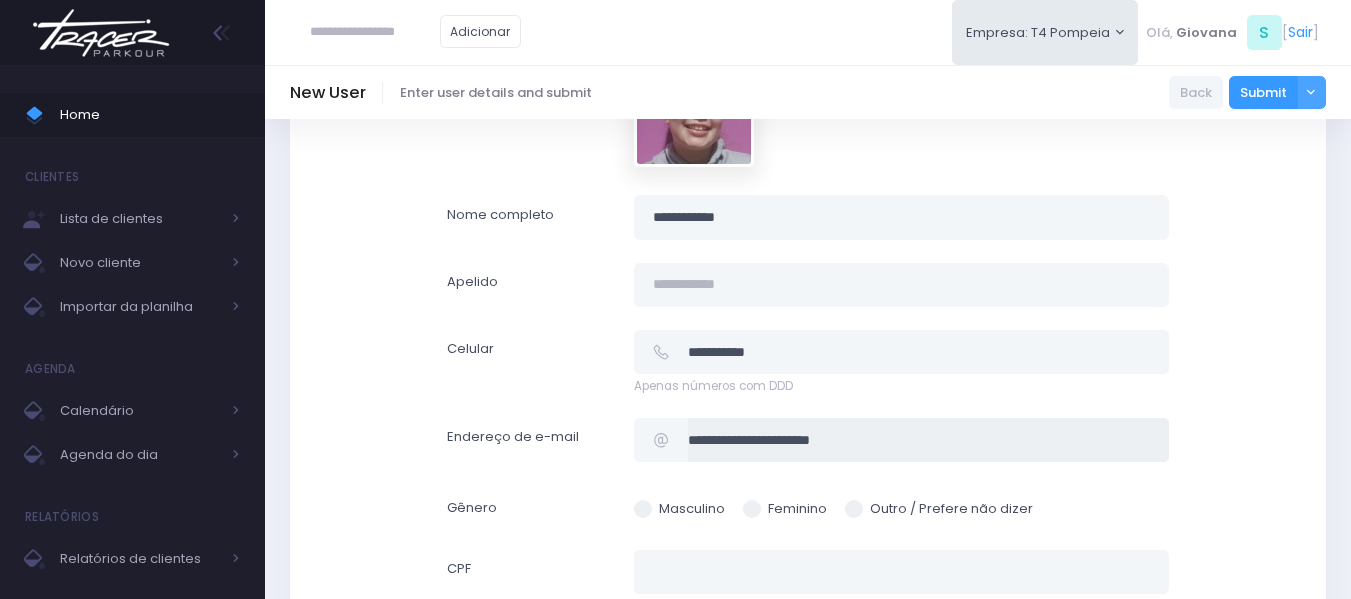 drag, startPoint x: 689, startPoint y: 440, endPoint x: 630, endPoint y: 438, distance: 59.03389 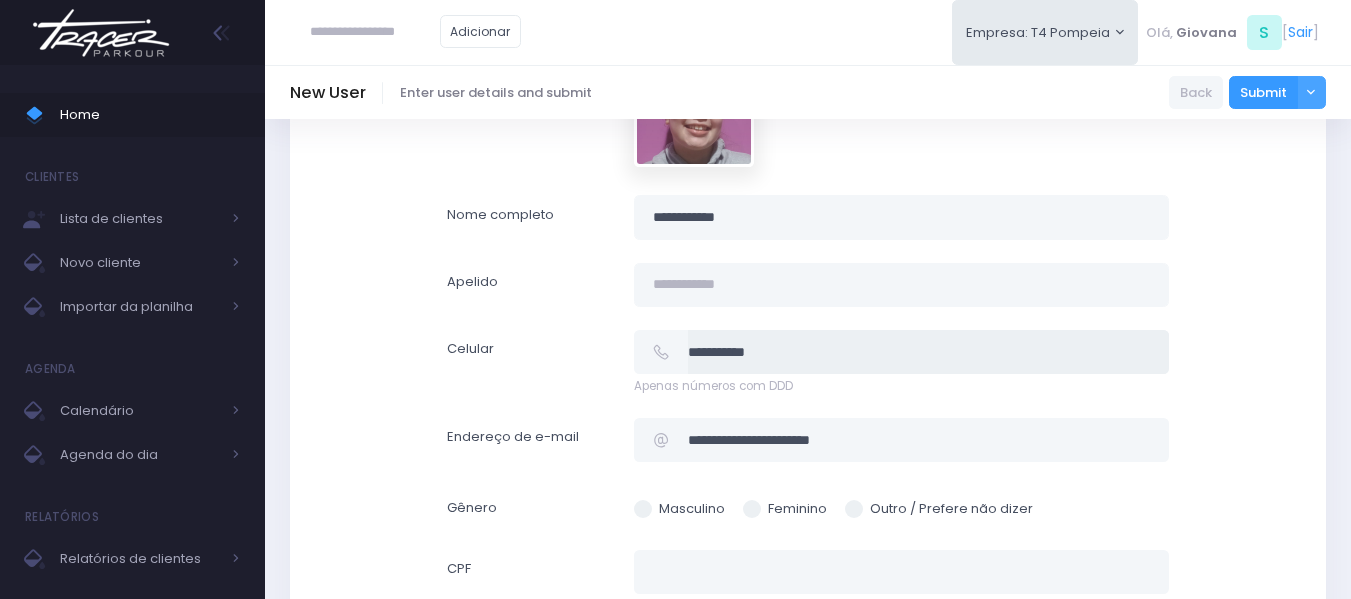drag, startPoint x: 610, startPoint y: 348, endPoint x: 668, endPoint y: 331, distance: 60.440052 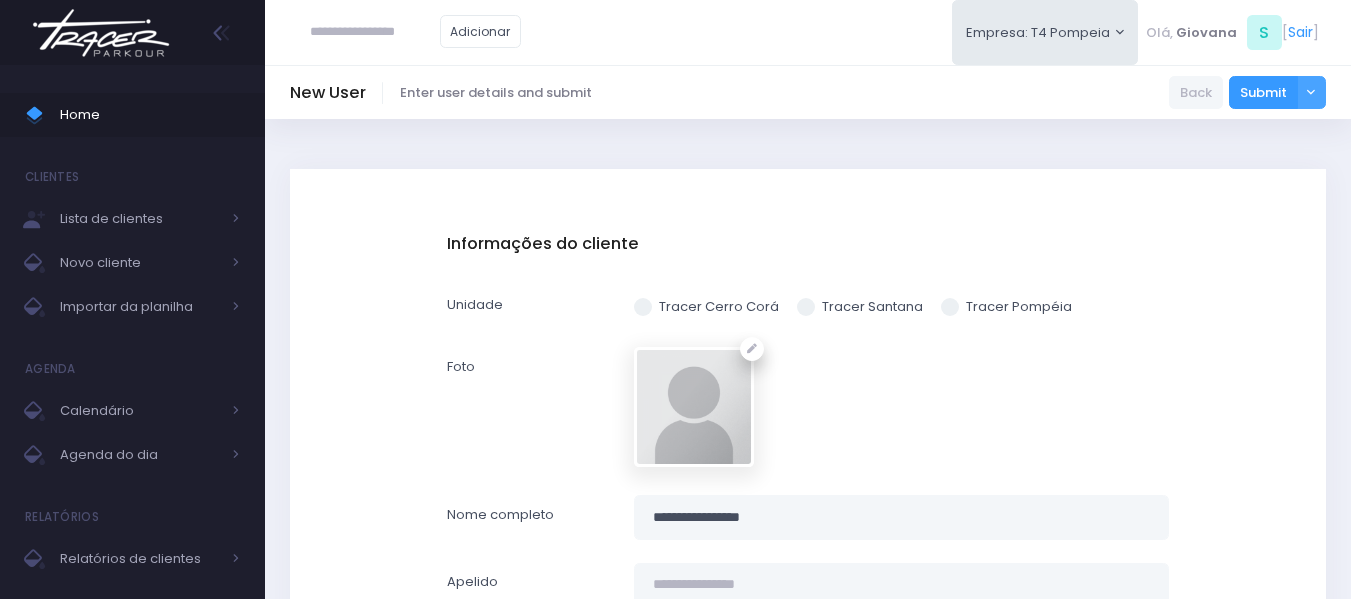 scroll, scrollTop: 100, scrollLeft: 0, axis: vertical 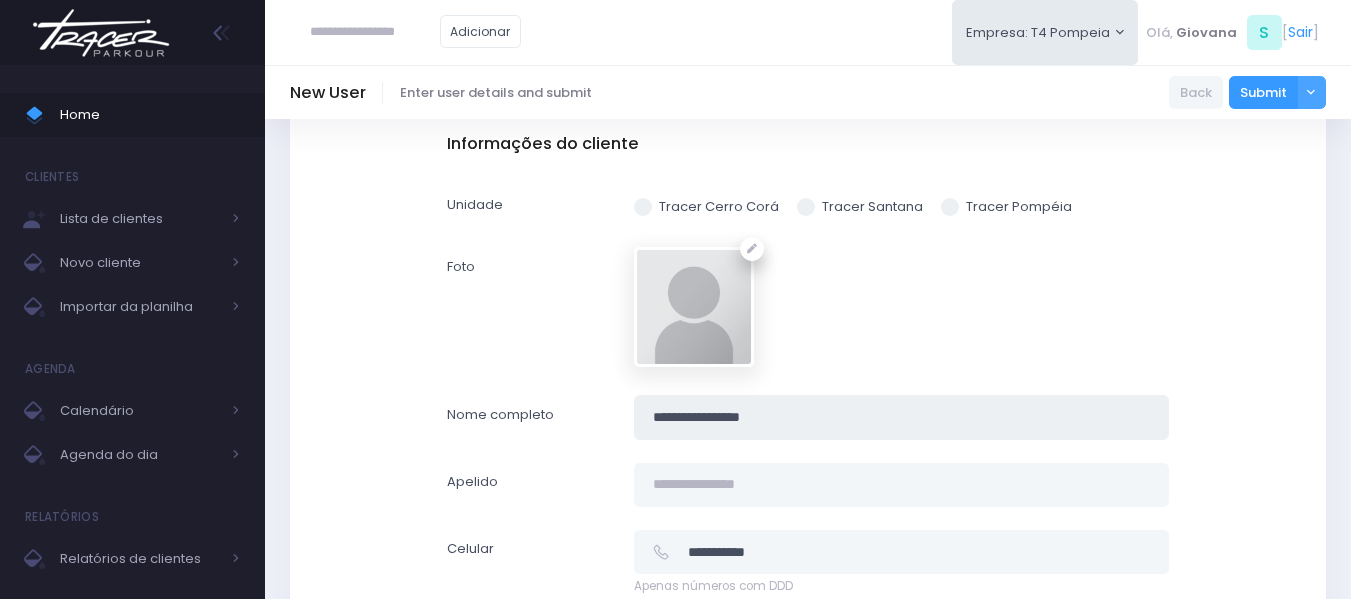drag, startPoint x: 834, startPoint y: 399, endPoint x: 584, endPoint y: 410, distance: 250.24188 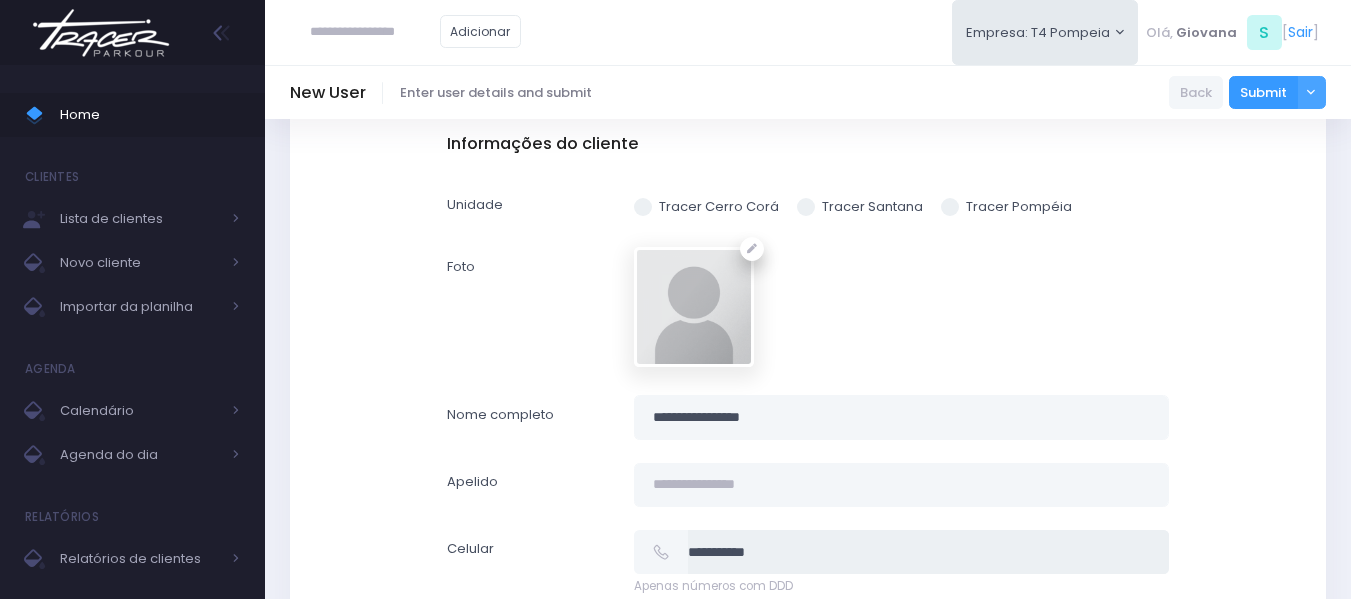 drag, startPoint x: 837, startPoint y: 555, endPoint x: 617, endPoint y: 535, distance: 220.90723 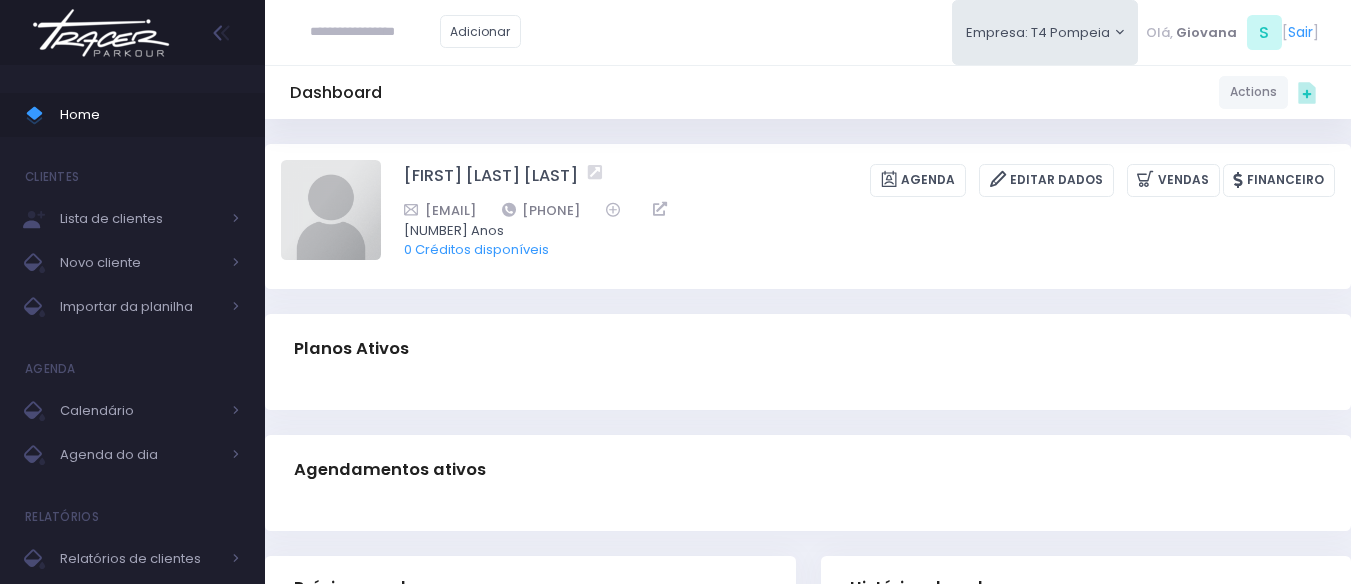 scroll, scrollTop: 0, scrollLeft: 0, axis: both 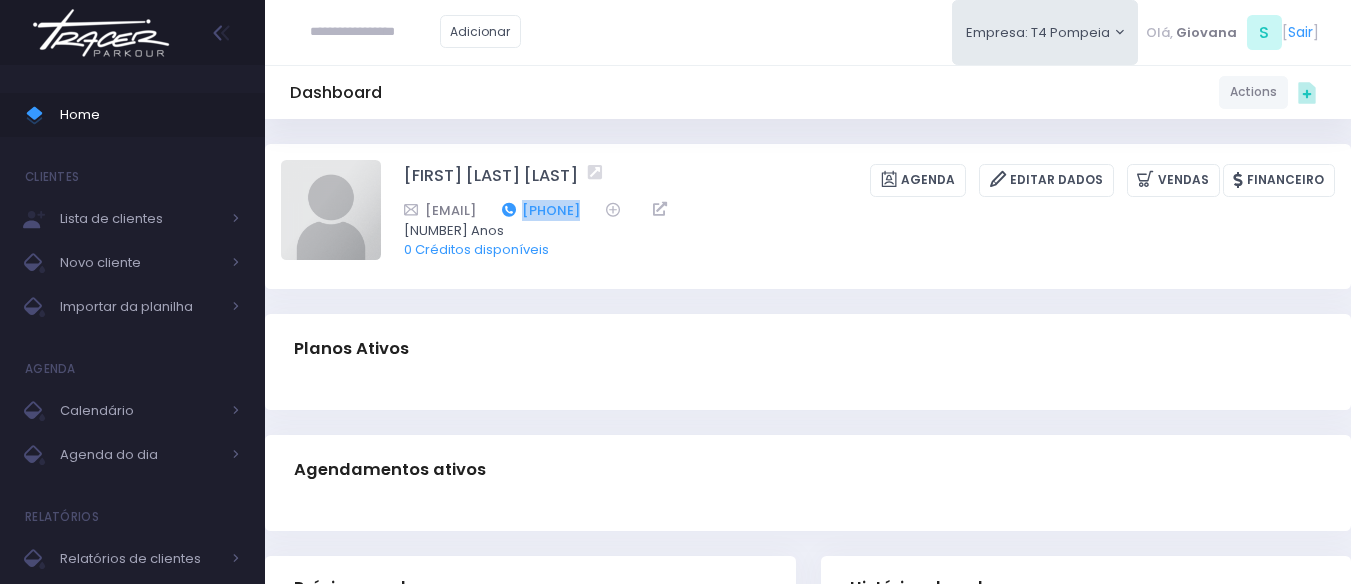 drag, startPoint x: 775, startPoint y: 210, endPoint x: 667, endPoint y: 213, distance: 108.04166 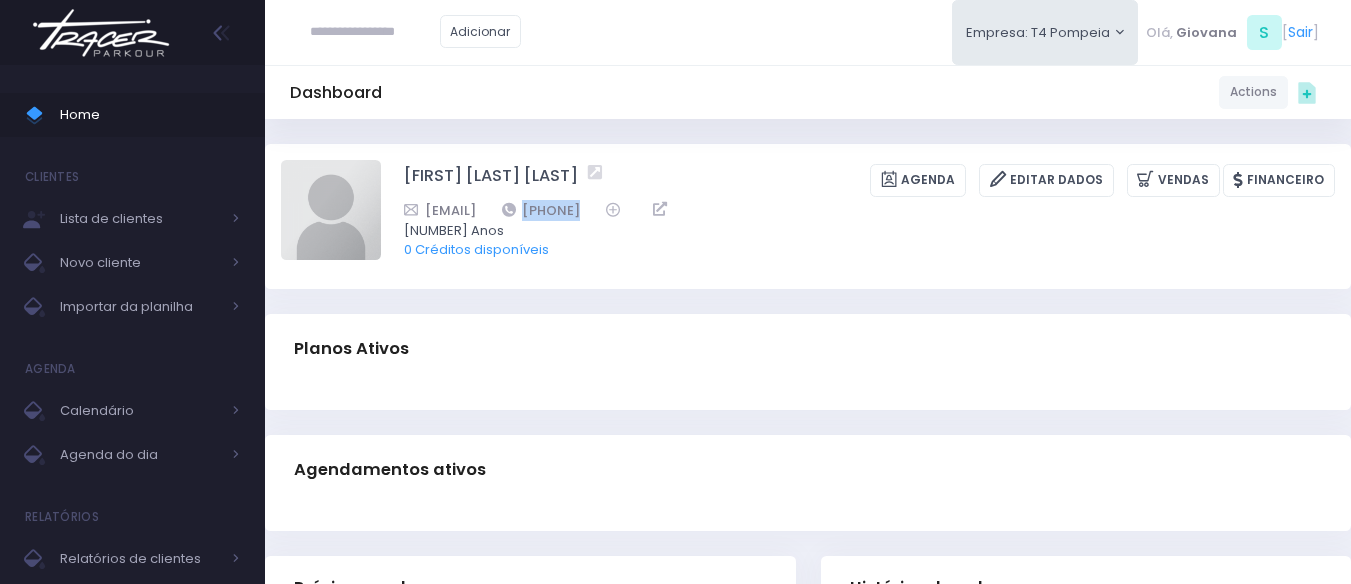 copy on "[PHONE]" 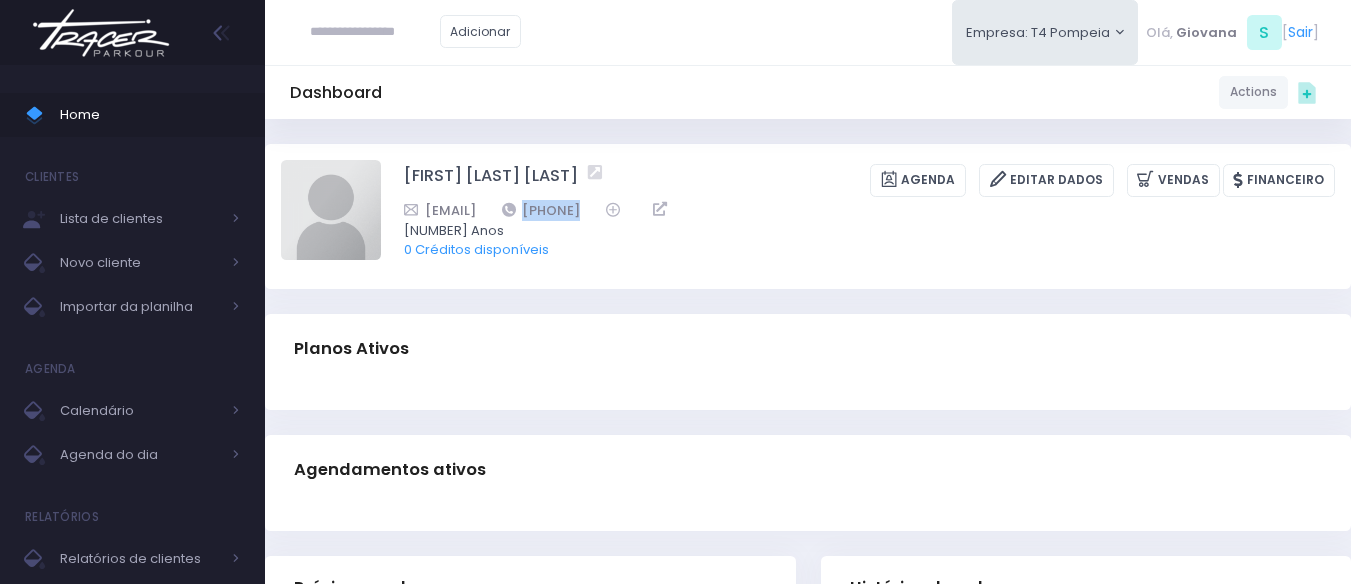 scroll, scrollTop: 300, scrollLeft: 0, axis: vertical 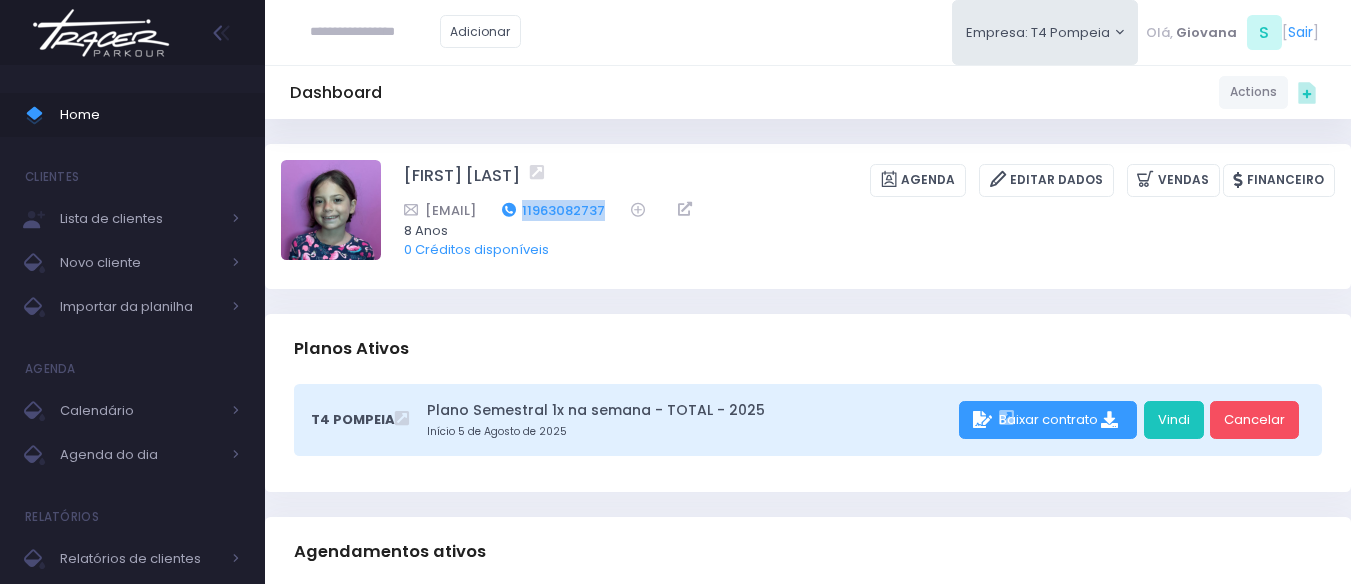 drag, startPoint x: 703, startPoint y: 213, endPoint x: 621, endPoint y: 219, distance: 82.219215 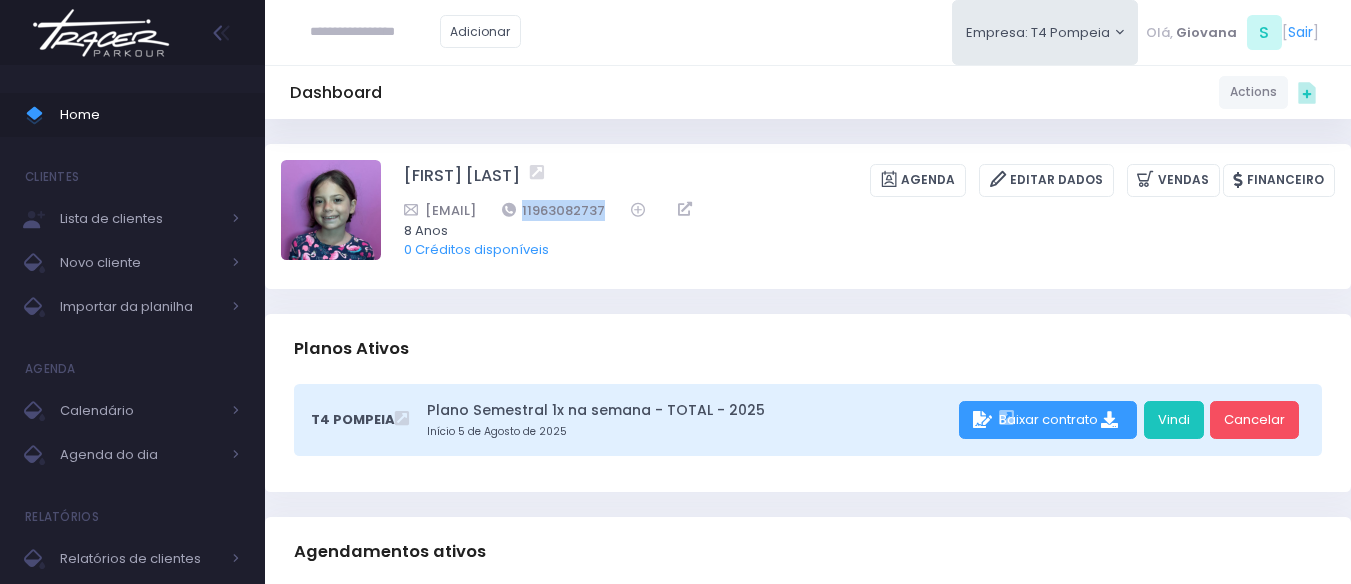 copy on "11963082737" 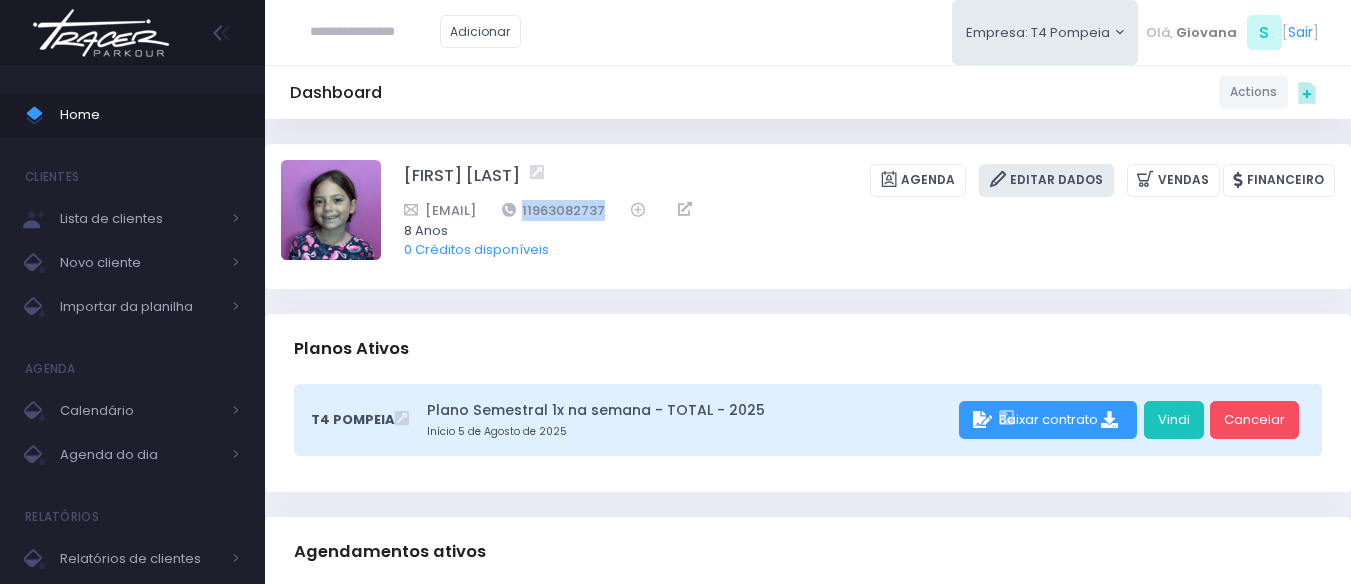 click on "Editar Dados" at bounding box center [1046, 180] 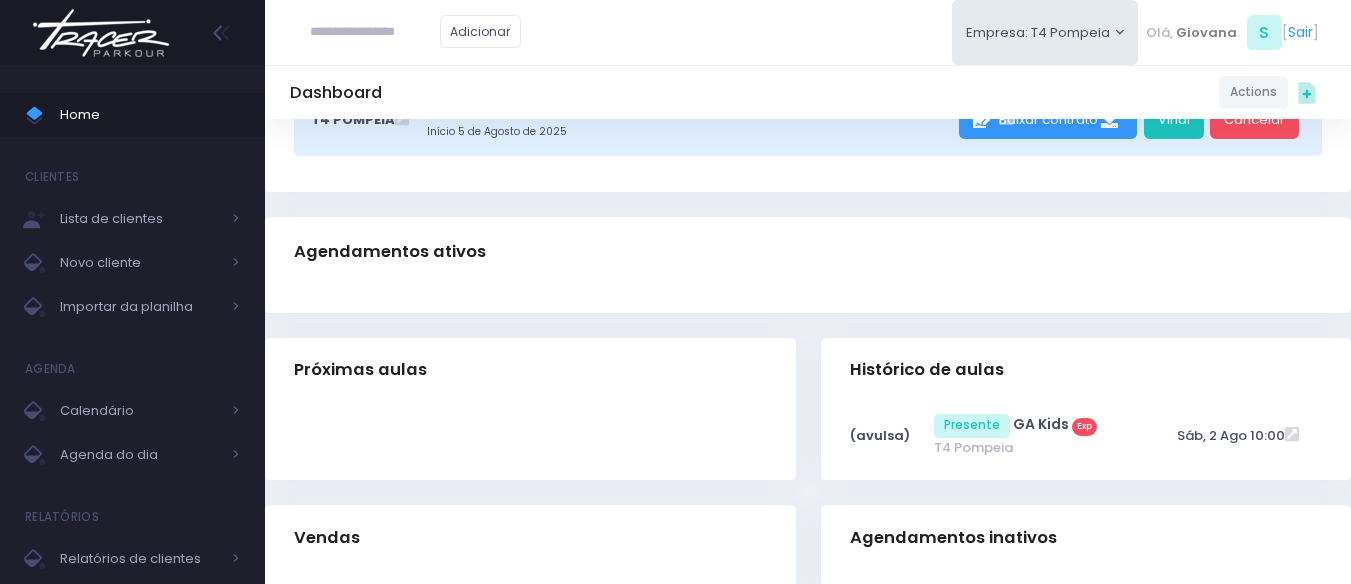 scroll, scrollTop: 0, scrollLeft: 0, axis: both 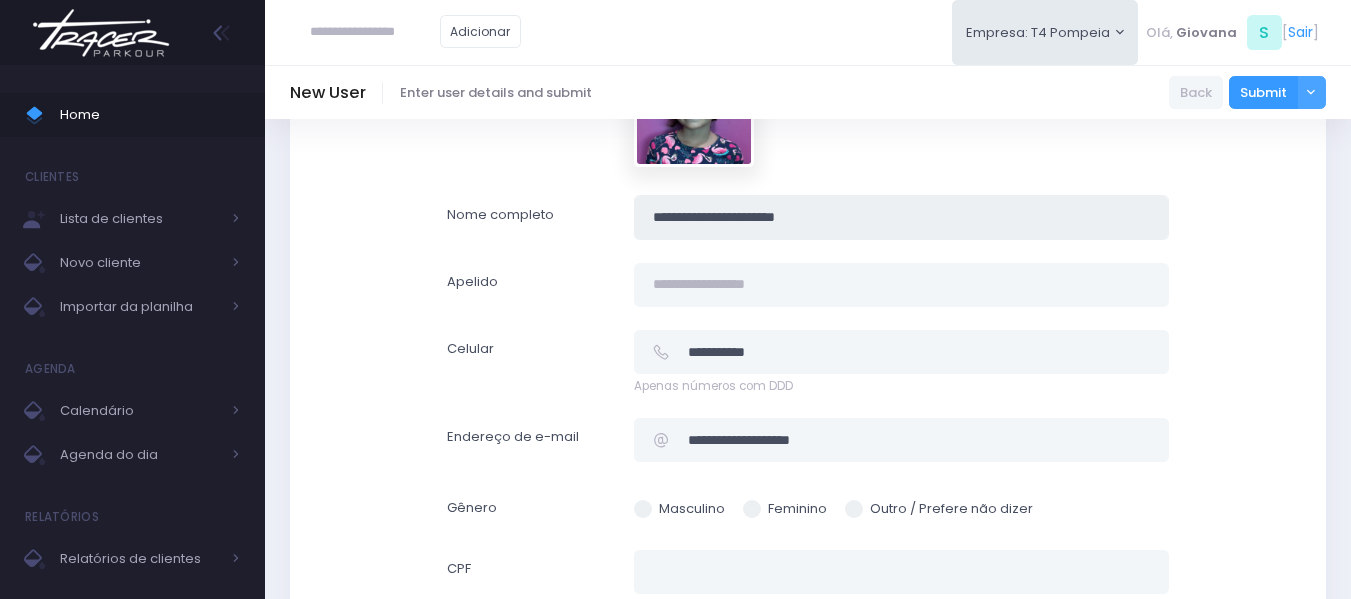 drag, startPoint x: 898, startPoint y: 237, endPoint x: 612, endPoint y: 214, distance: 286.92334 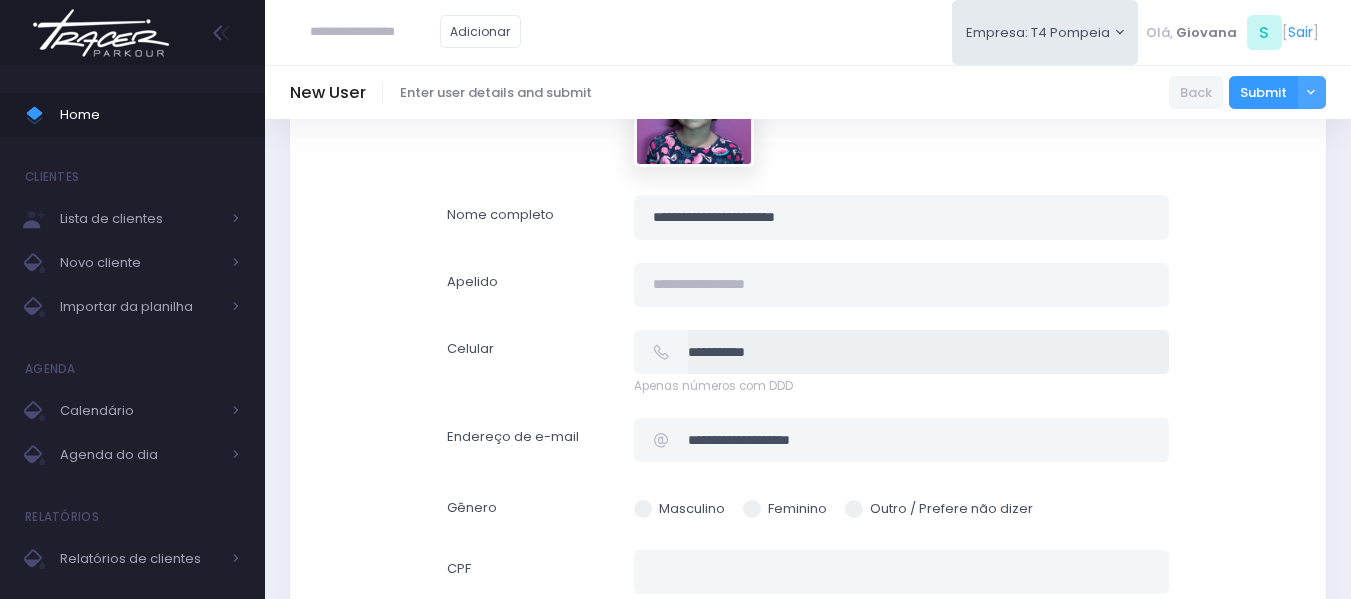 drag, startPoint x: 828, startPoint y: 350, endPoint x: 643, endPoint y: 339, distance: 185.32674 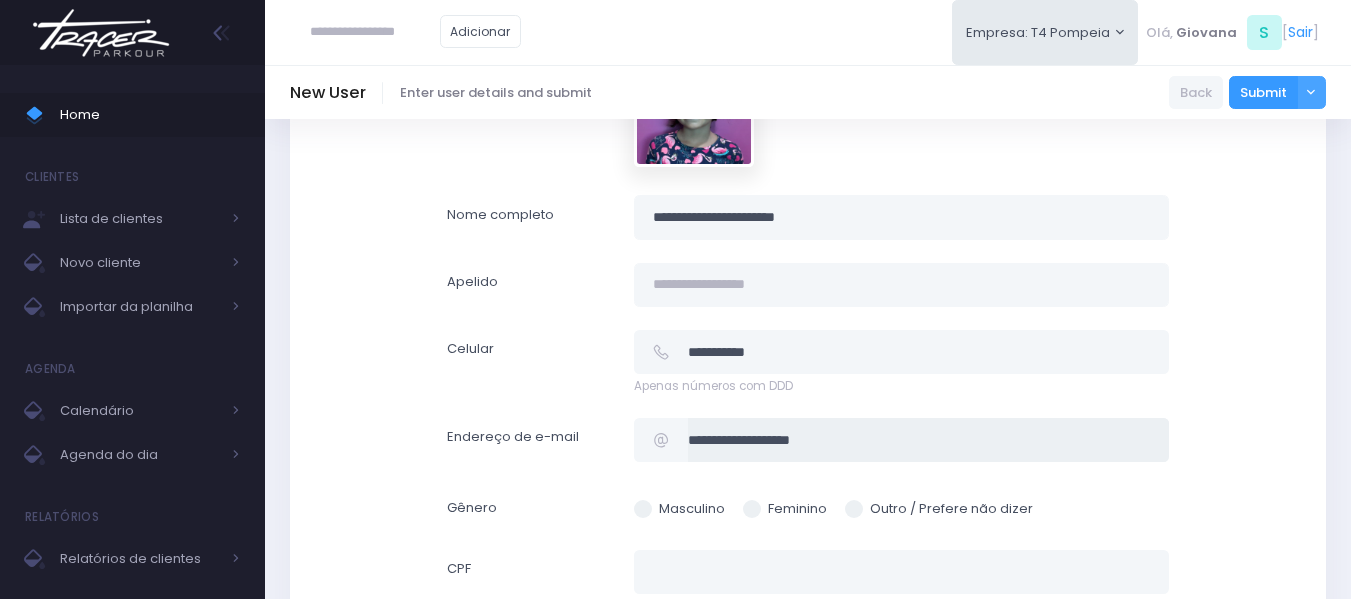 drag, startPoint x: 862, startPoint y: 427, endPoint x: 625, endPoint y: 423, distance: 237.03375 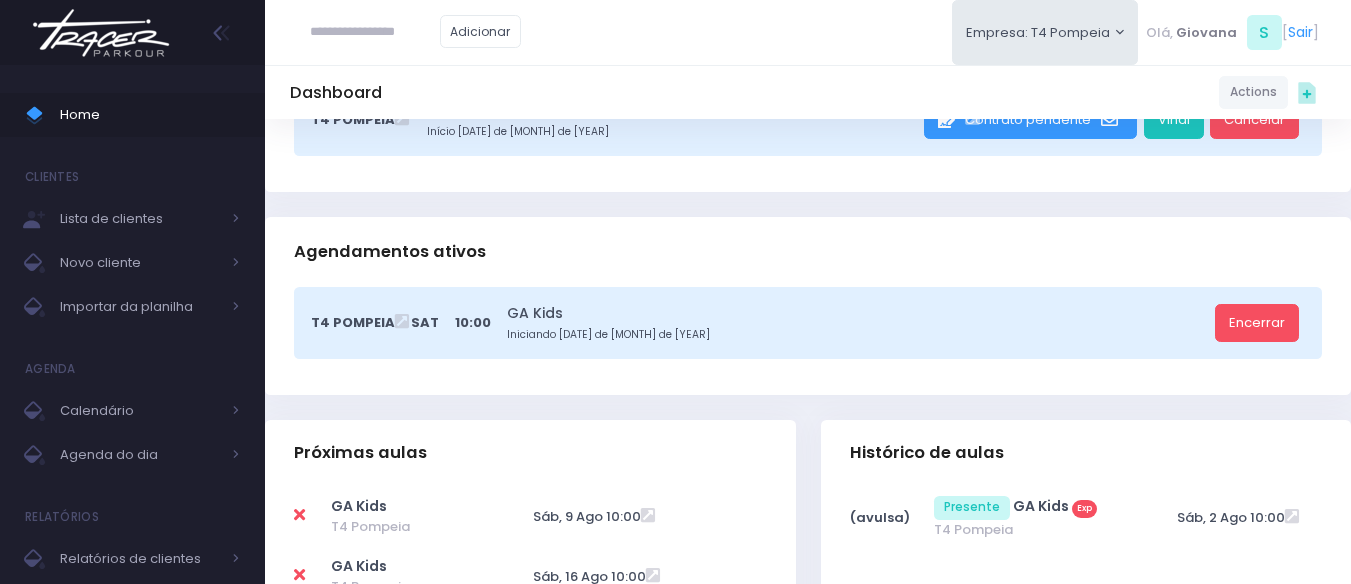 scroll, scrollTop: 0, scrollLeft: 0, axis: both 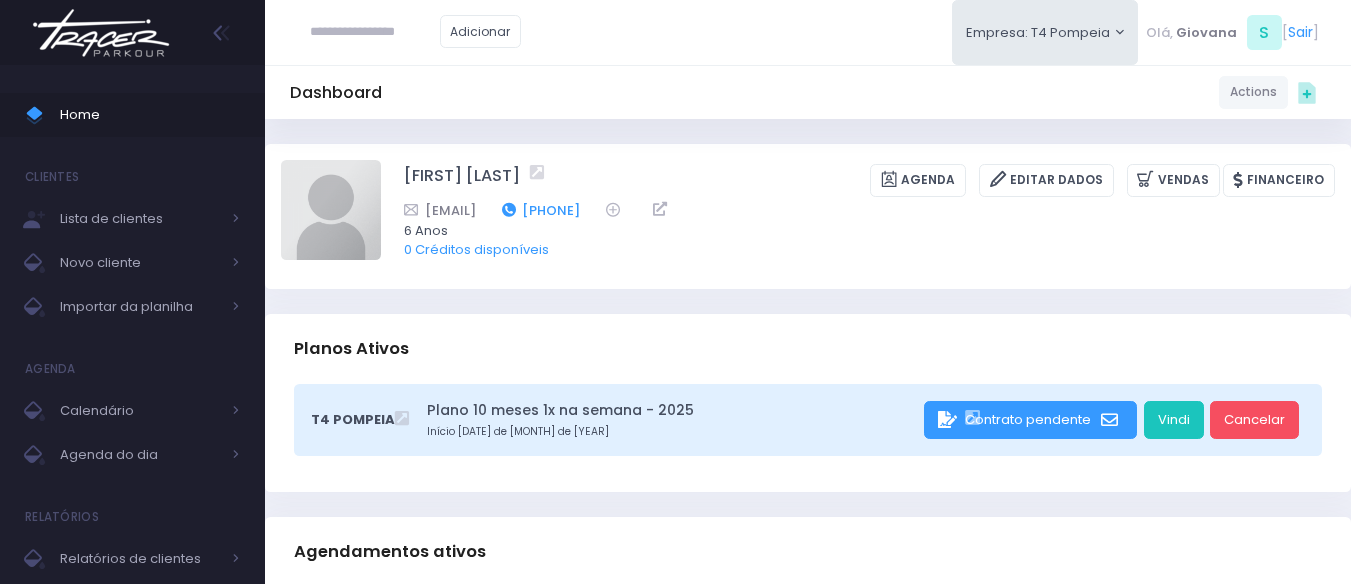 drag, startPoint x: 741, startPoint y: 206, endPoint x: 641, endPoint y: 200, distance: 100.17984 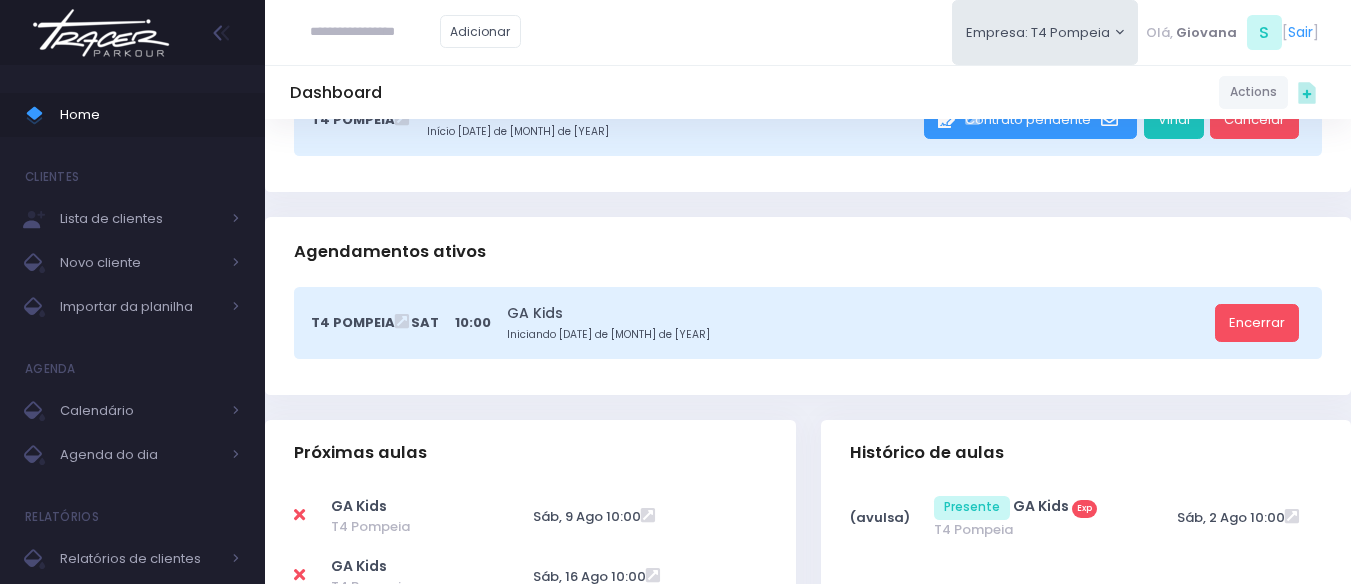 scroll, scrollTop: 400, scrollLeft: 0, axis: vertical 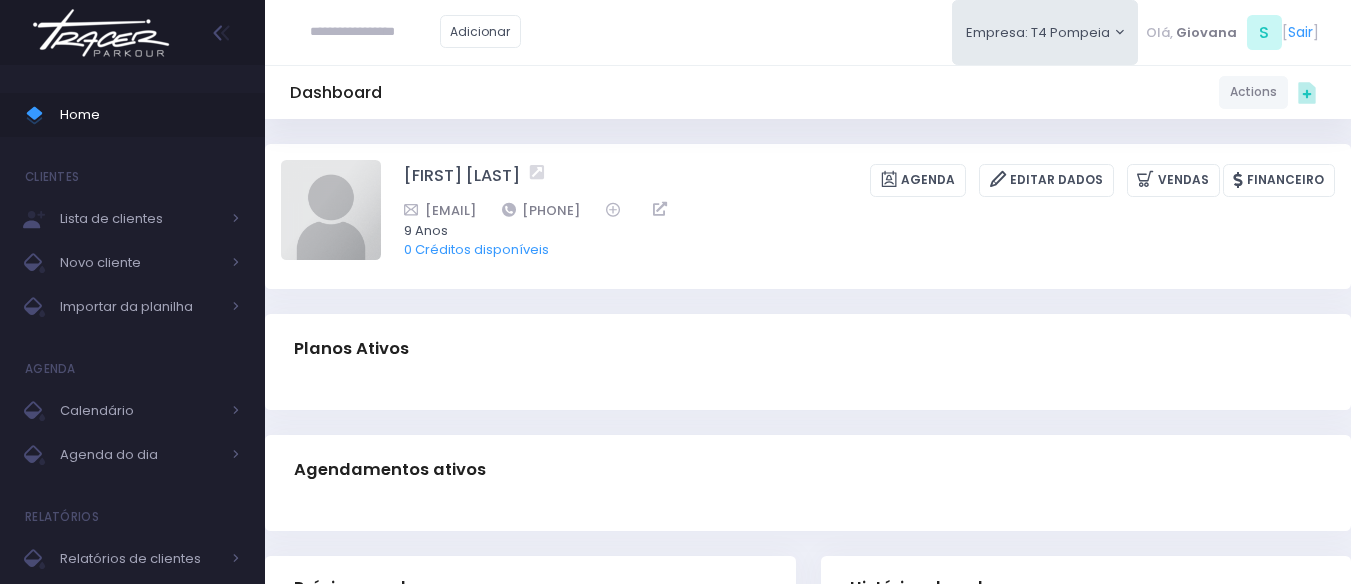 drag, startPoint x: 746, startPoint y: 204, endPoint x: 638, endPoint y: 194, distance: 108.461975 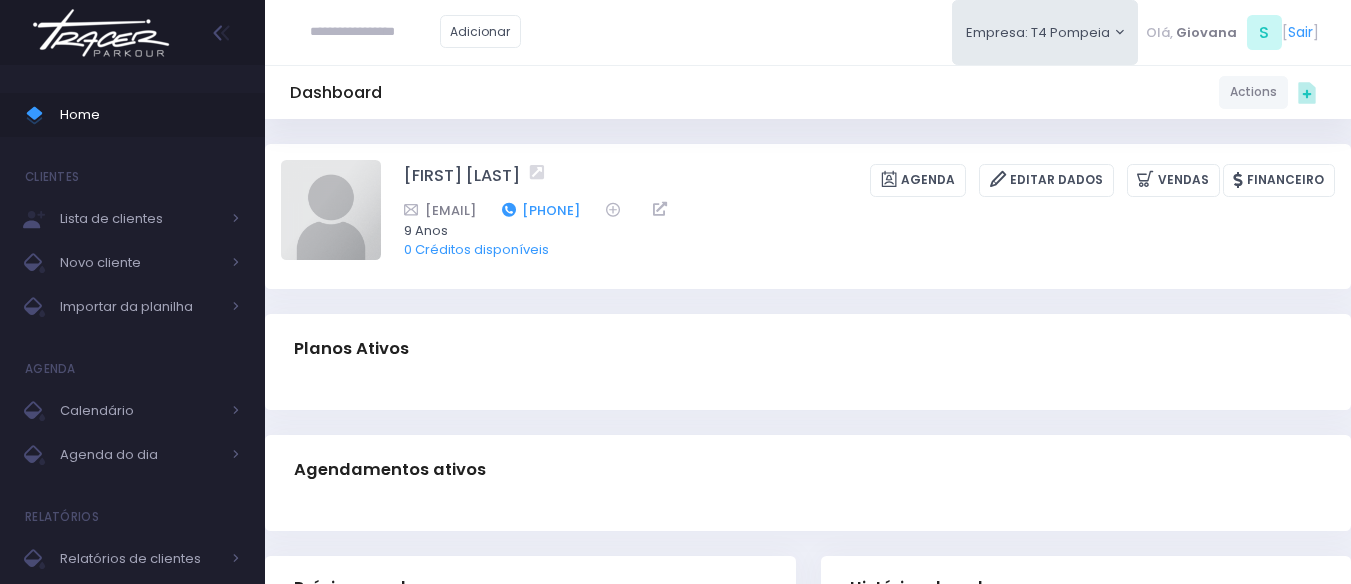 drag, startPoint x: 751, startPoint y: 212, endPoint x: 650, endPoint y: 209, distance: 101.04455 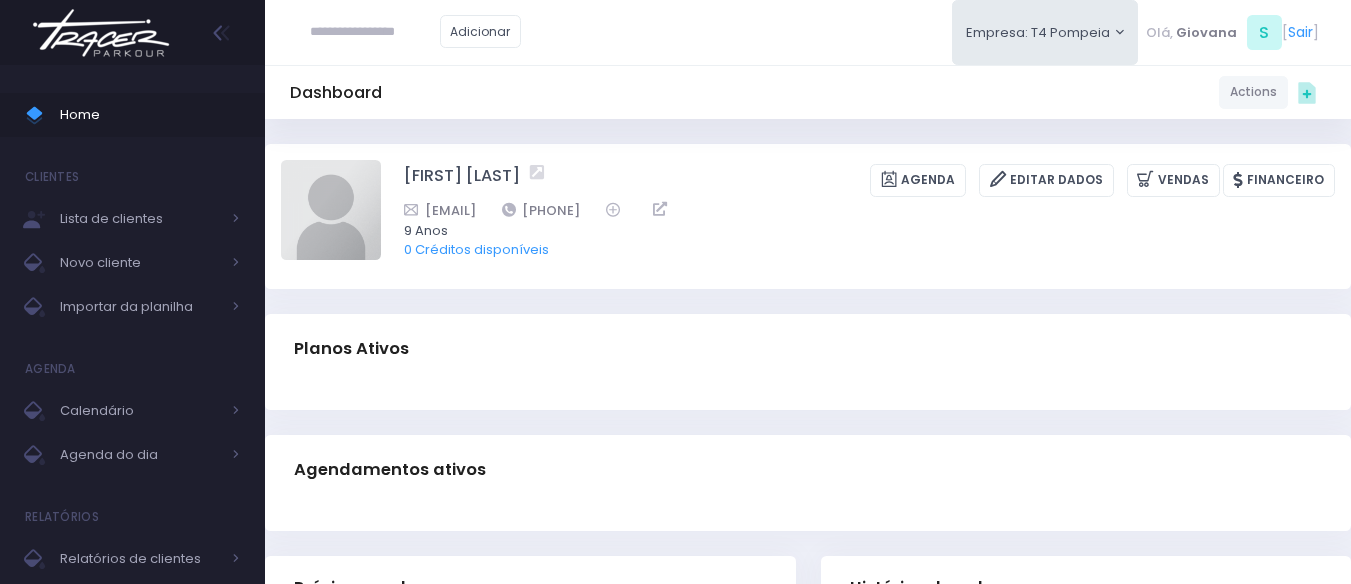 copy on "11993835547" 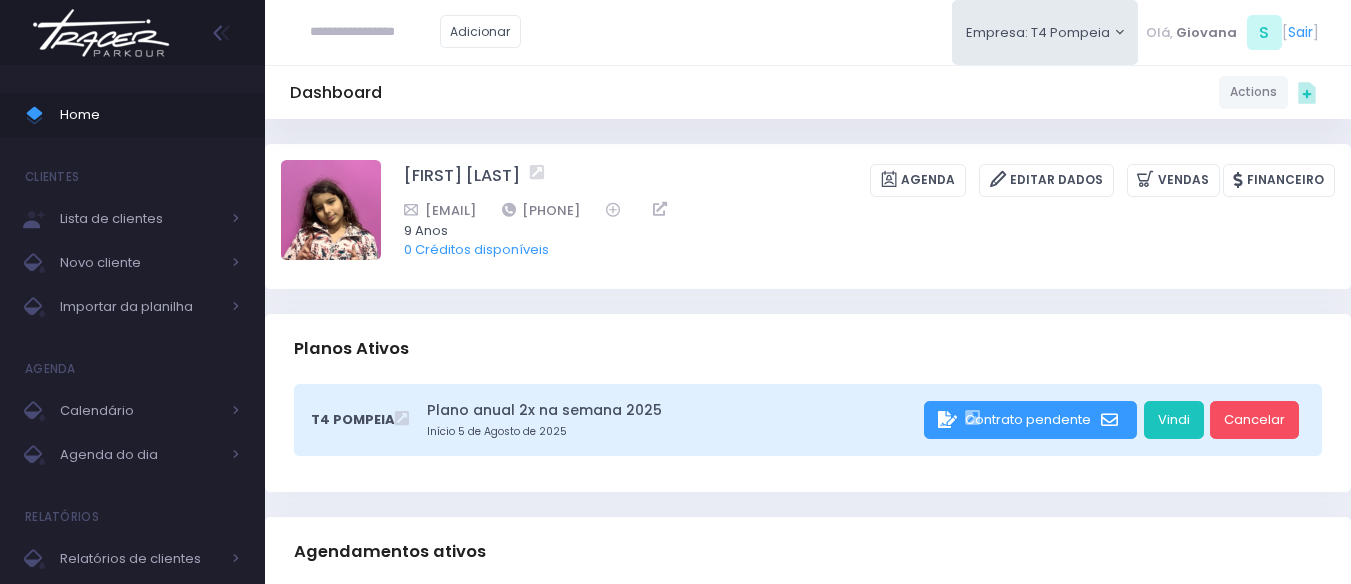 scroll, scrollTop: 0, scrollLeft: 0, axis: both 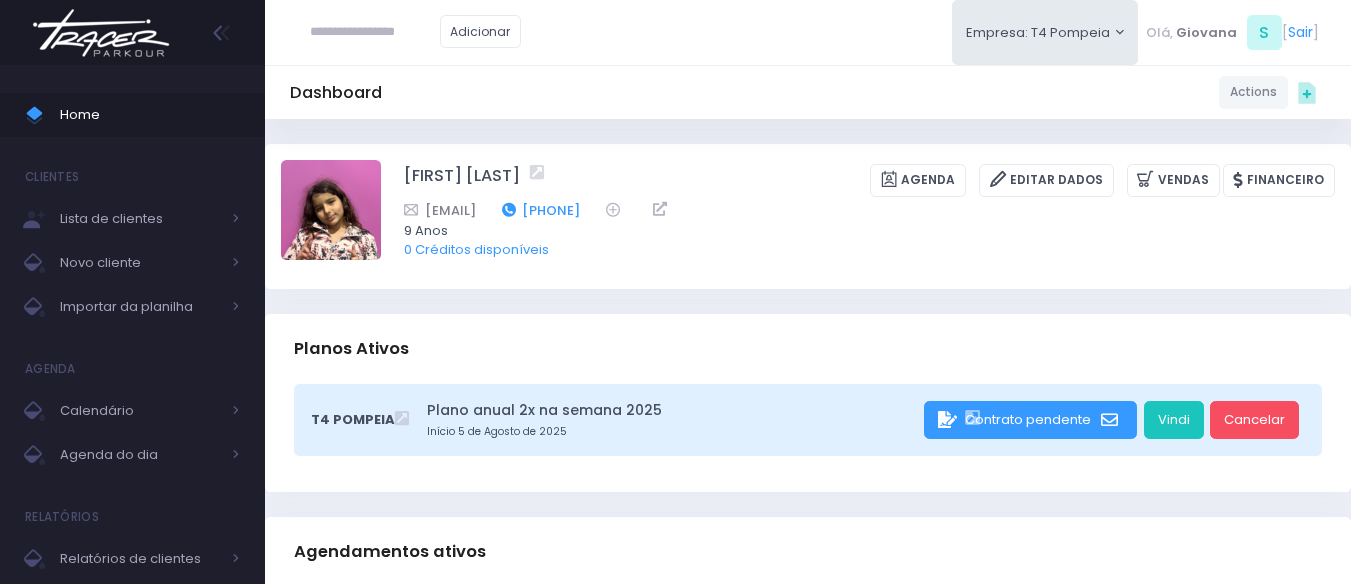 drag, startPoint x: 711, startPoint y: 206, endPoint x: 609, endPoint y: 213, distance: 102.239914 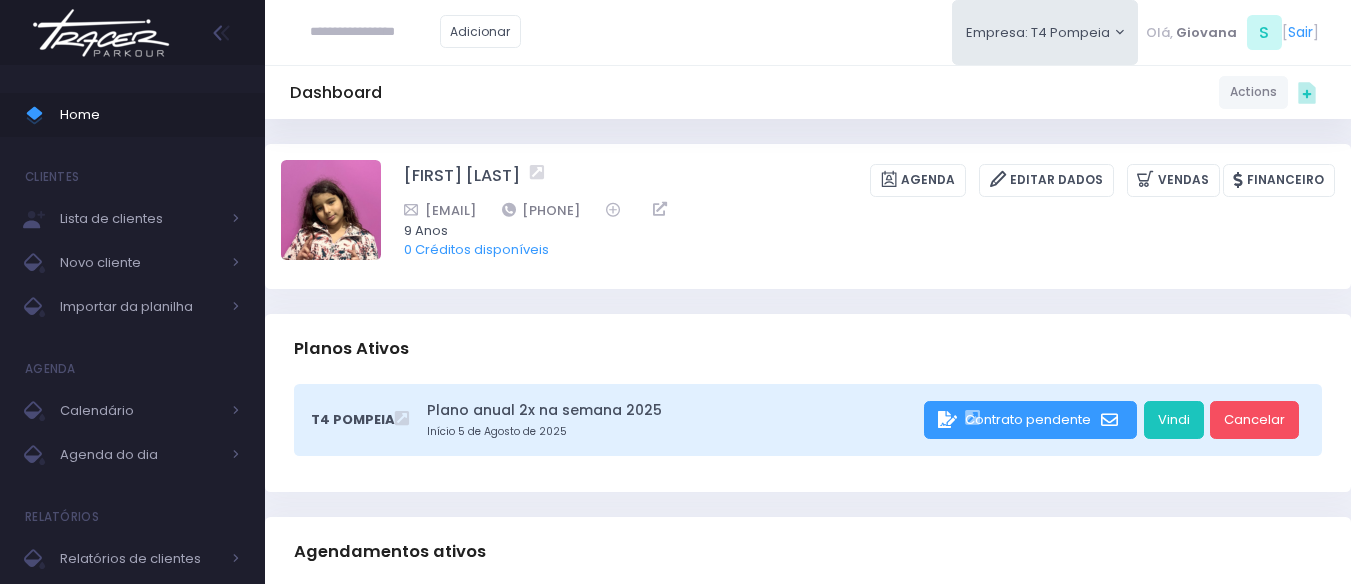 copy on "[PHONE]" 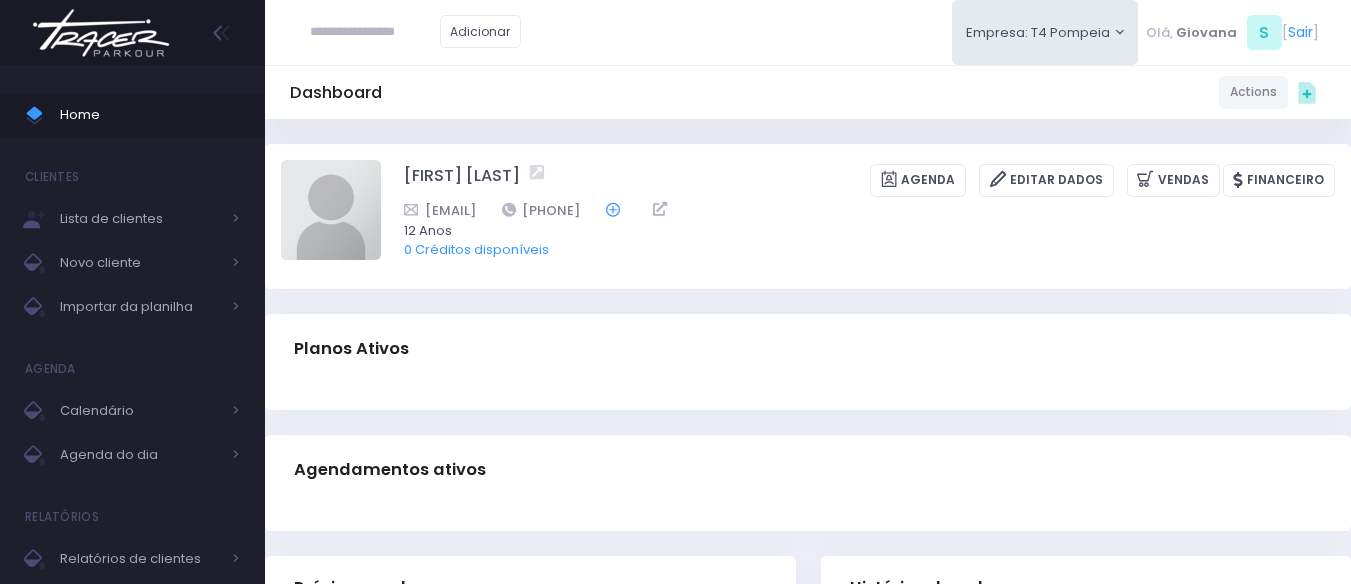 scroll, scrollTop: 0, scrollLeft: 0, axis: both 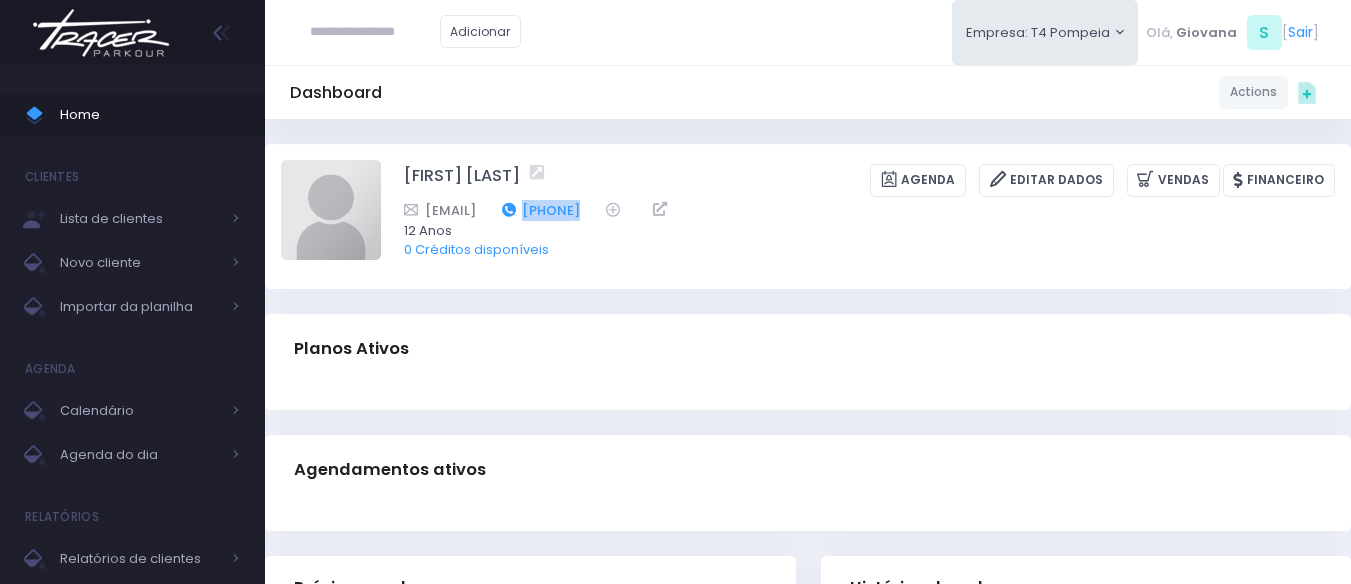 drag, startPoint x: 747, startPoint y: 206, endPoint x: 646, endPoint y: 205, distance: 101.00495 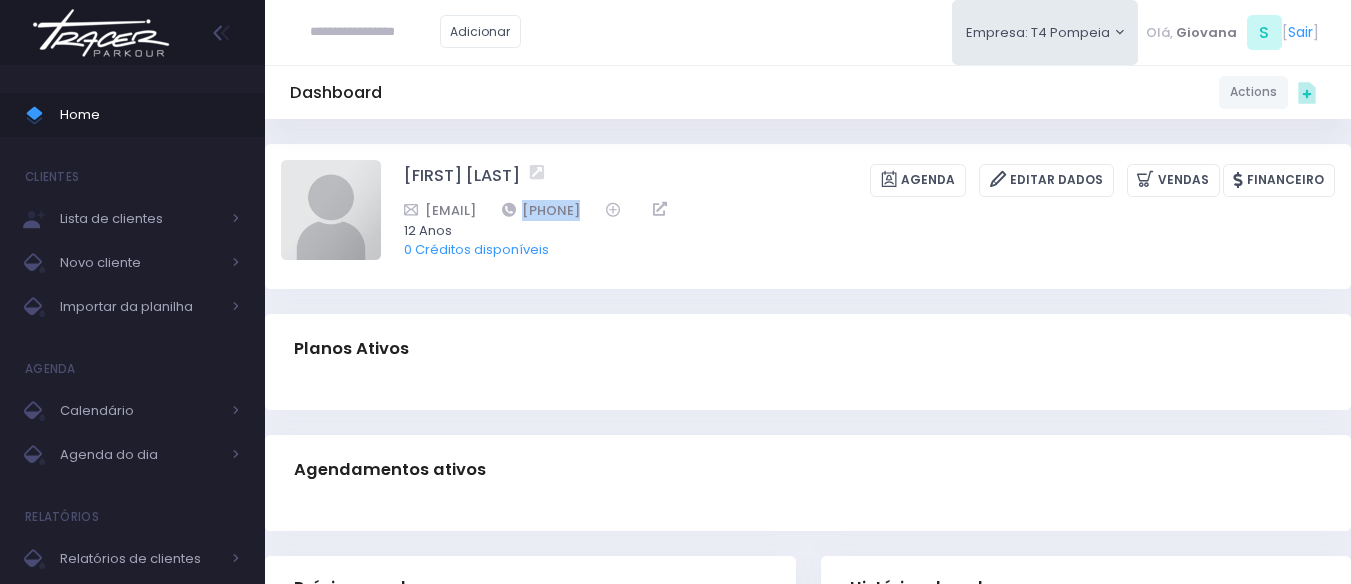 copy on "11966021206" 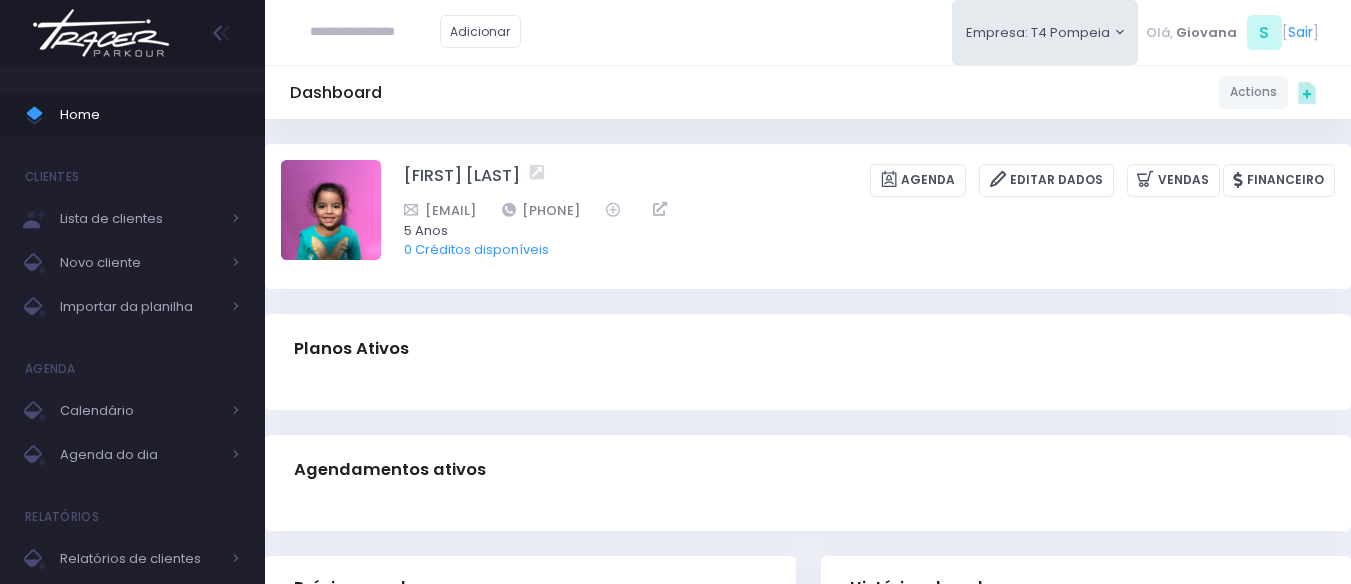 scroll, scrollTop: 0, scrollLeft: 0, axis: both 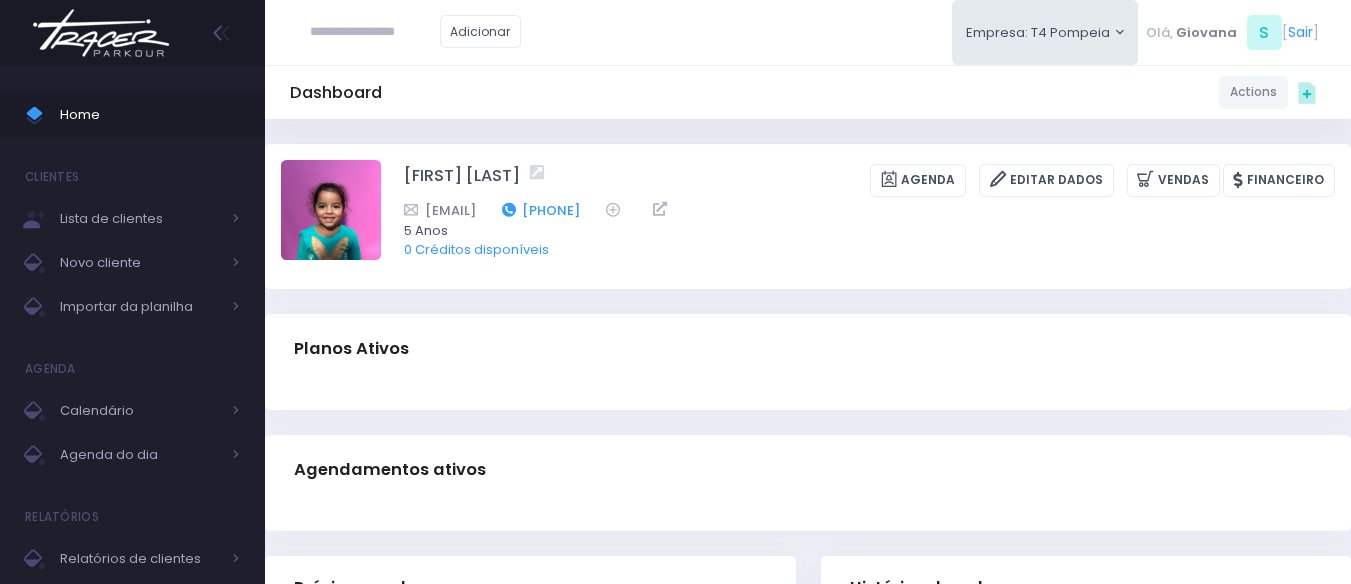drag, startPoint x: 757, startPoint y: 208, endPoint x: 653, endPoint y: 207, distance: 104.00481 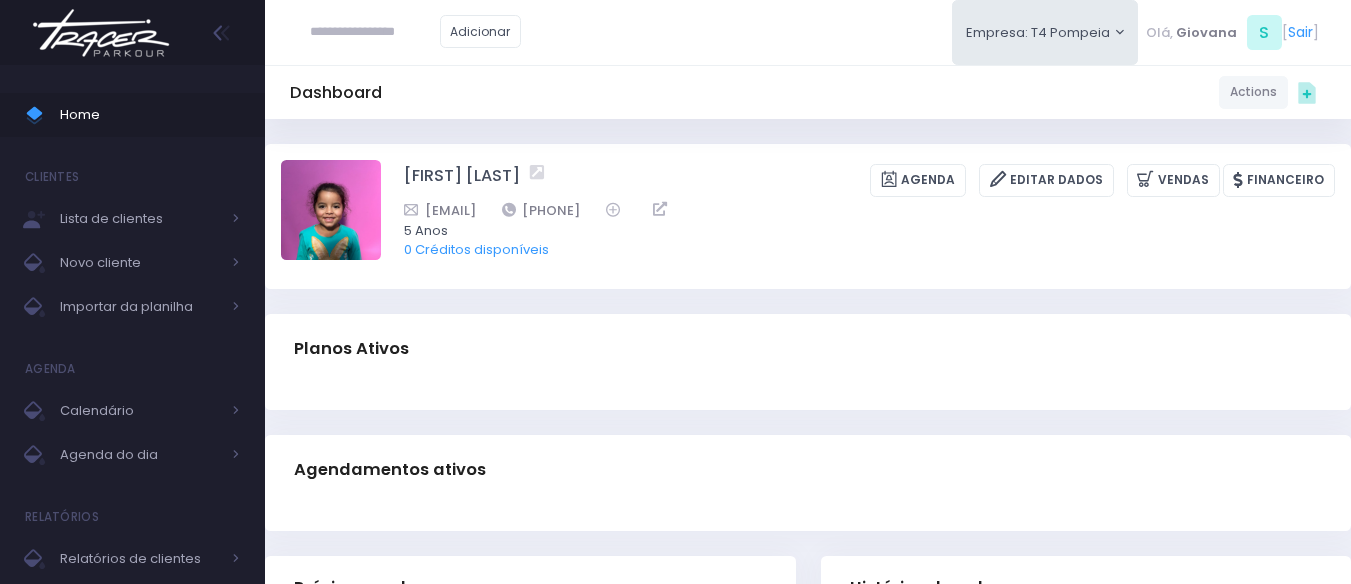 copy on "11973680940" 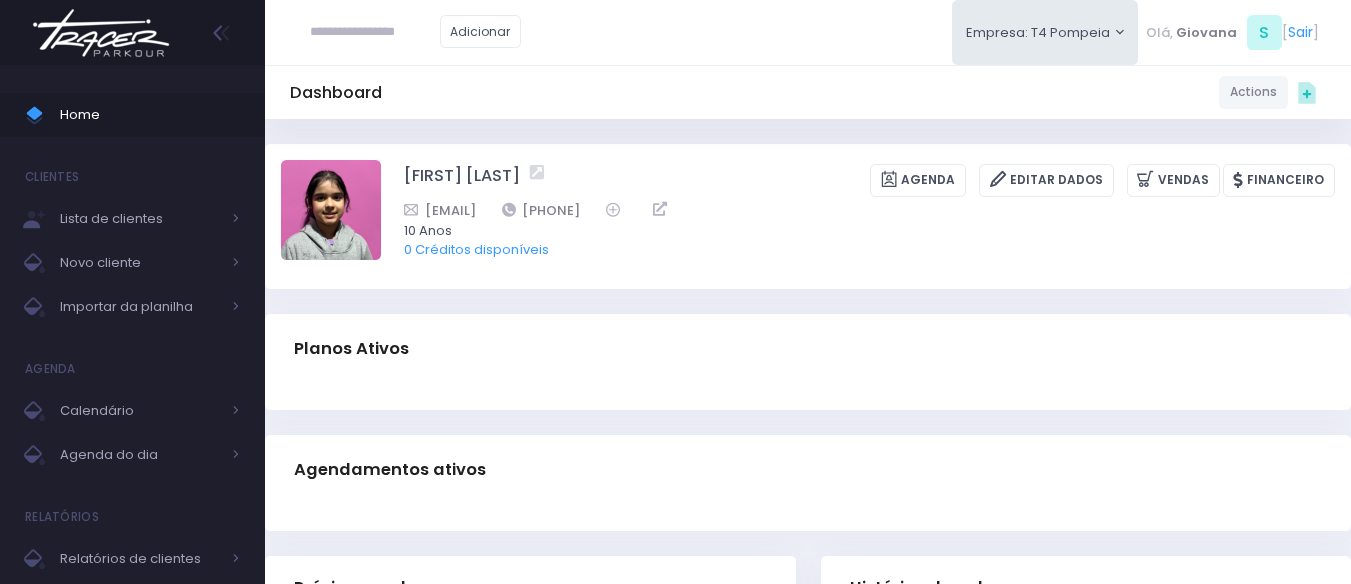 scroll, scrollTop: 0, scrollLeft: 0, axis: both 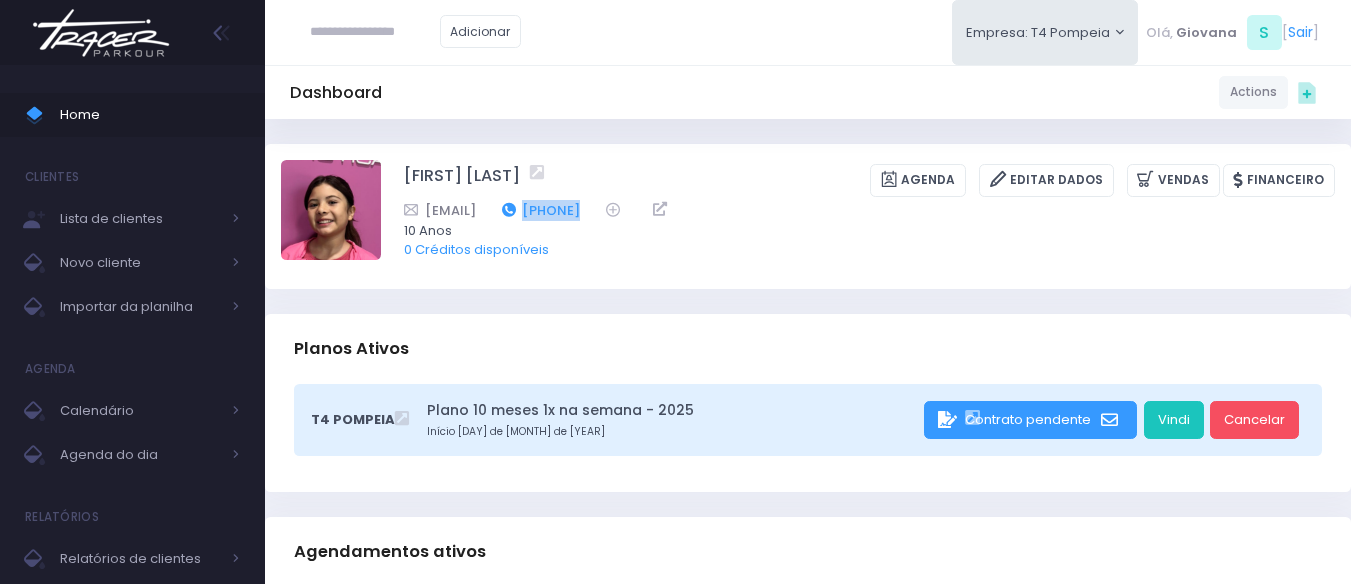 drag, startPoint x: 726, startPoint y: 208, endPoint x: 644, endPoint y: 207, distance: 82.006096 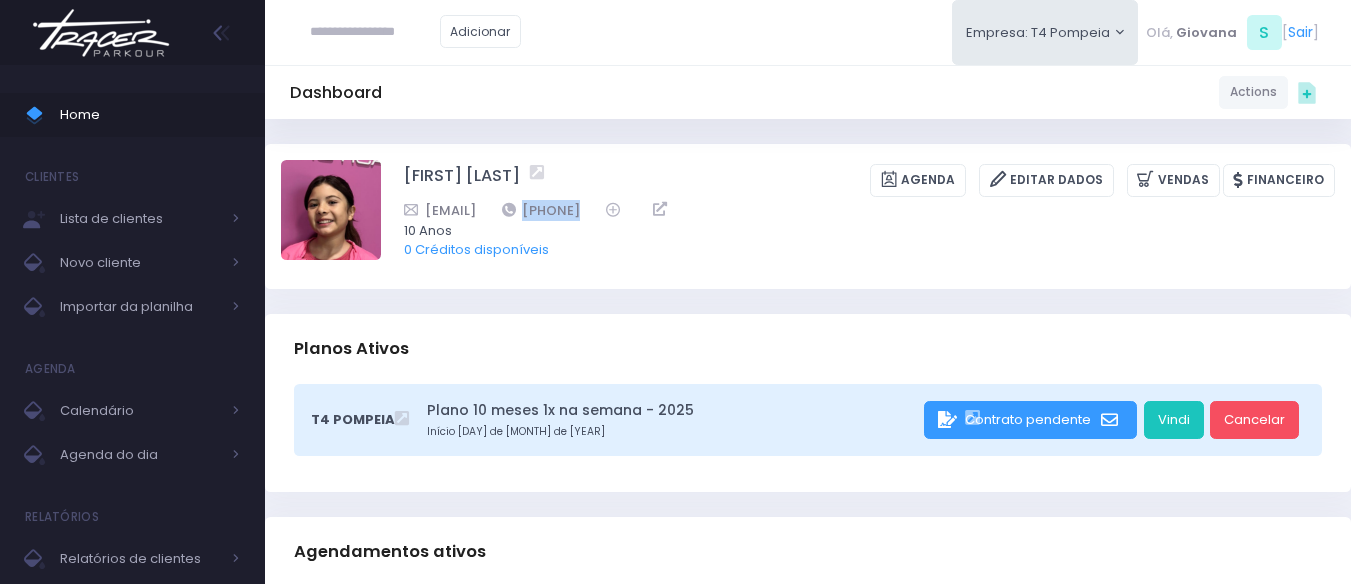 copy on "11967120261" 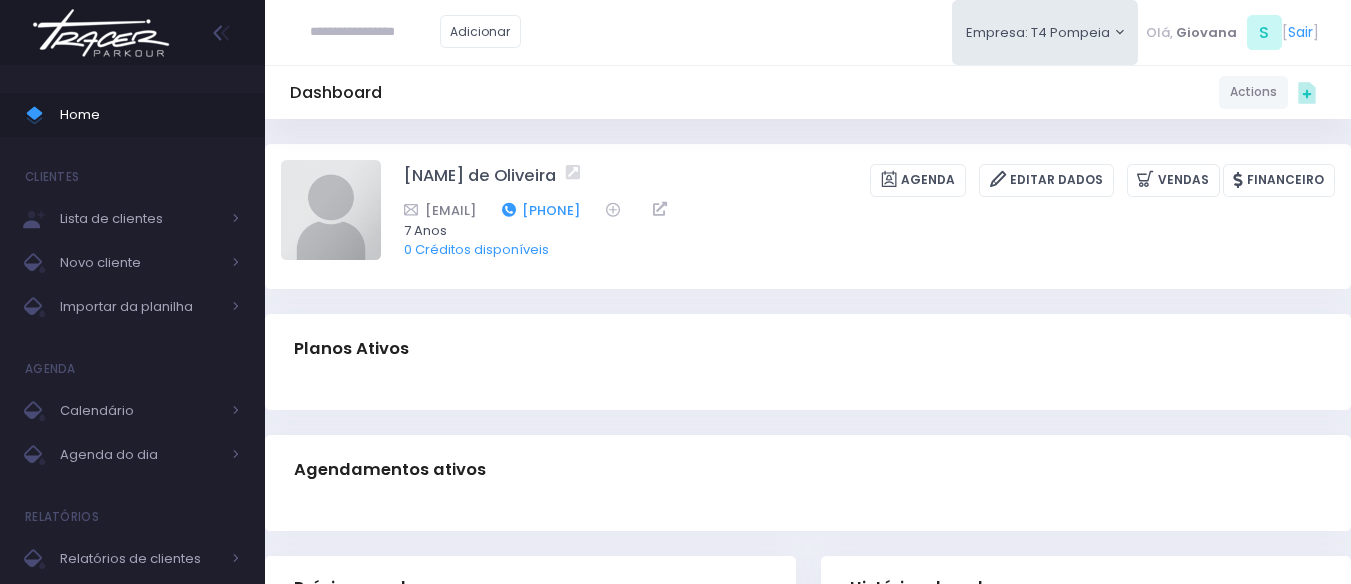 scroll, scrollTop: 0, scrollLeft: 0, axis: both 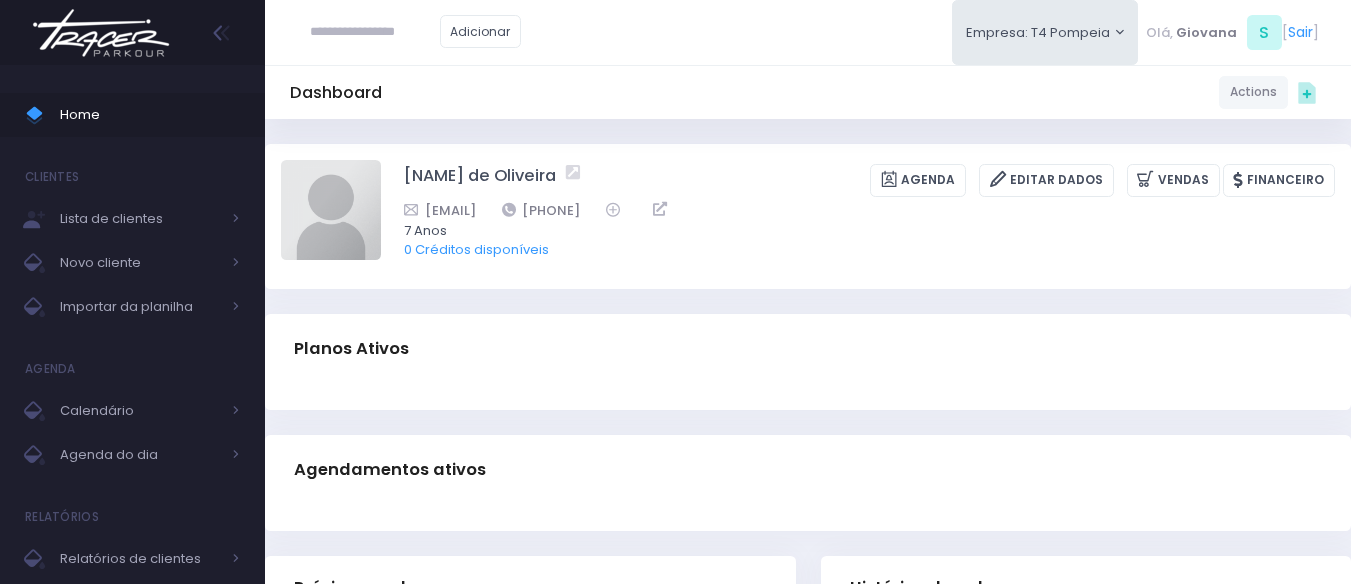 drag, startPoint x: 775, startPoint y: 205, endPoint x: 660, endPoint y: 205, distance: 115 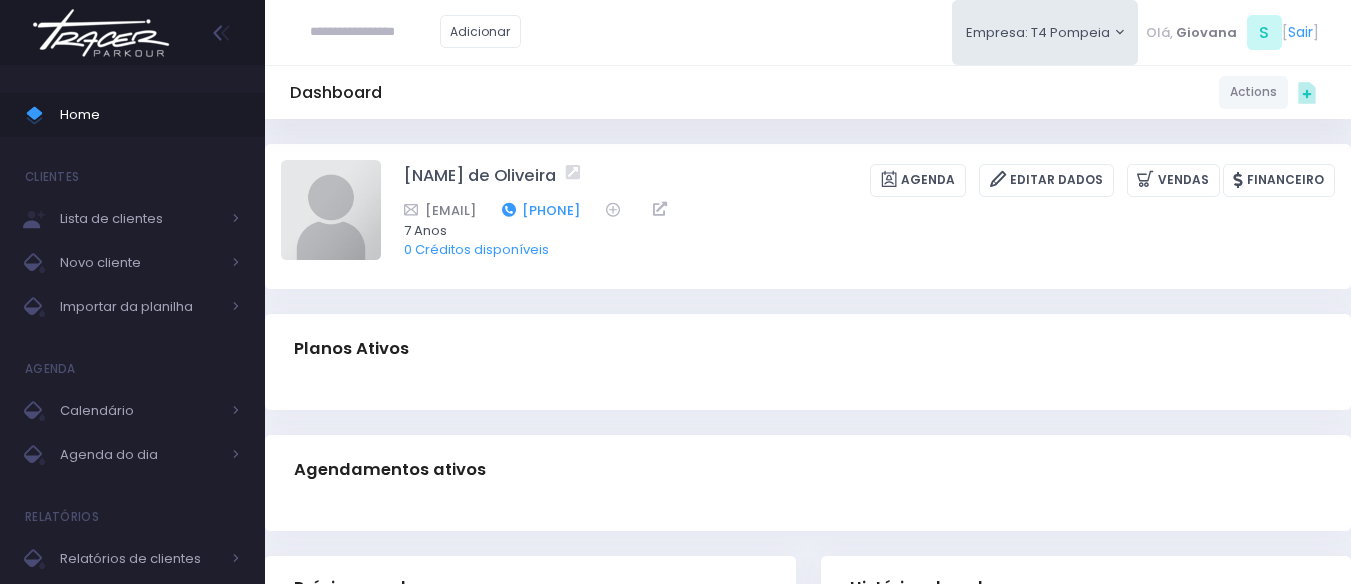copy on "[PHONE]" 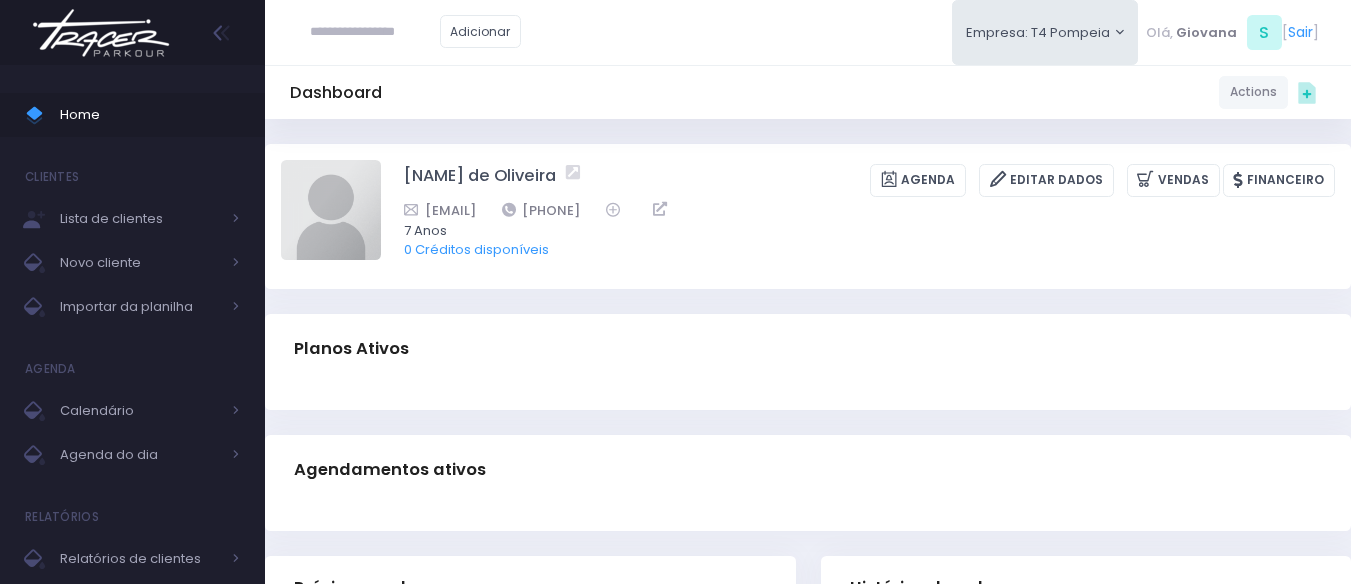 scroll, scrollTop: 300, scrollLeft: 0, axis: vertical 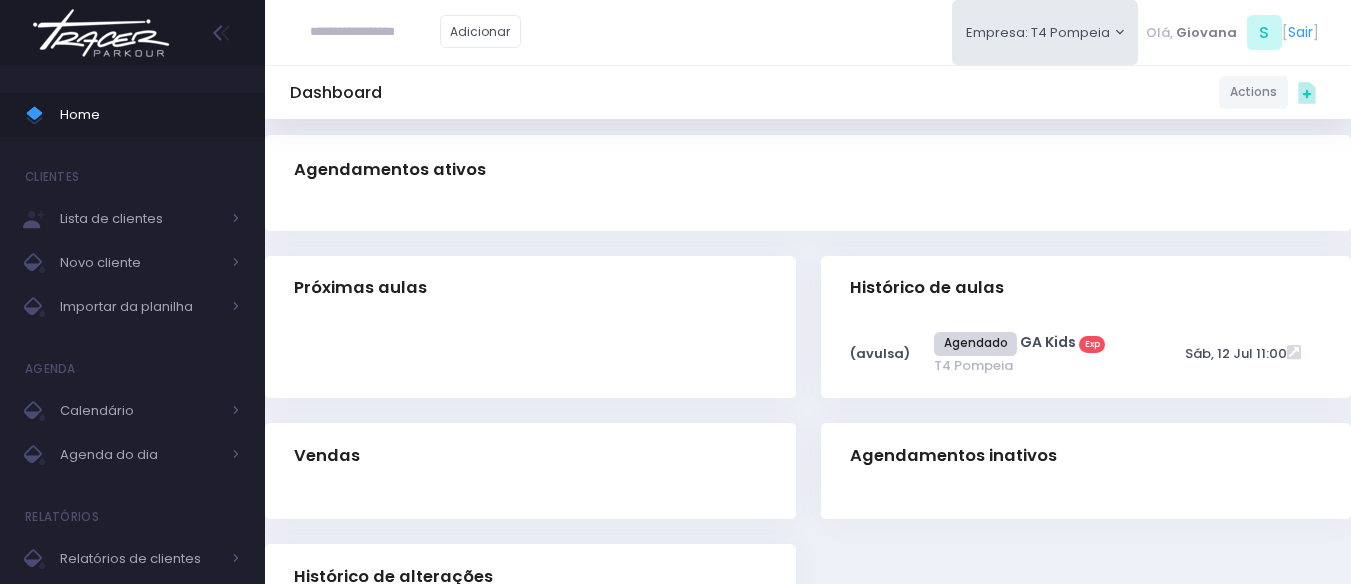 click at bounding box center (530, 357) 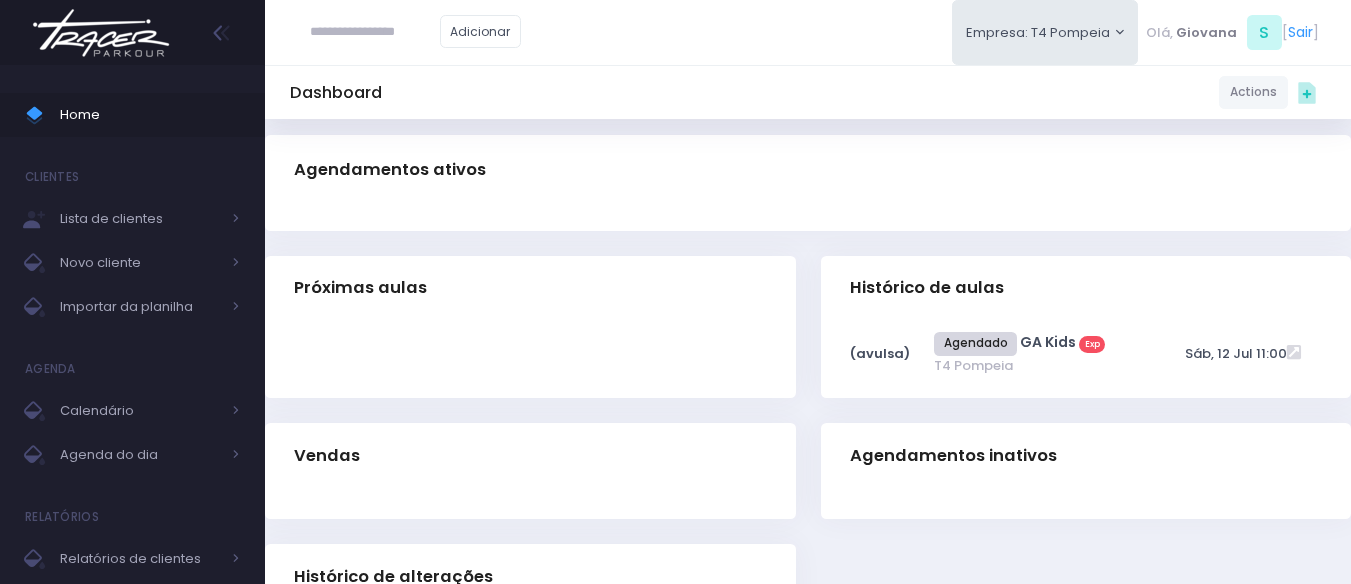 scroll, scrollTop: 0, scrollLeft: 0, axis: both 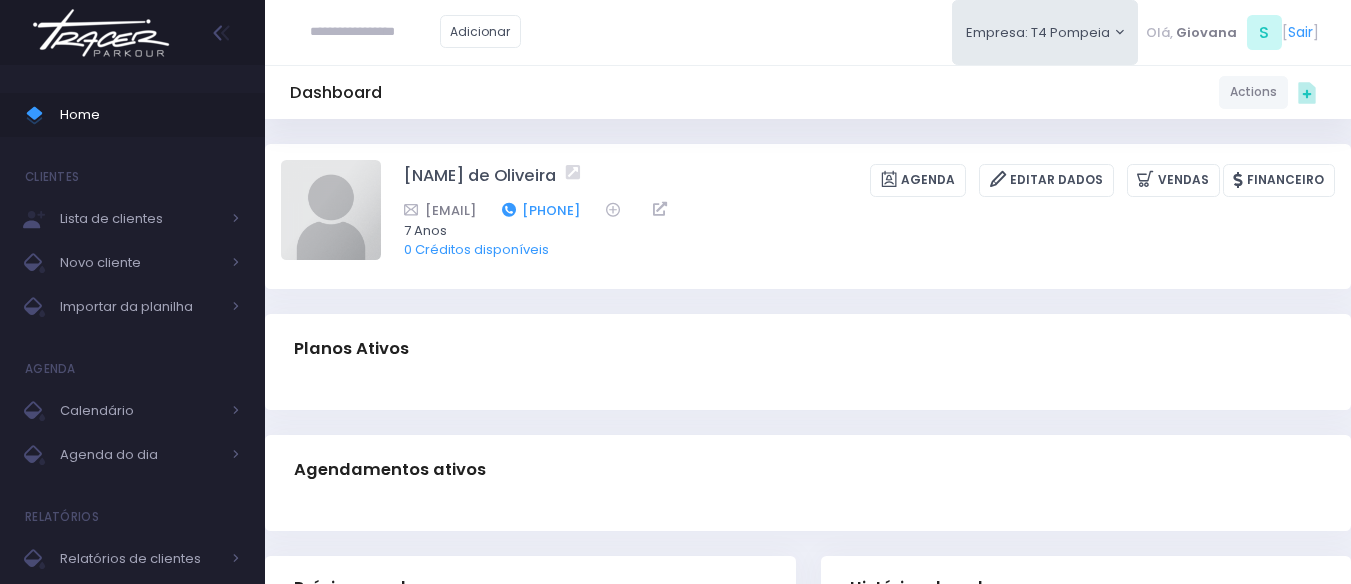 drag, startPoint x: 775, startPoint y: 213, endPoint x: 673, endPoint y: 210, distance: 102.044106 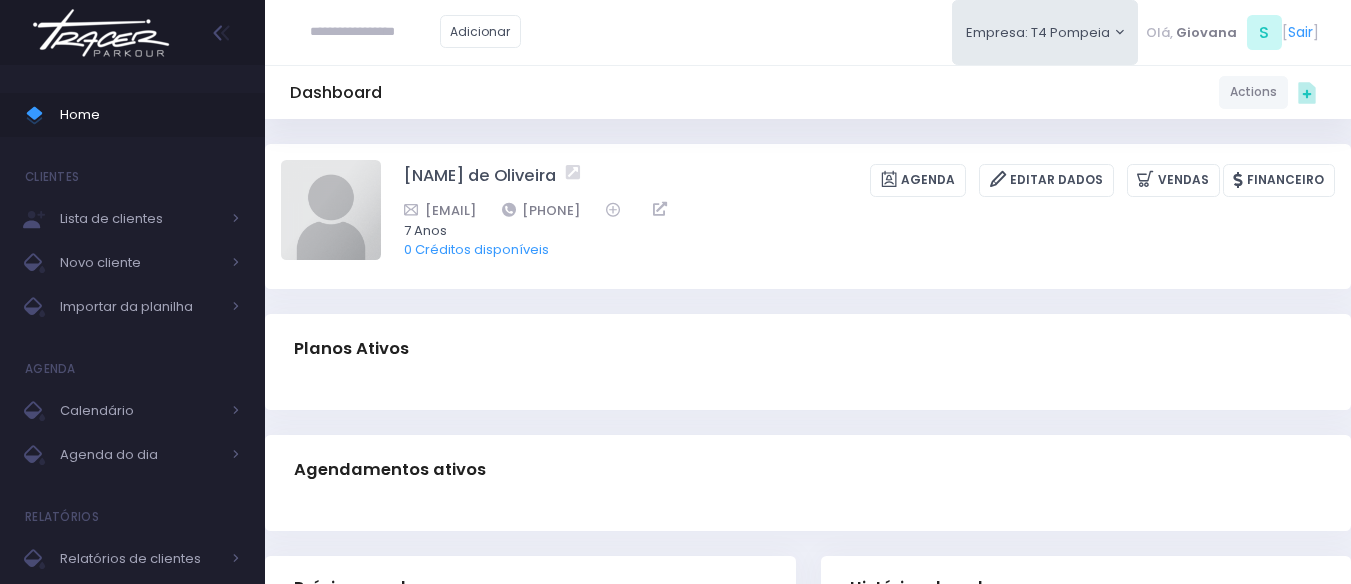 copy on "11950586747" 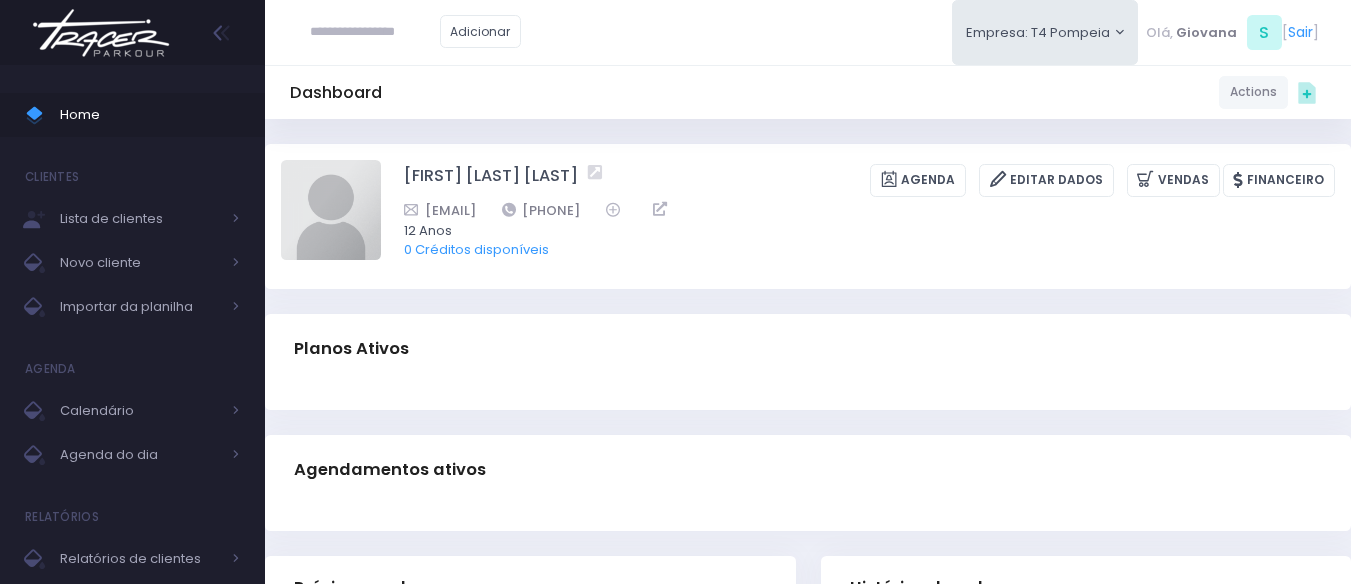 scroll, scrollTop: 0, scrollLeft: 0, axis: both 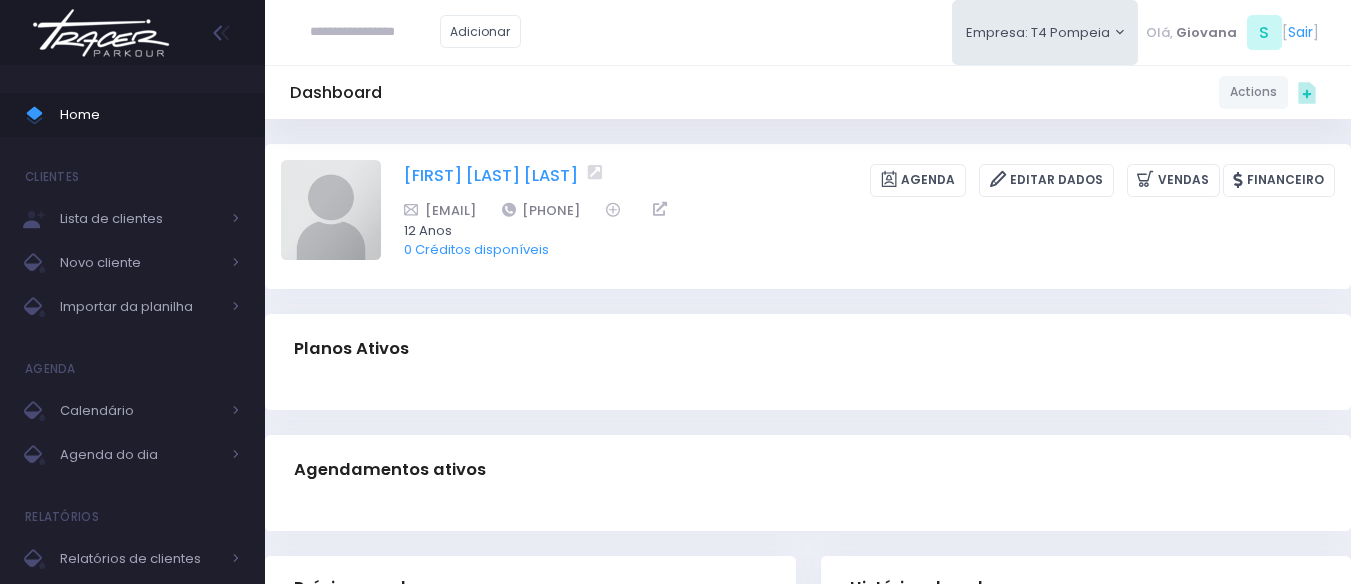drag, startPoint x: 758, startPoint y: 207, endPoint x: 628, endPoint y: 187, distance: 131.52946 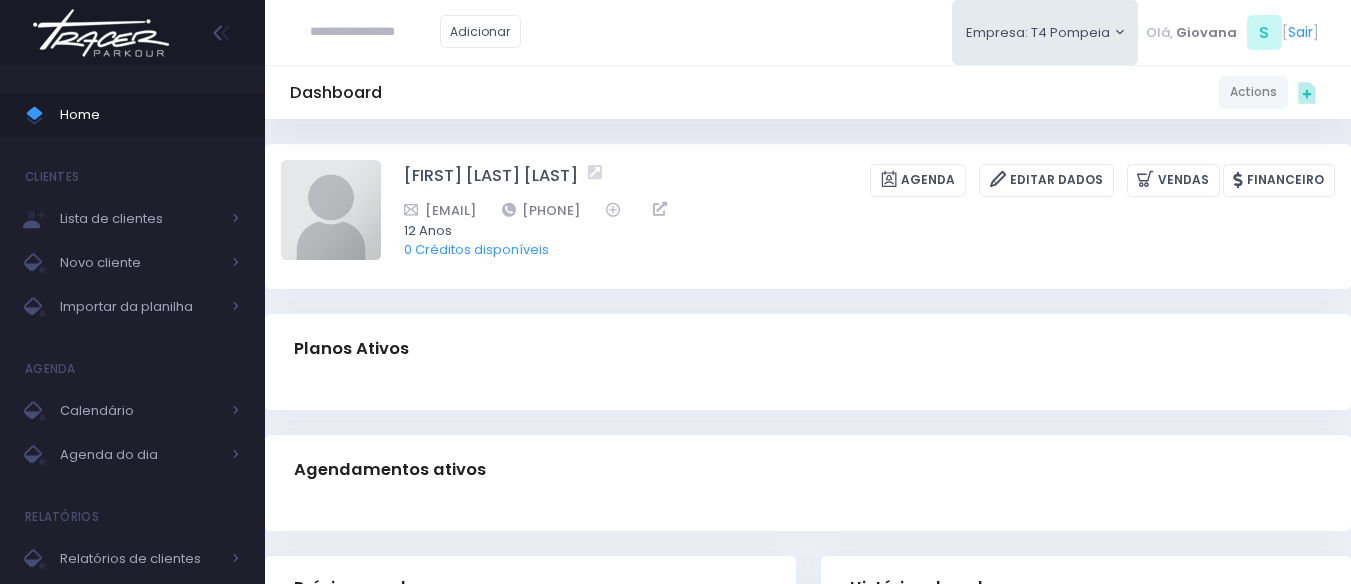 click on "Rafaela dos Santos Bispo Teles
Agenda
Editar Dados
Vendas
Financeiro" at bounding box center (808, 216) 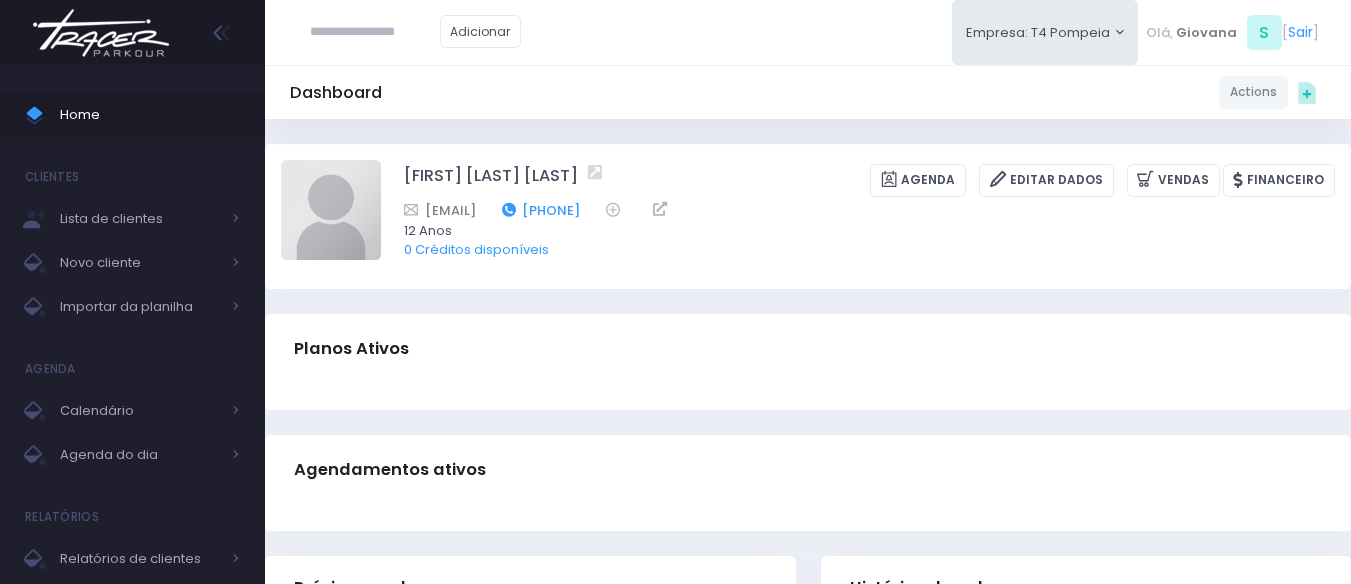 drag, startPoint x: 756, startPoint y: 209, endPoint x: 652, endPoint y: 205, distance: 104.0769 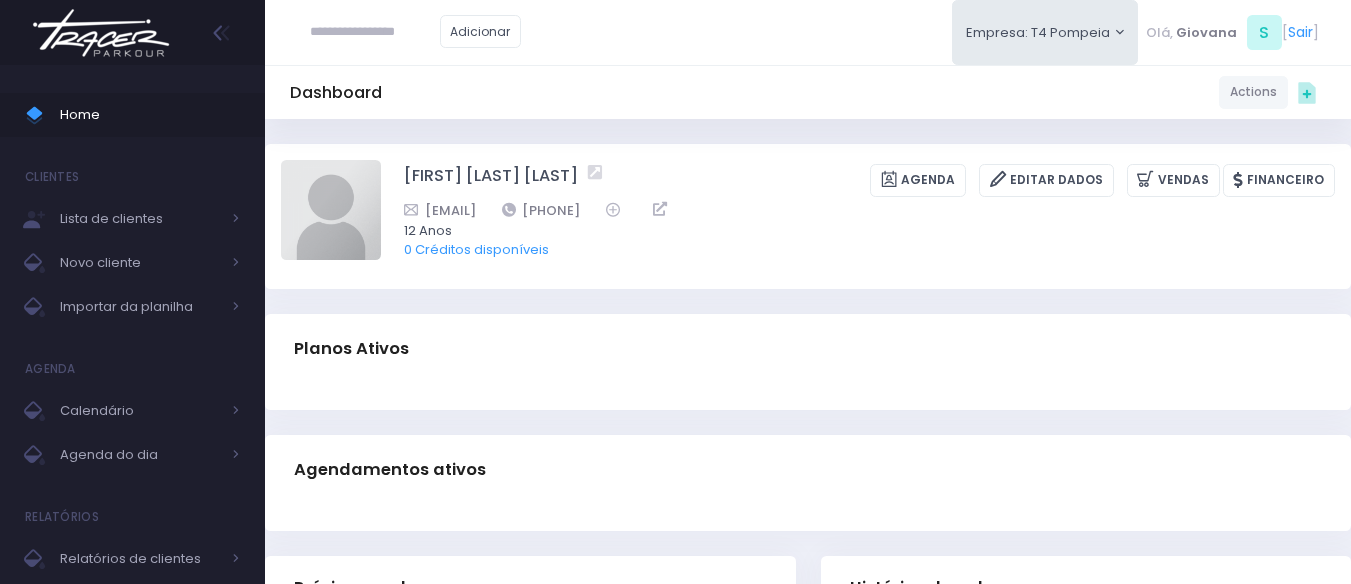 copy on "11 99974-8099" 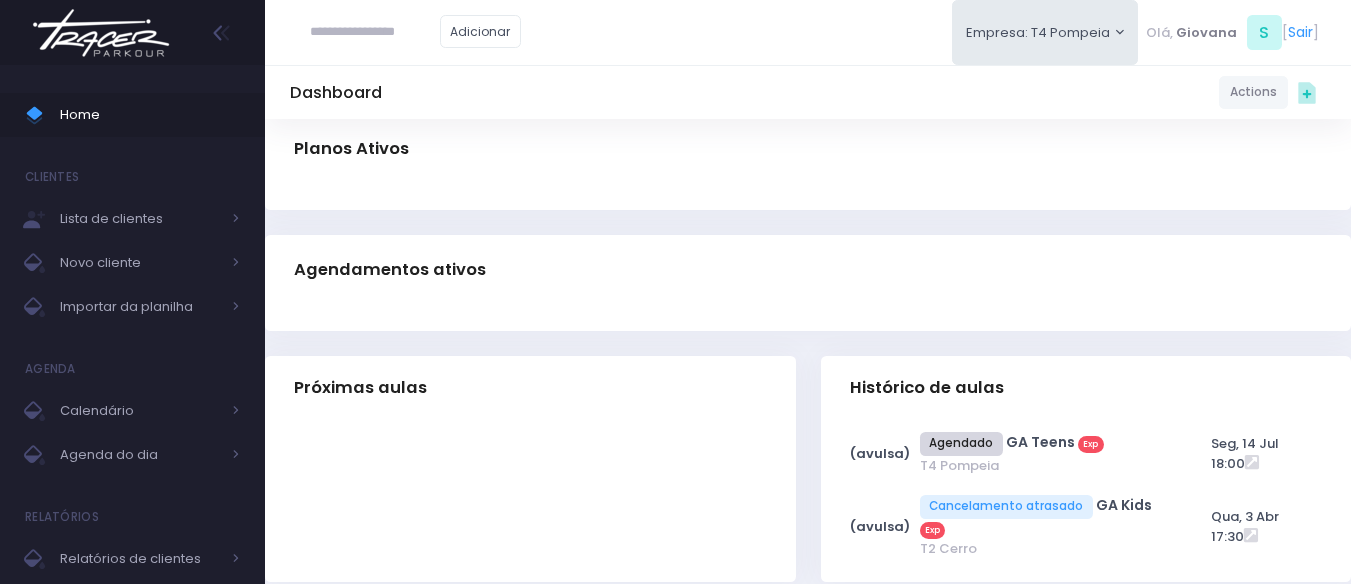 scroll, scrollTop: 0, scrollLeft: 0, axis: both 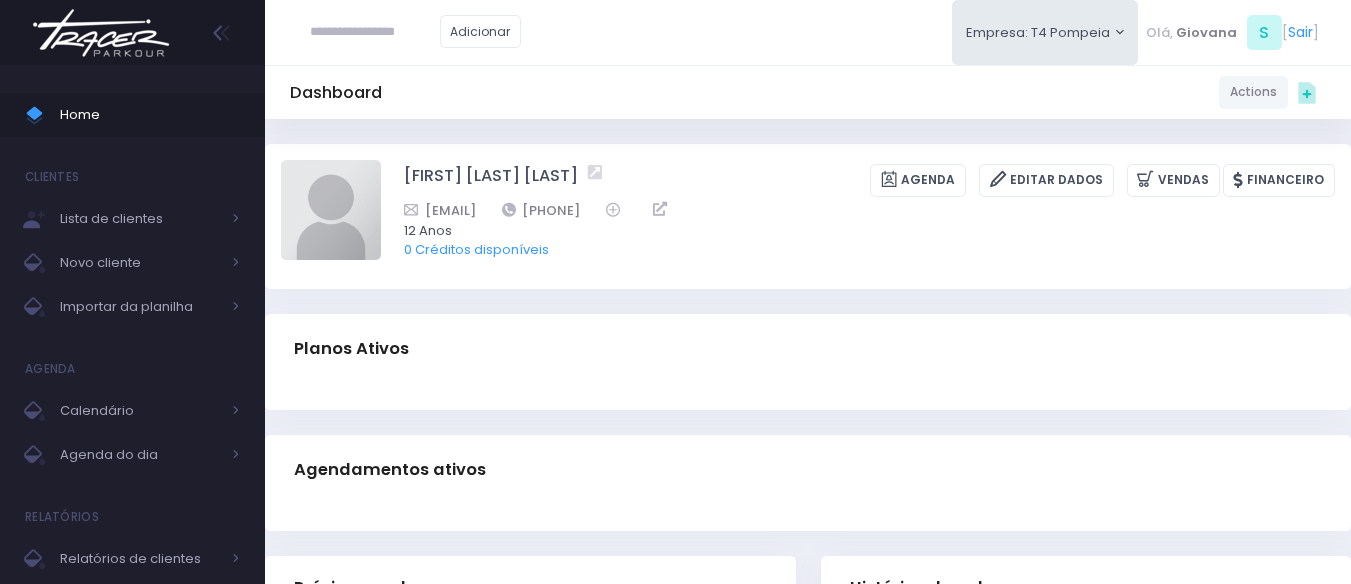copy on "11 99974-8099" 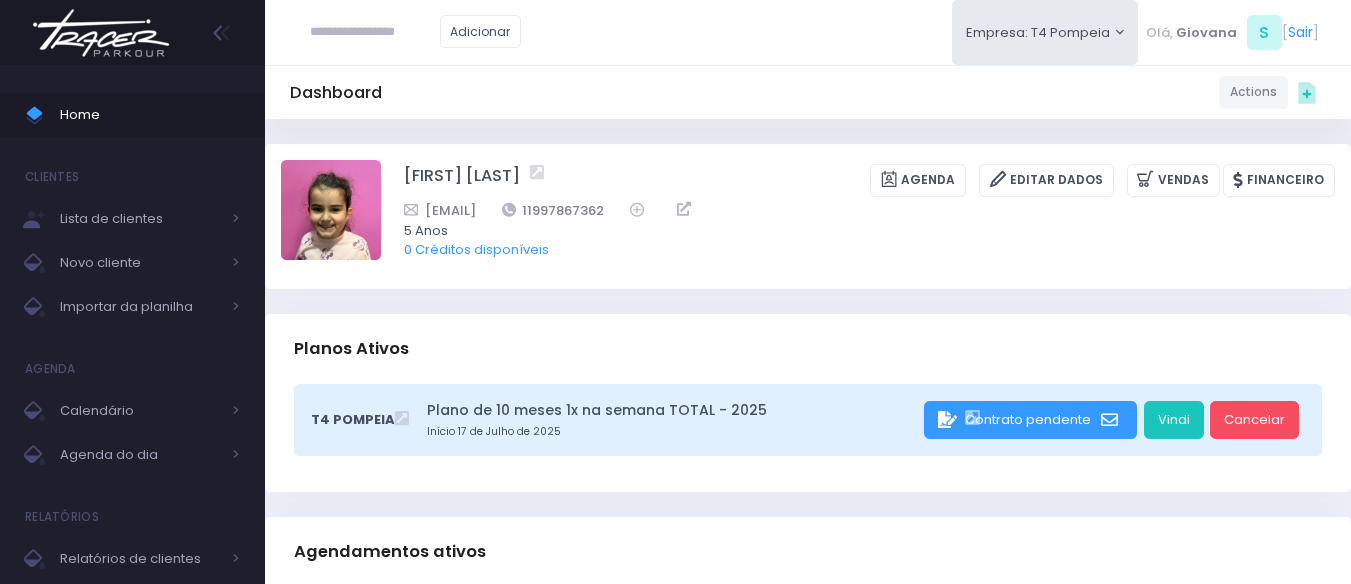 scroll, scrollTop: 0, scrollLeft: 0, axis: both 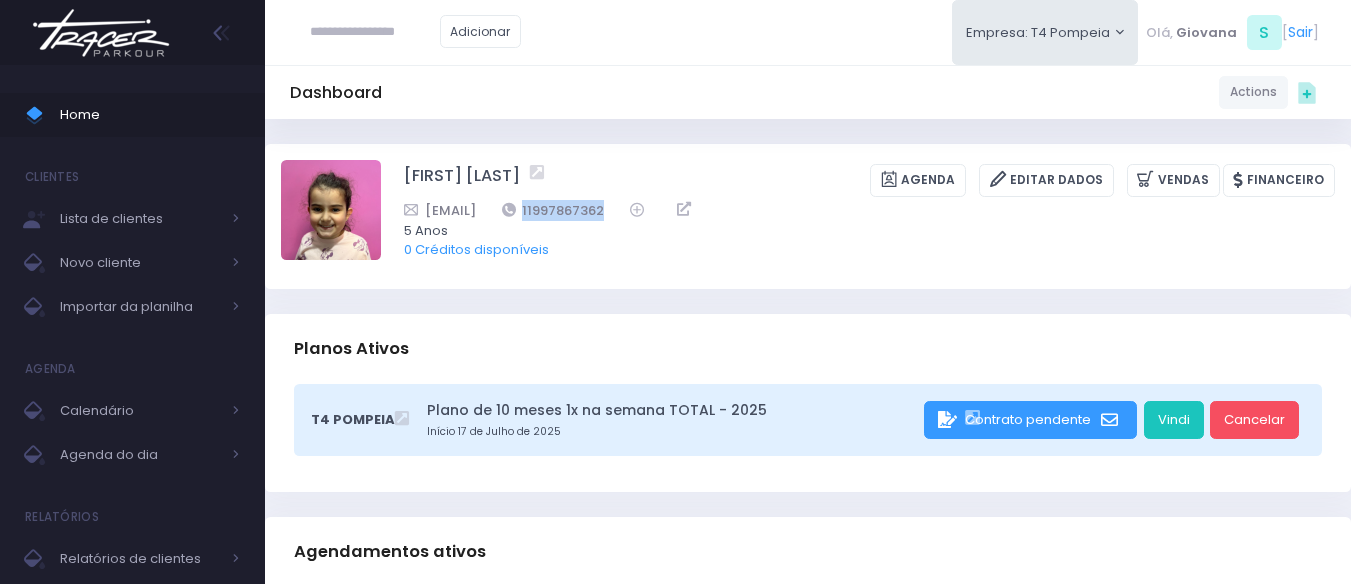 drag, startPoint x: 766, startPoint y: 204, endPoint x: 653, endPoint y: 203, distance: 113.004425 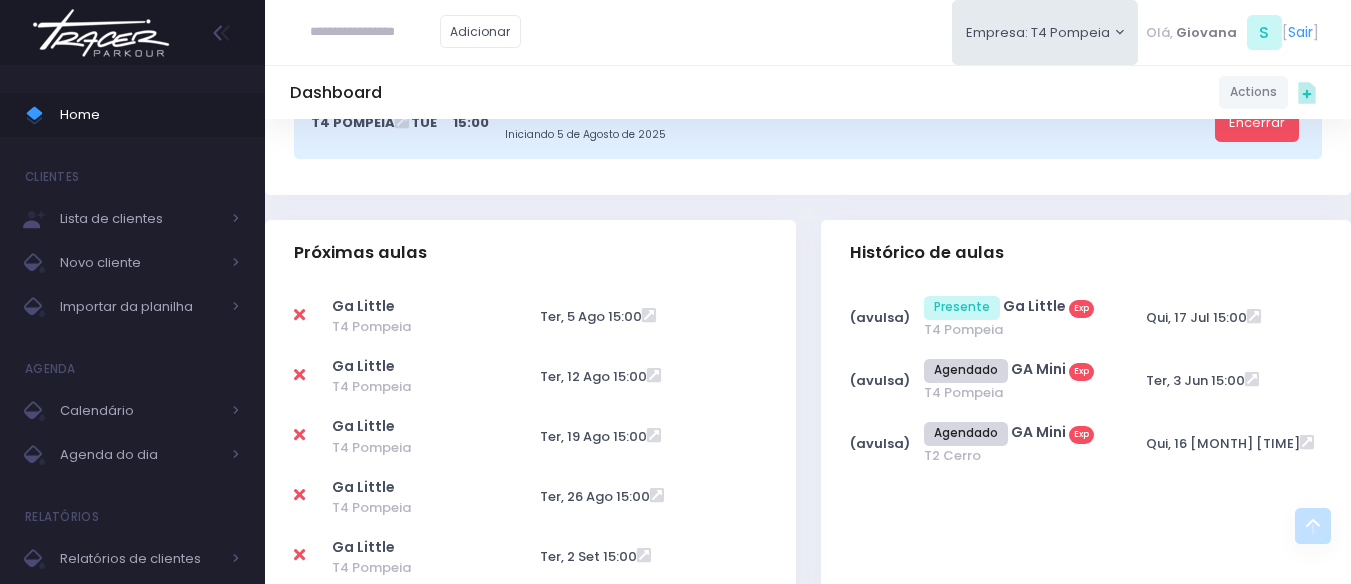 scroll, scrollTop: 0, scrollLeft: 0, axis: both 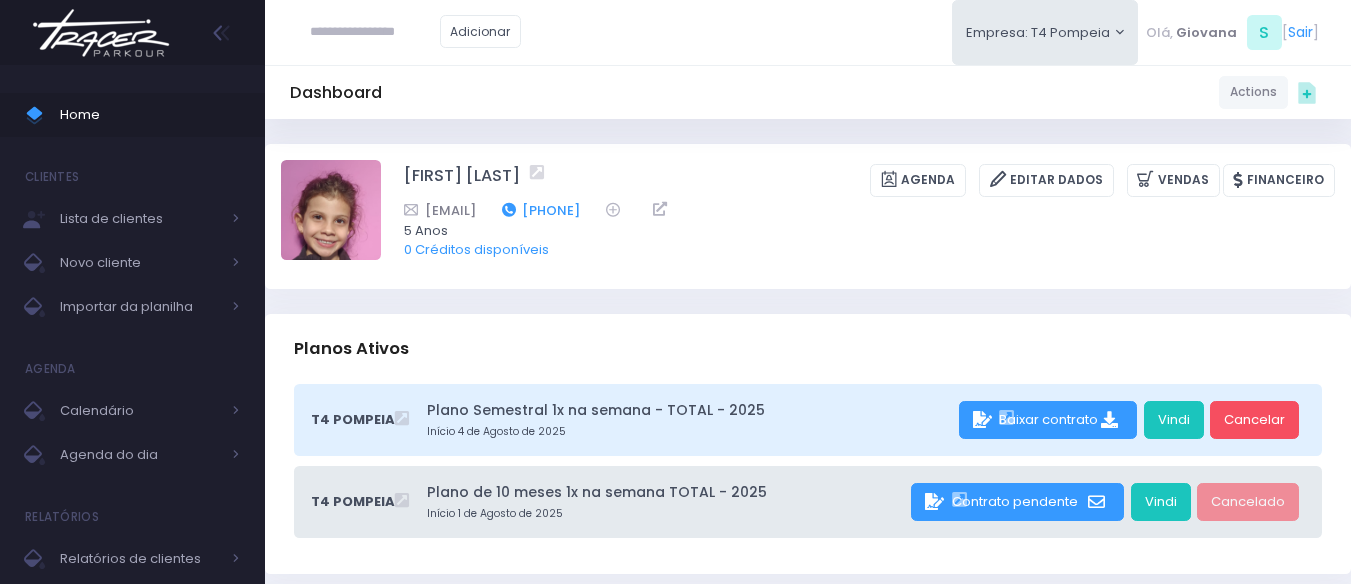 drag, startPoint x: 672, startPoint y: 215, endPoint x: 593, endPoint y: 205, distance: 79.630394 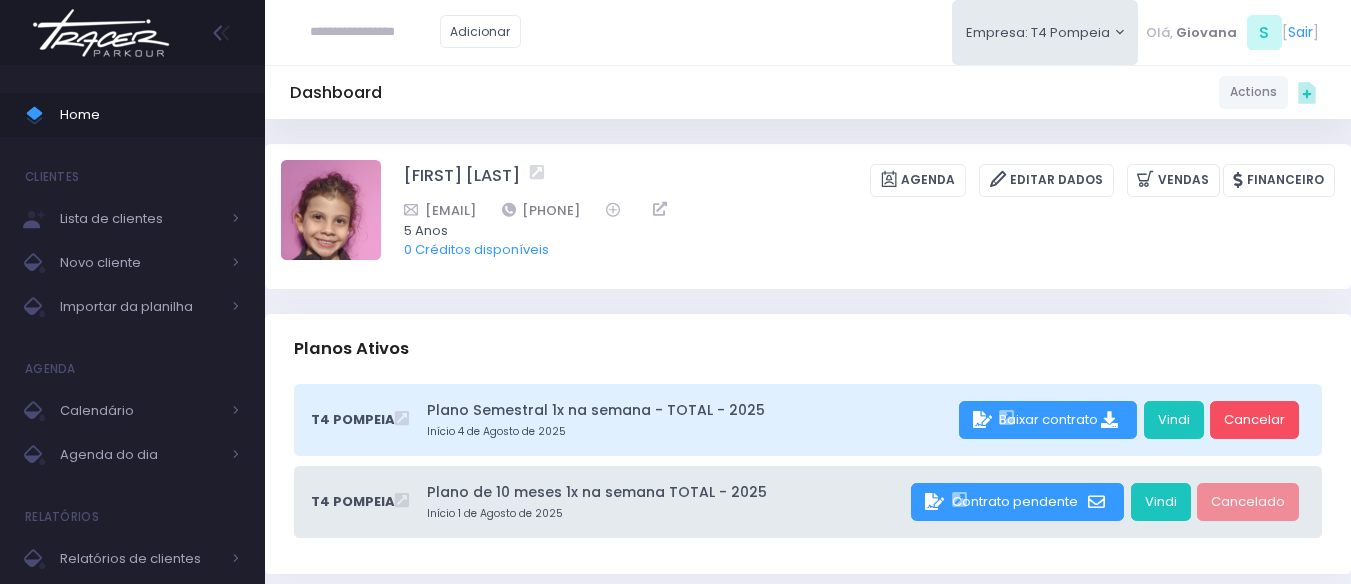 copy on "[PHONE]" 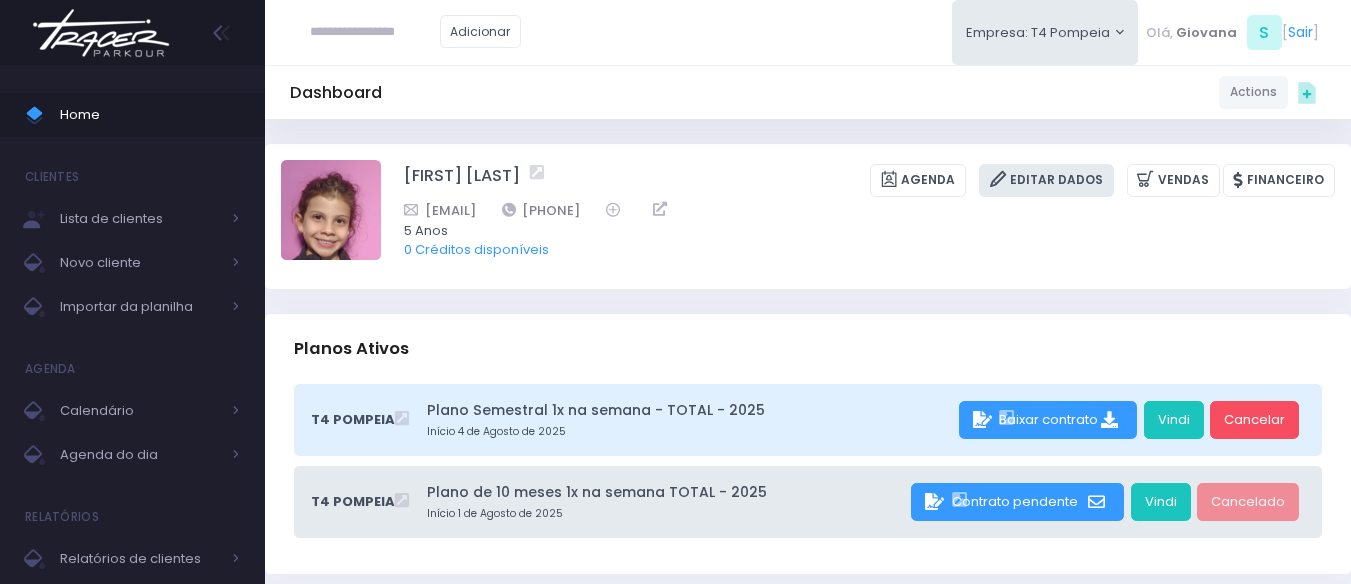 click on "Editar Dados" at bounding box center [1046, 180] 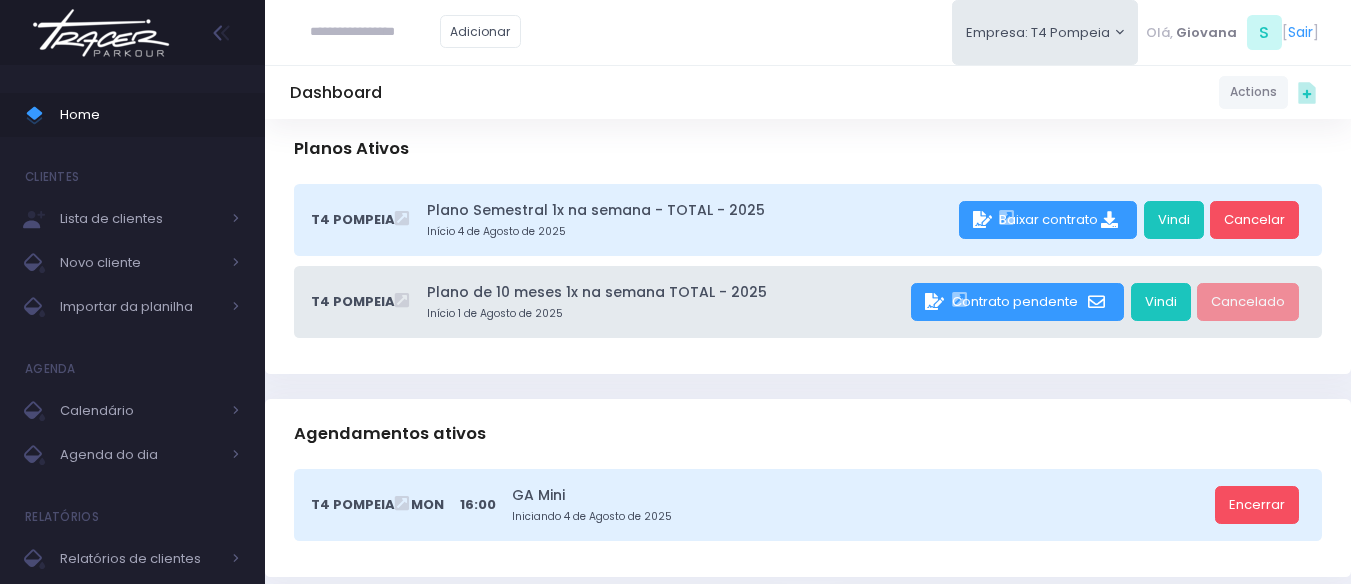 scroll, scrollTop: 700, scrollLeft: 0, axis: vertical 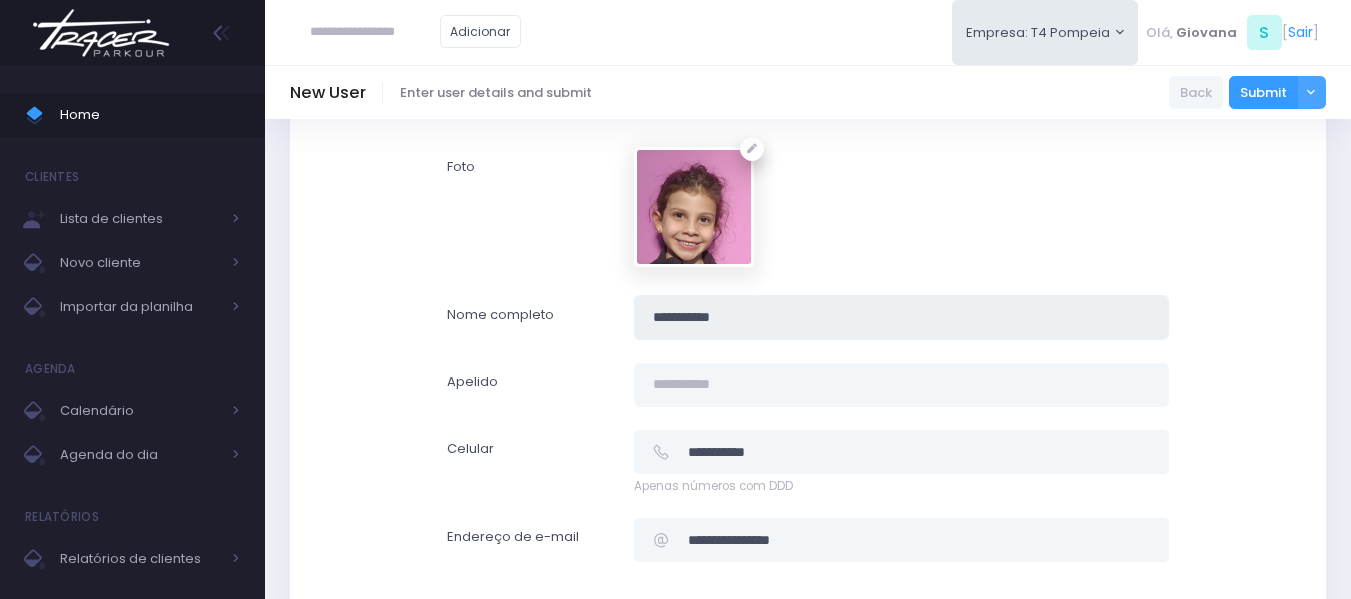 drag, startPoint x: 816, startPoint y: 319, endPoint x: 499, endPoint y: 316, distance: 317.0142 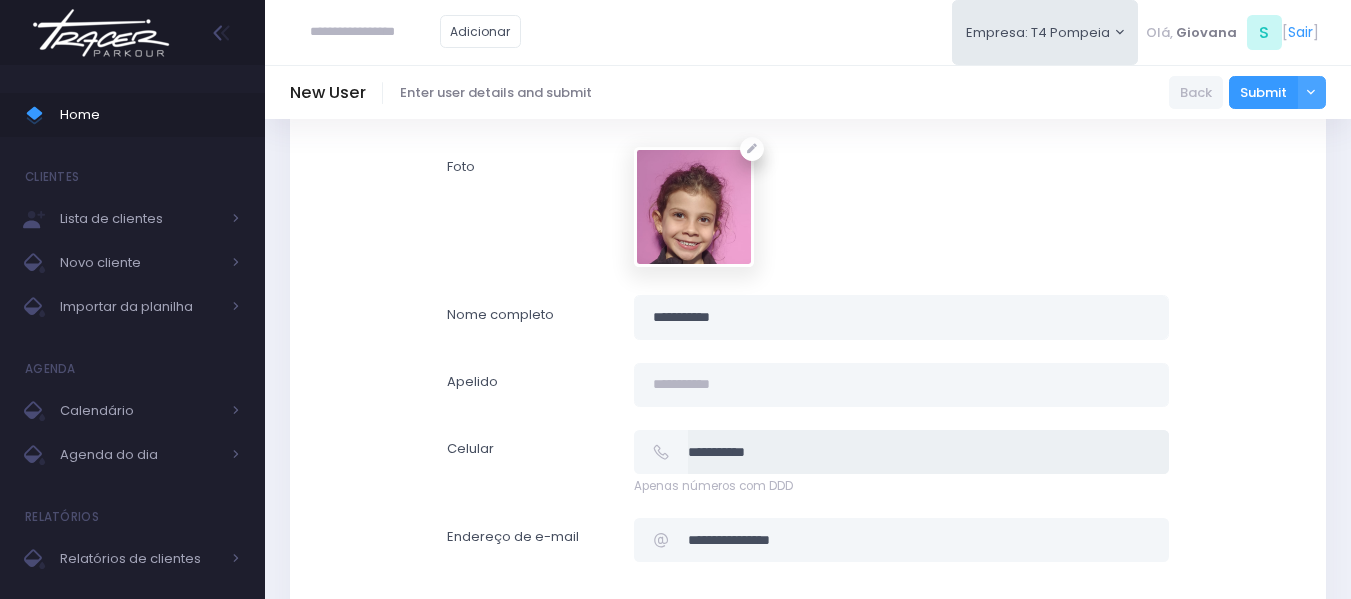 drag, startPoint x: 773, startPoint y: 453, endPoint x: 646, endPoint y: 407, distance: 135.07405 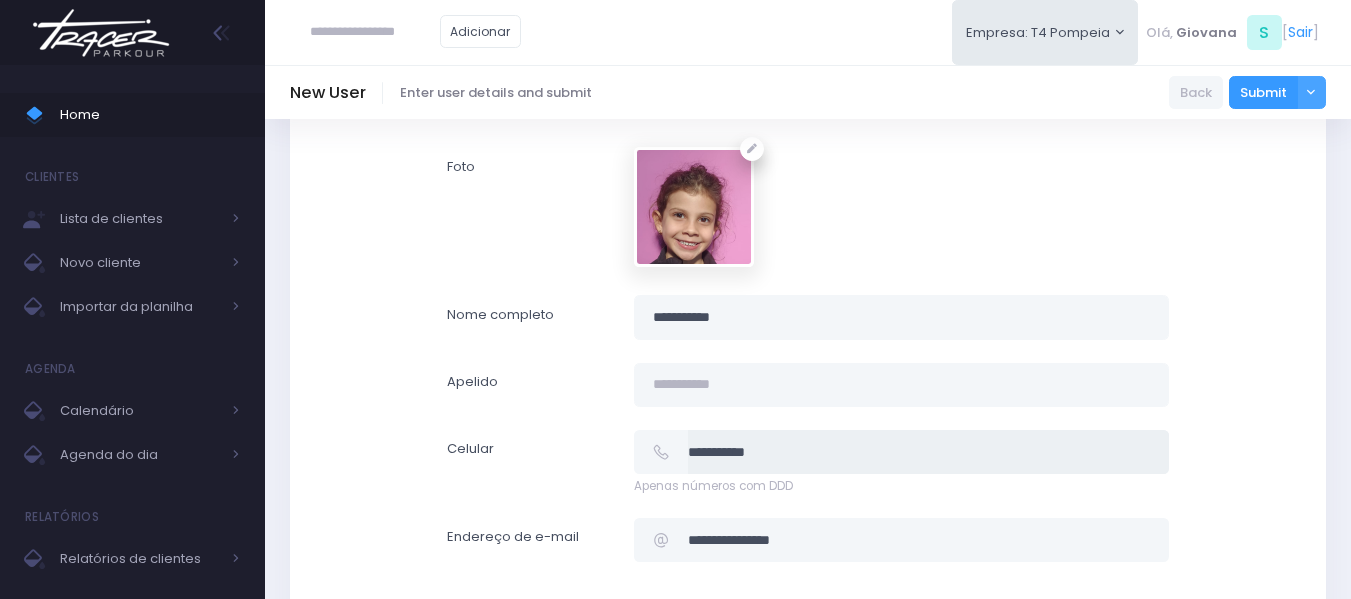 scroll, scrollTop: 400, scrollLeft: 0, axis: vertical 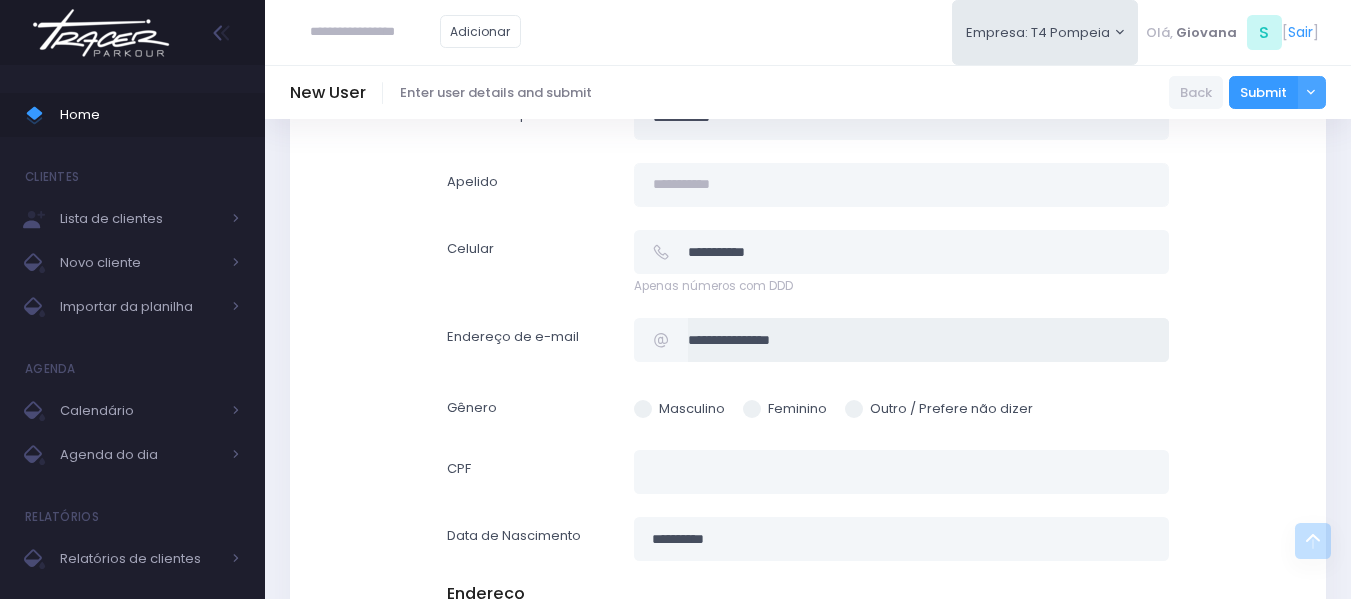 drag, startPoint x: 755, startPoint y: 321, endPoint x: 483, endPoint y: 301, distance: 272.7343 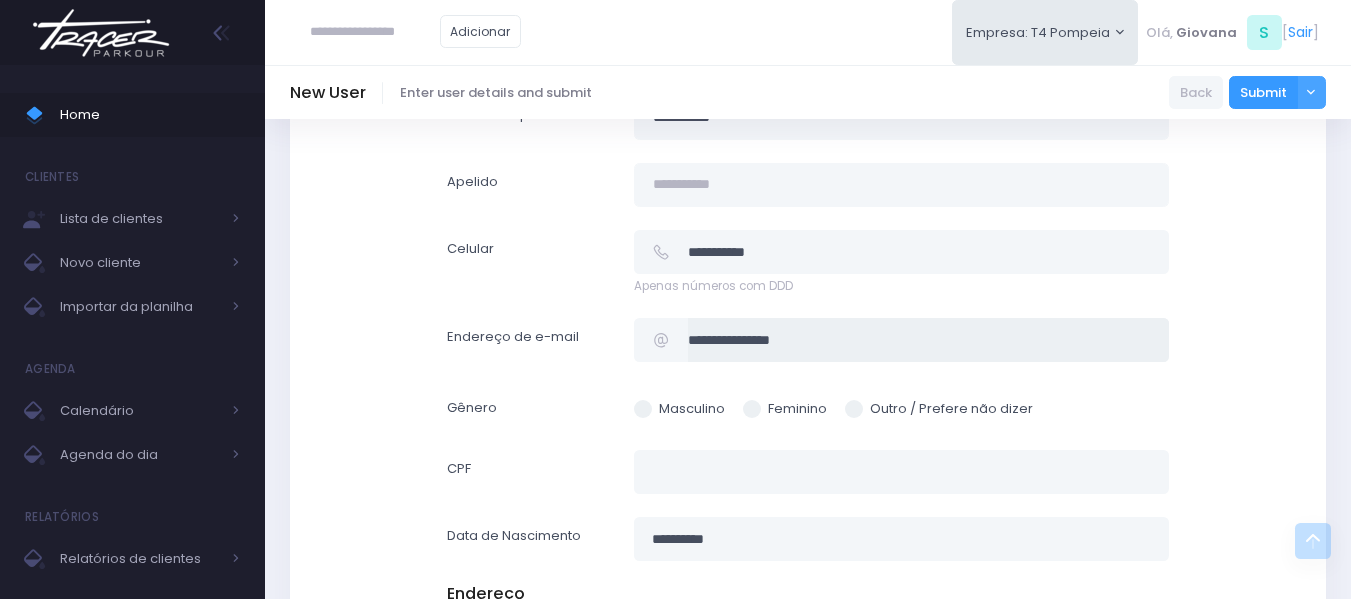 scroll, scrollTop: 500, scrollLeft: 0, axis: vertical 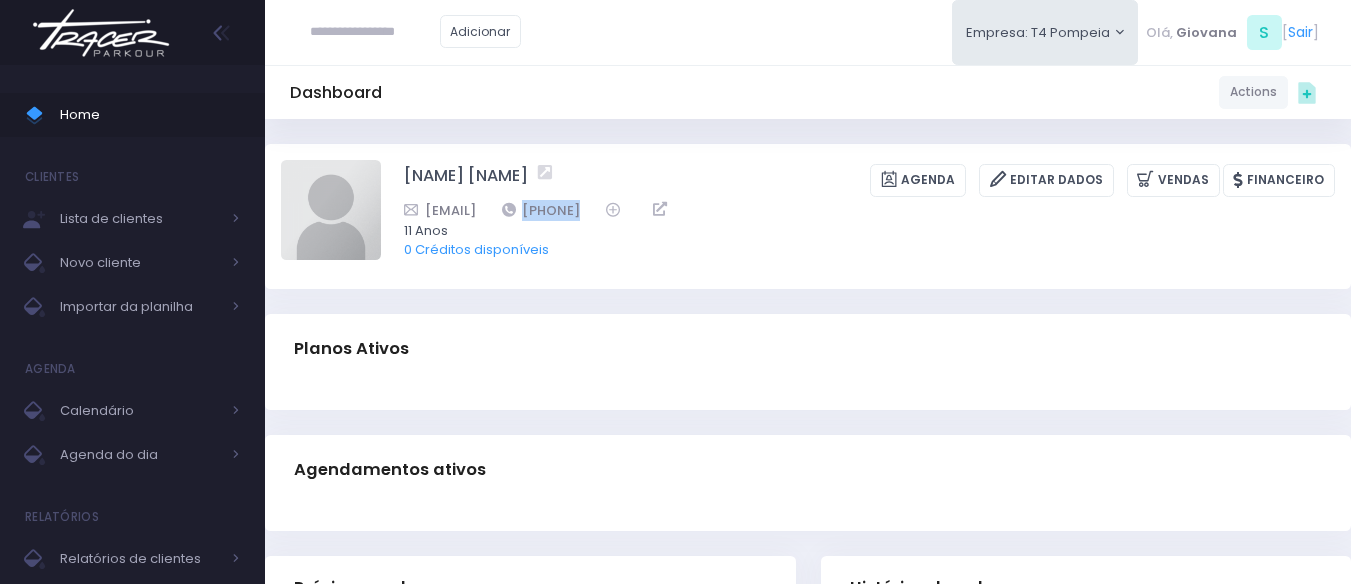 drag, startPoint x: 732, startPoint y: 209, endPoint x: 612, endPoint y: 209, distance: 120 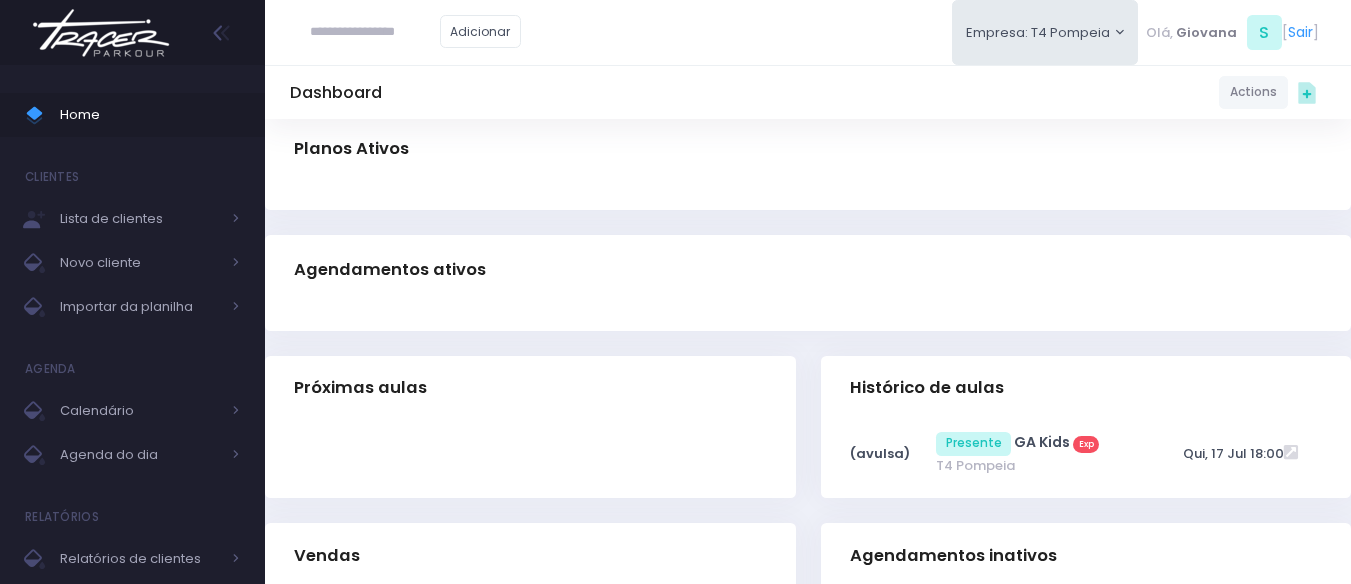 scroll, scrollTop: 0, scrollLeft: 0, axis: both 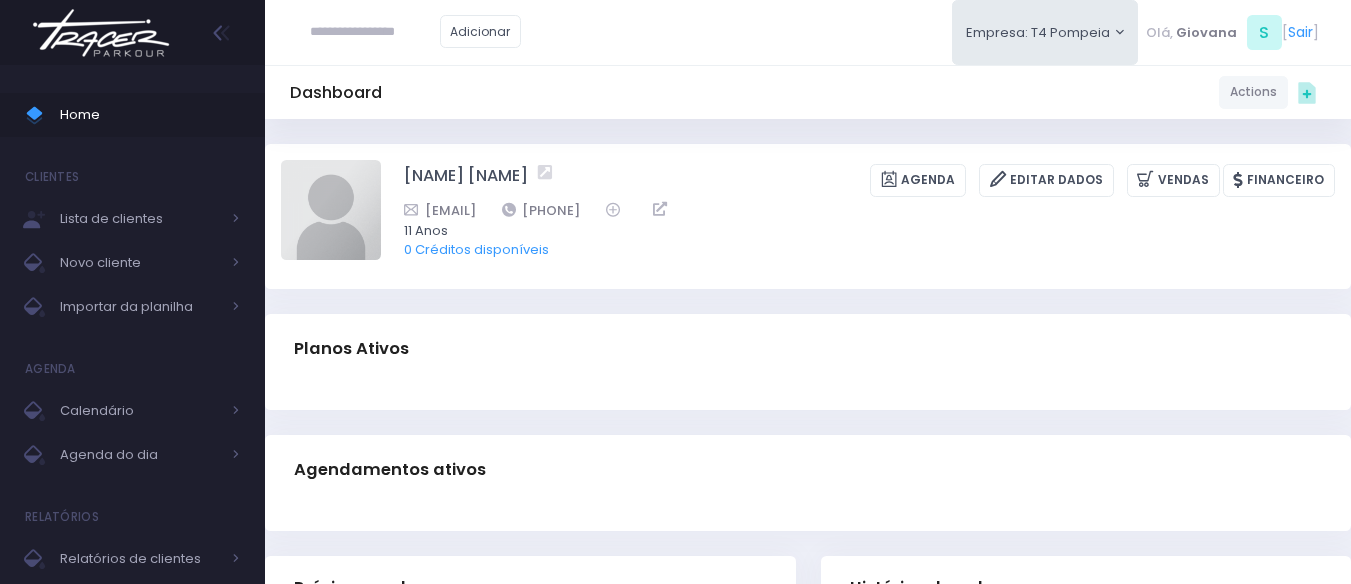 click on "Dashboard
Actions
Choose Label:
Customer
Partner
Suplier
Member
Staff
Add new" at bounding box center (808, 628) 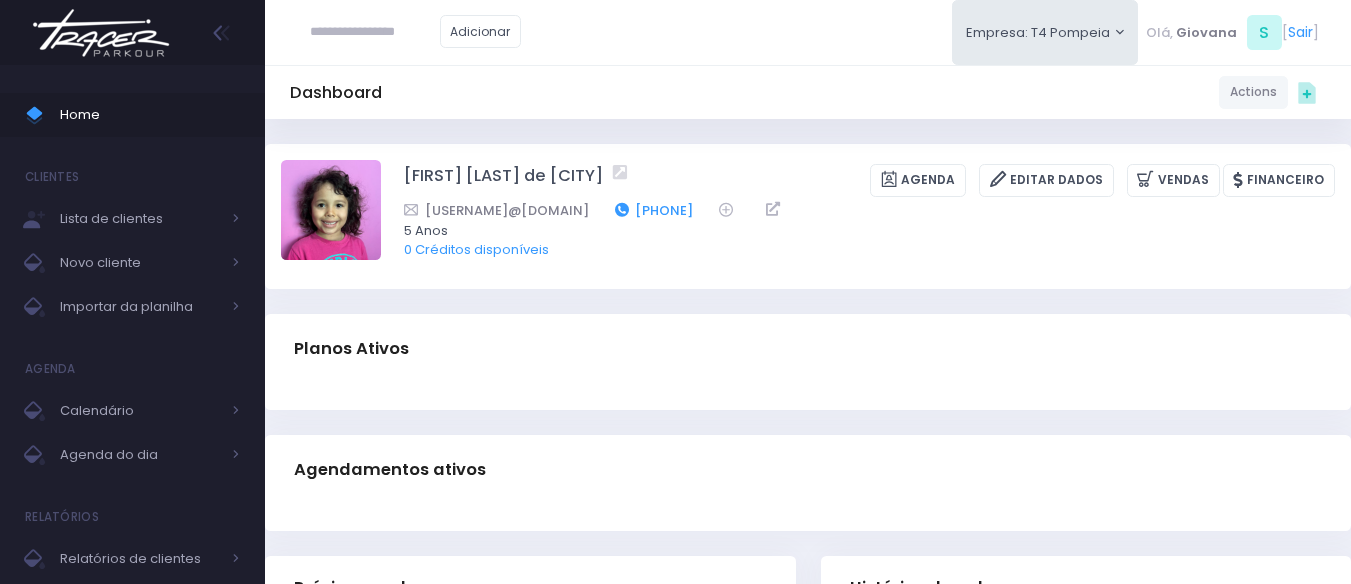 scroll, scrollTop: 0, scrollLeft: 0, axis: both 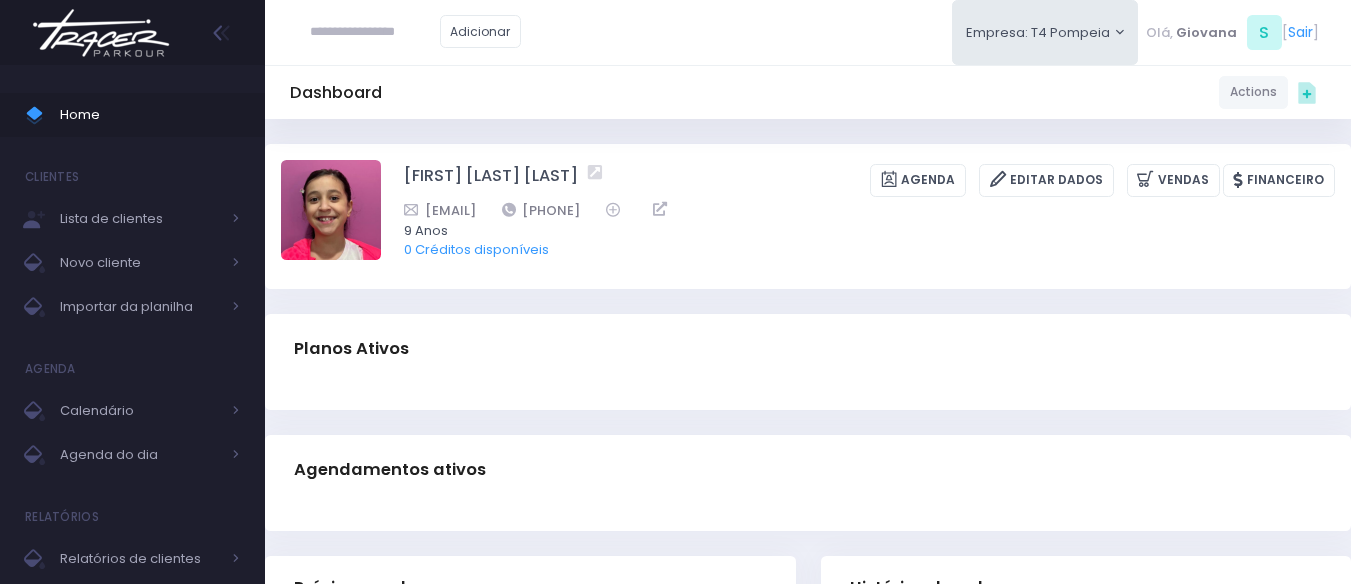 drag, startPoint x: 755, startPoint y: 202, endPoint x: 647, endPoint y: 202, distance: 108 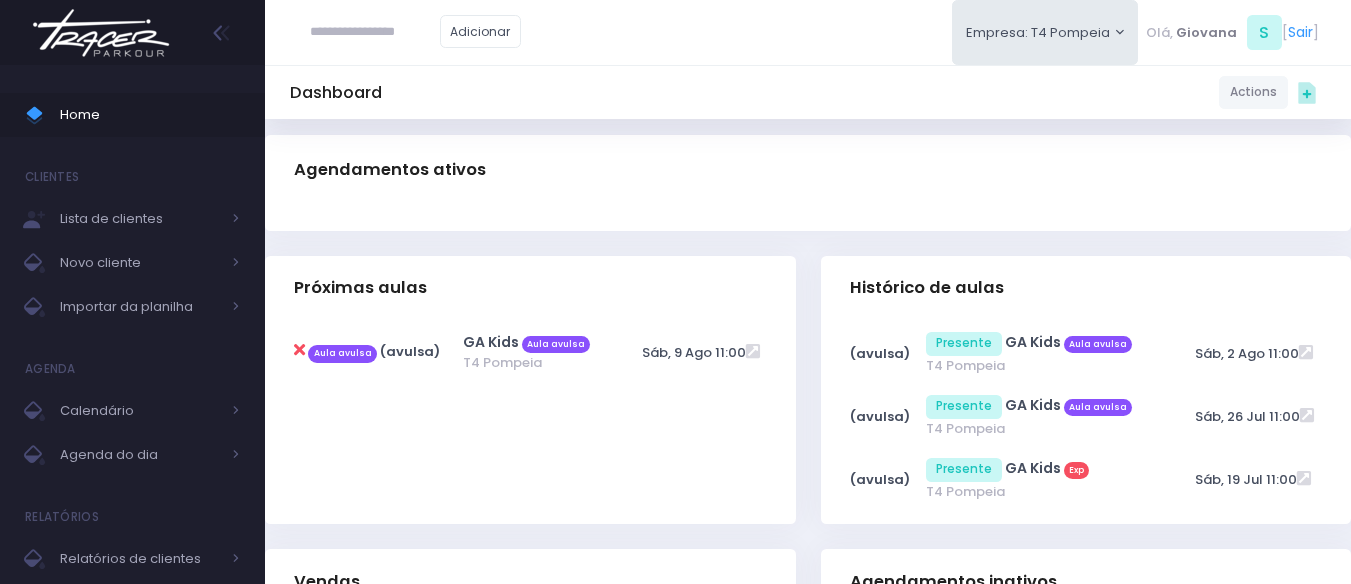 scroll, scrollTop: 0, scrollLeft: 0, axis: both 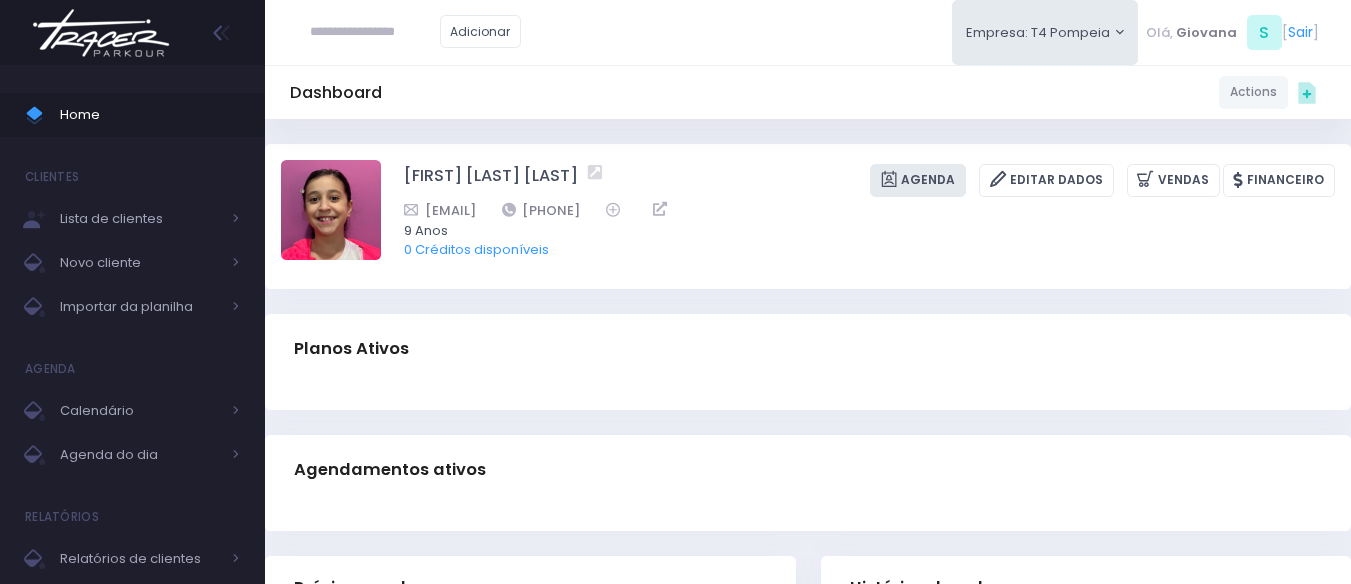 click on "Agenda" at bounding box center [918, 180] 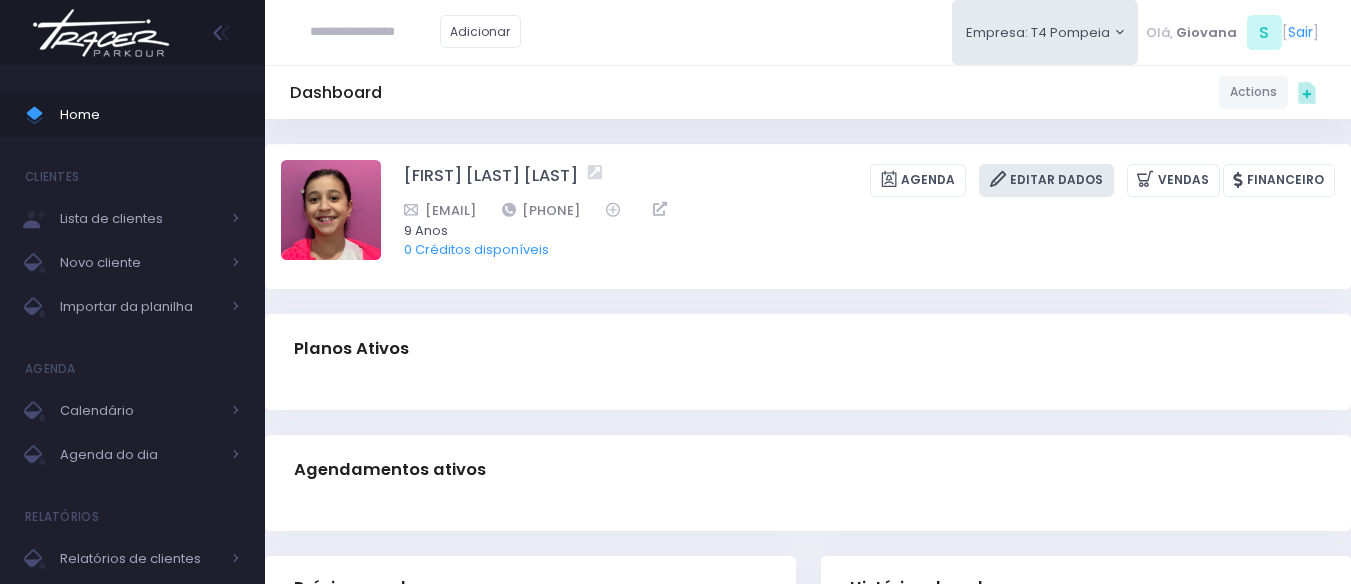 click on "Editar Dados" at bounding box center (1046, 180) 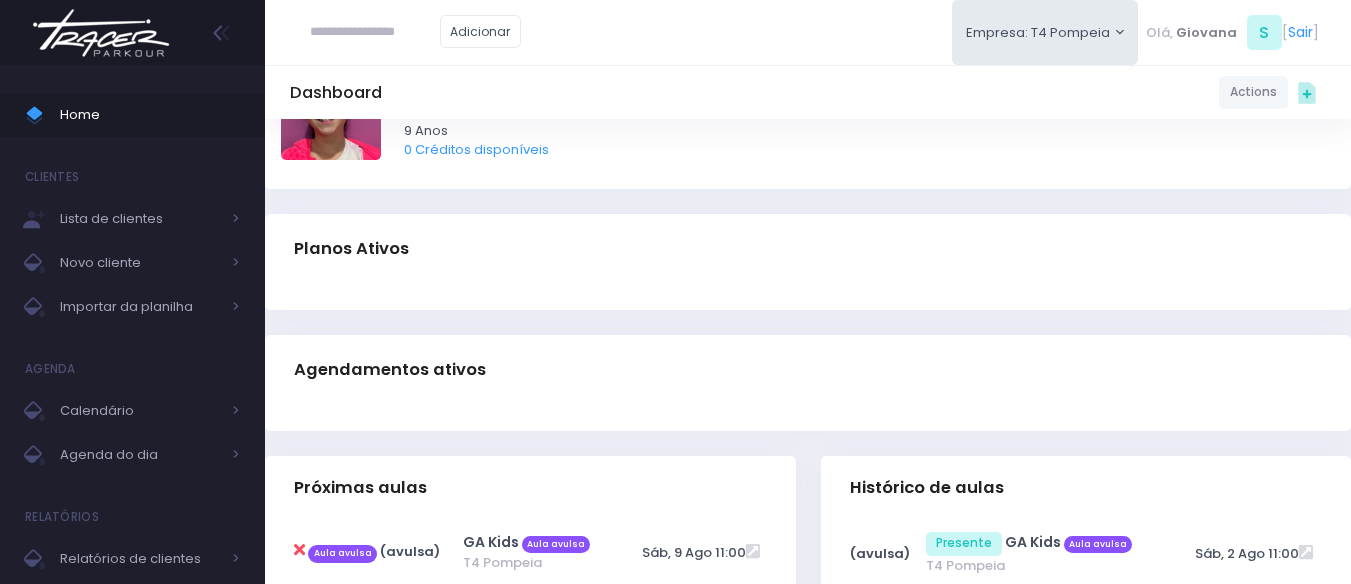 scroll, scrollTop: 200, scrollLeft: 0, axis: vertical 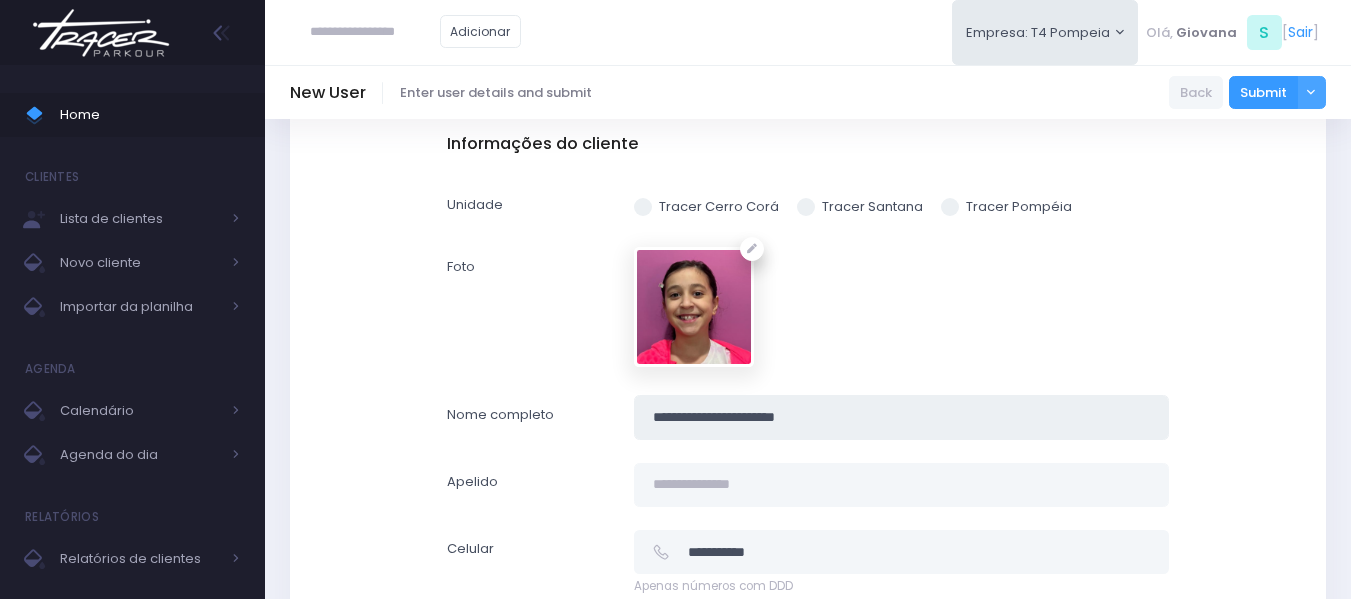 drag, startPoint x: 846, startPoint y: 413, endPoint x: 591, endPoint y: 394, distance: 255.70686 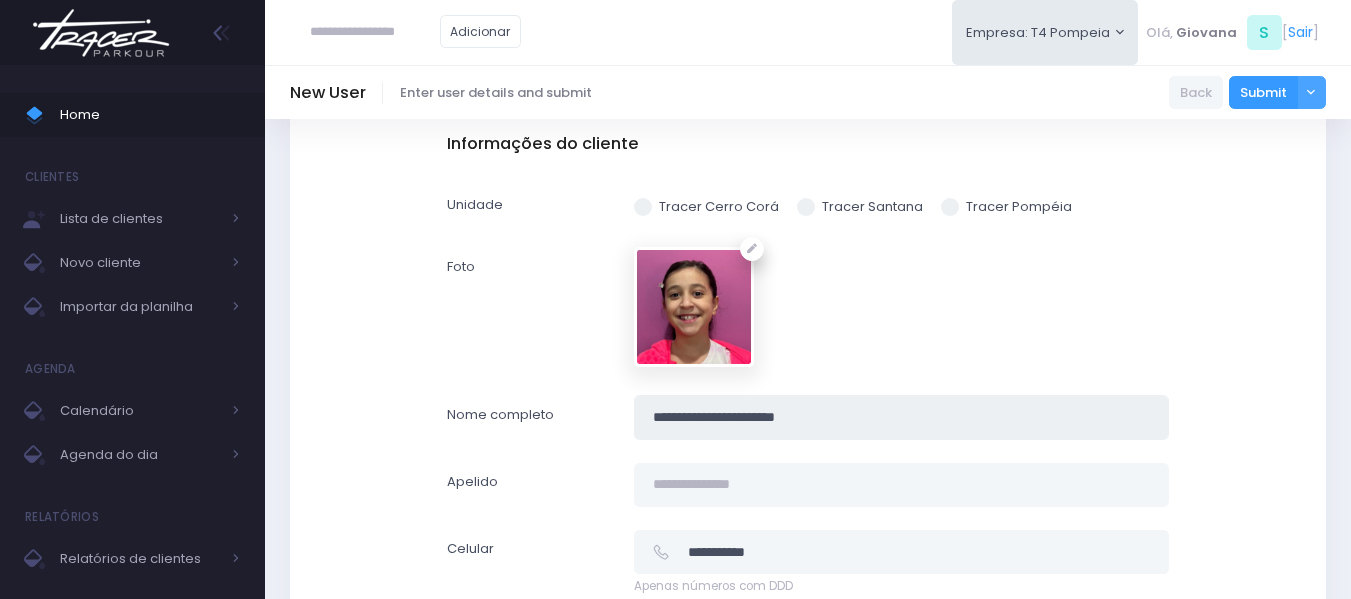 scroll, scrollTop: 400, scrollLeft: 0, axis: vertical 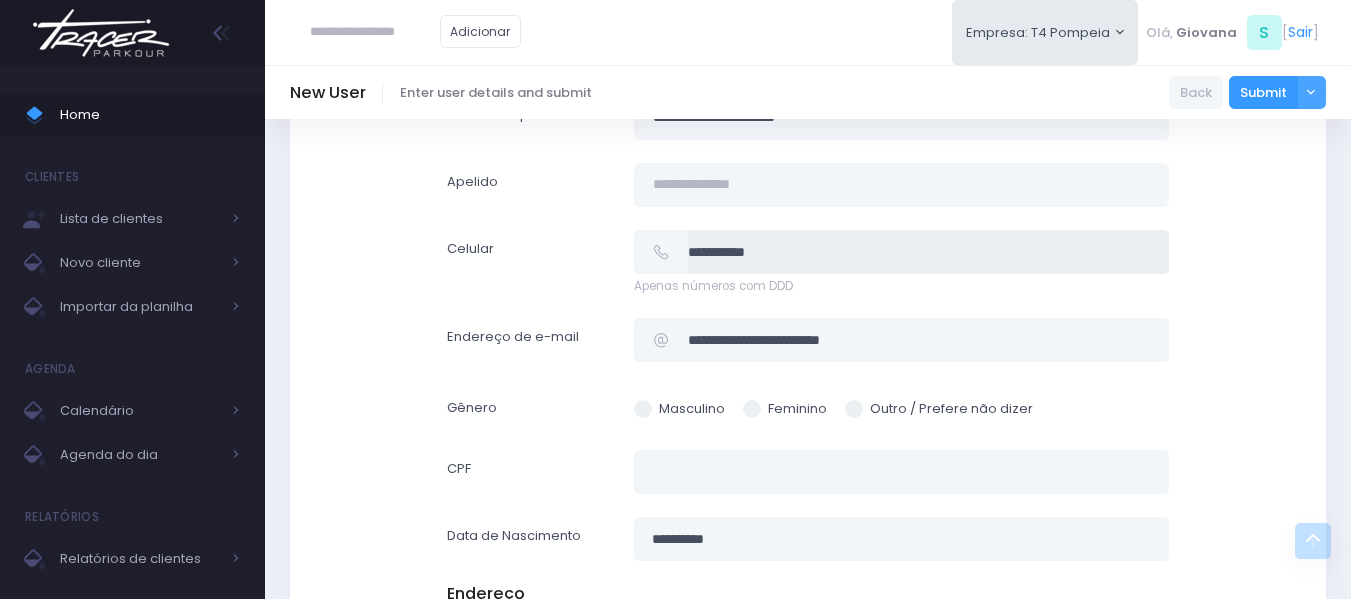 drag, startPoint x: 842, startPoint y: 258, endPoint x: 648, endPoint y: 247, distance: 194.3116 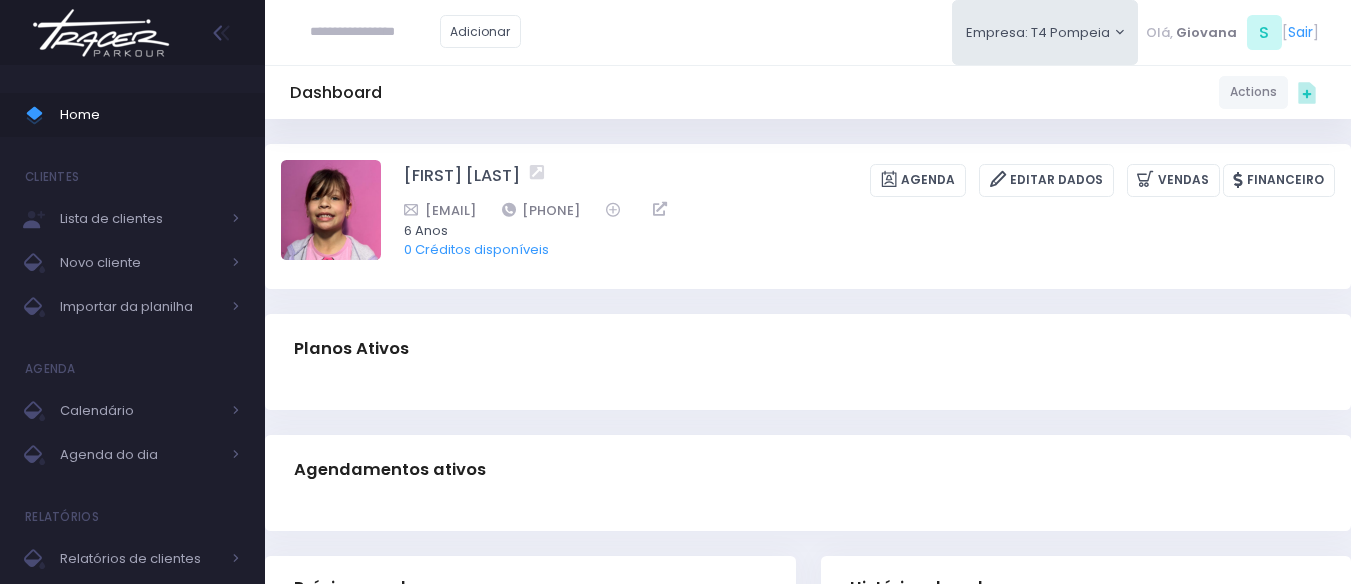 scroll, scrollTop: 0, scrollLeft: 0, axis: both 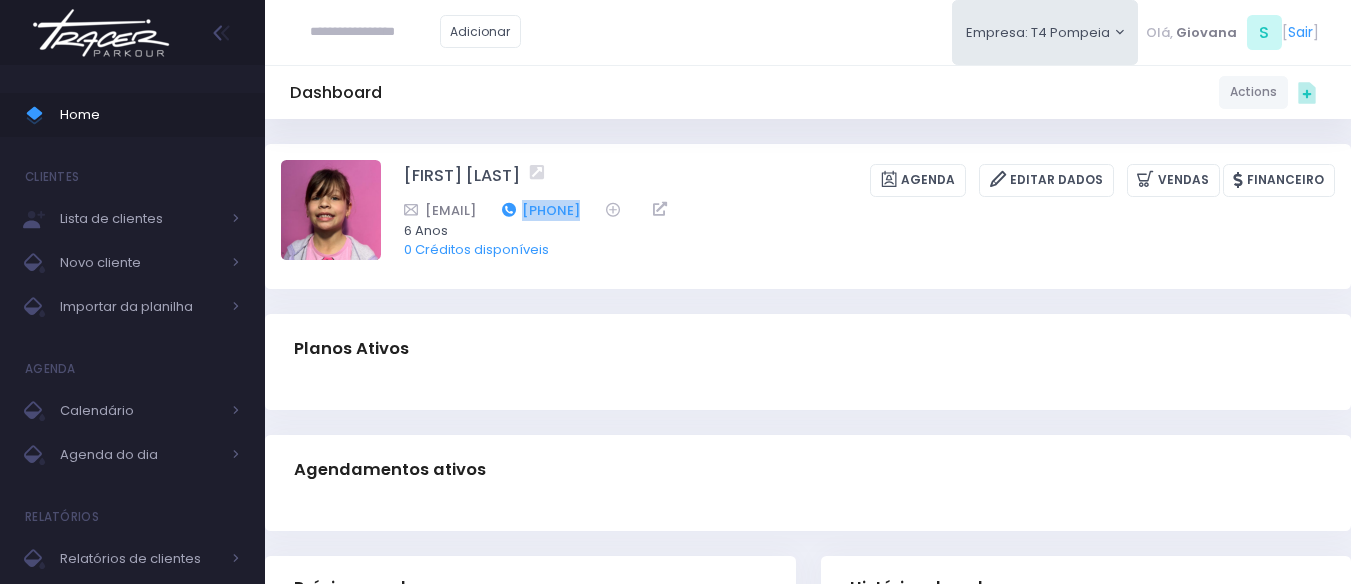 drag, startPoint x: 729, startPoint y: 210, endPoint x: 625, endPoint y: 212, distance: 104.019226 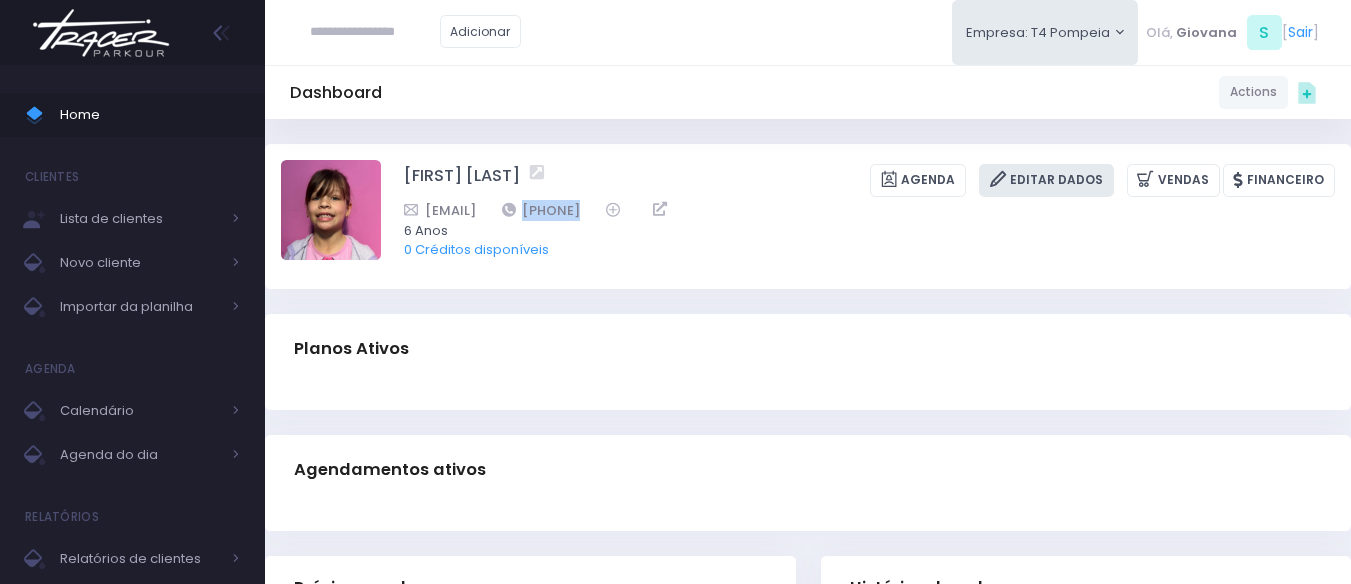 click on "Editar Dados" at bounding box center [1046, 180] 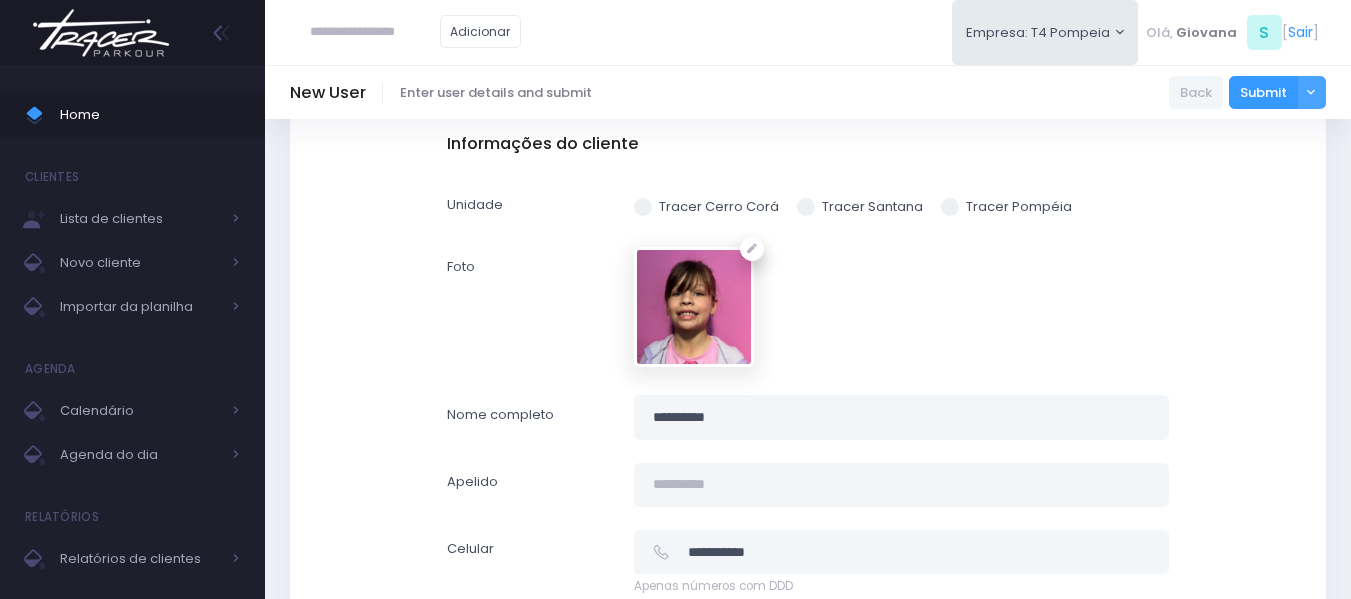 scroll, scrollTop: 200, scrollLeft: 0, axis: vertical 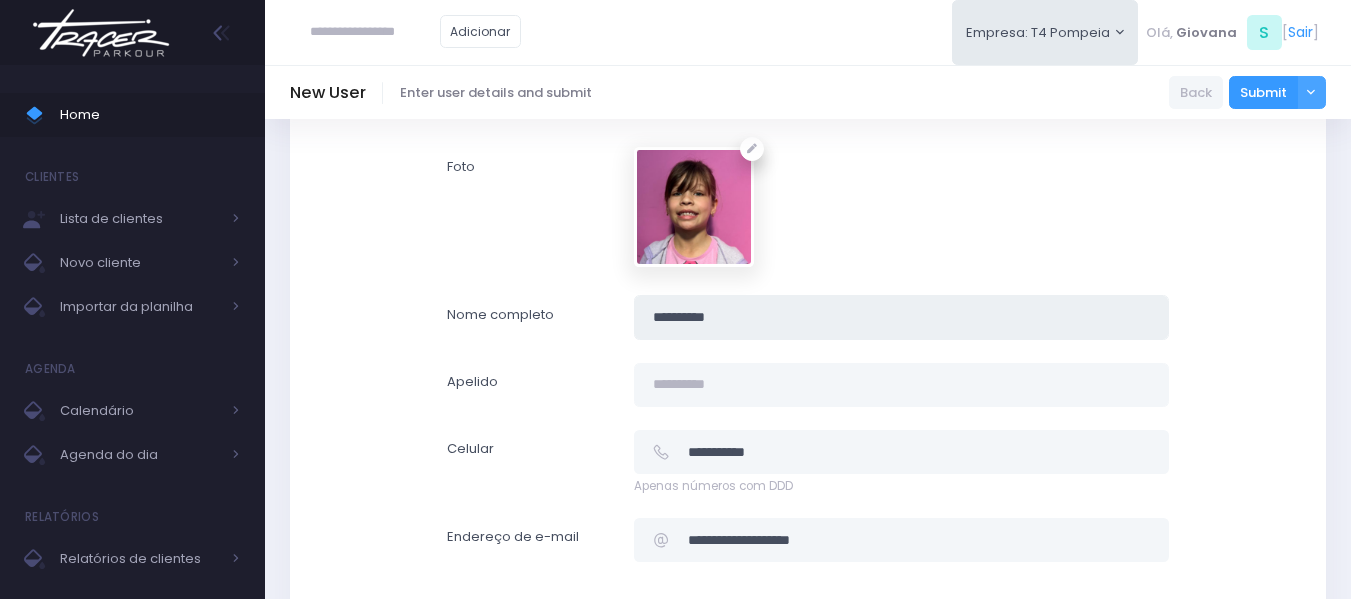 drag, startPoint x: 852, startPoint y: 309, endPoint x: 542, endPoint y: 305, distance: 310.02582 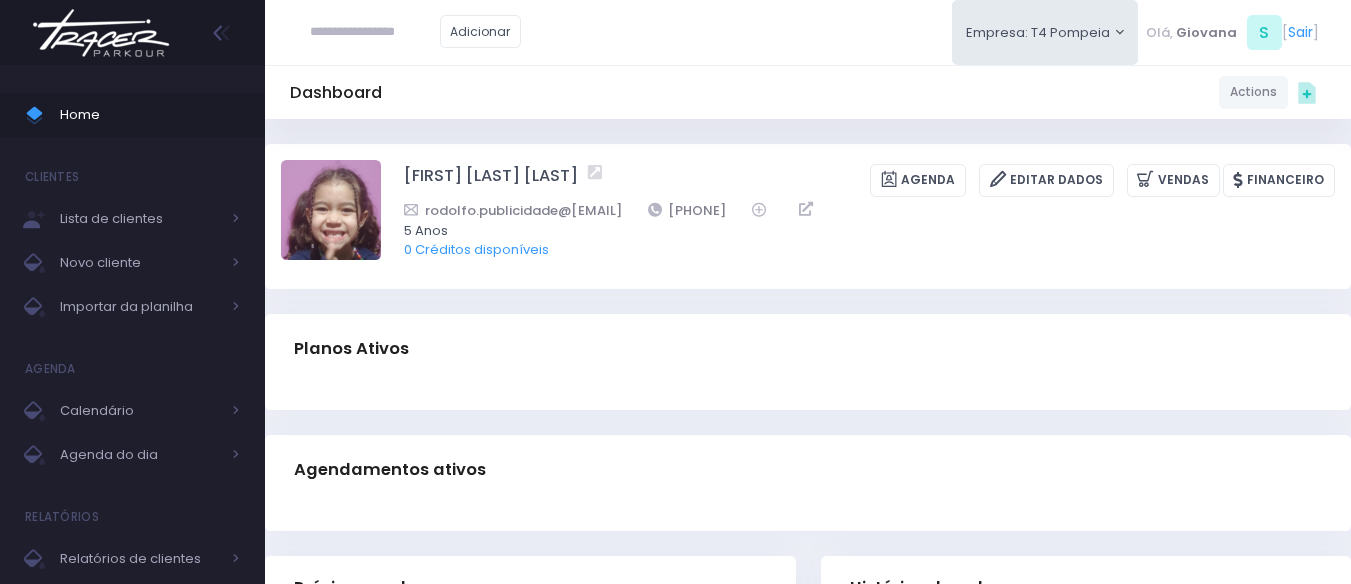 scroll, scrollTop: 0, scrollLeft: 0, axis: both 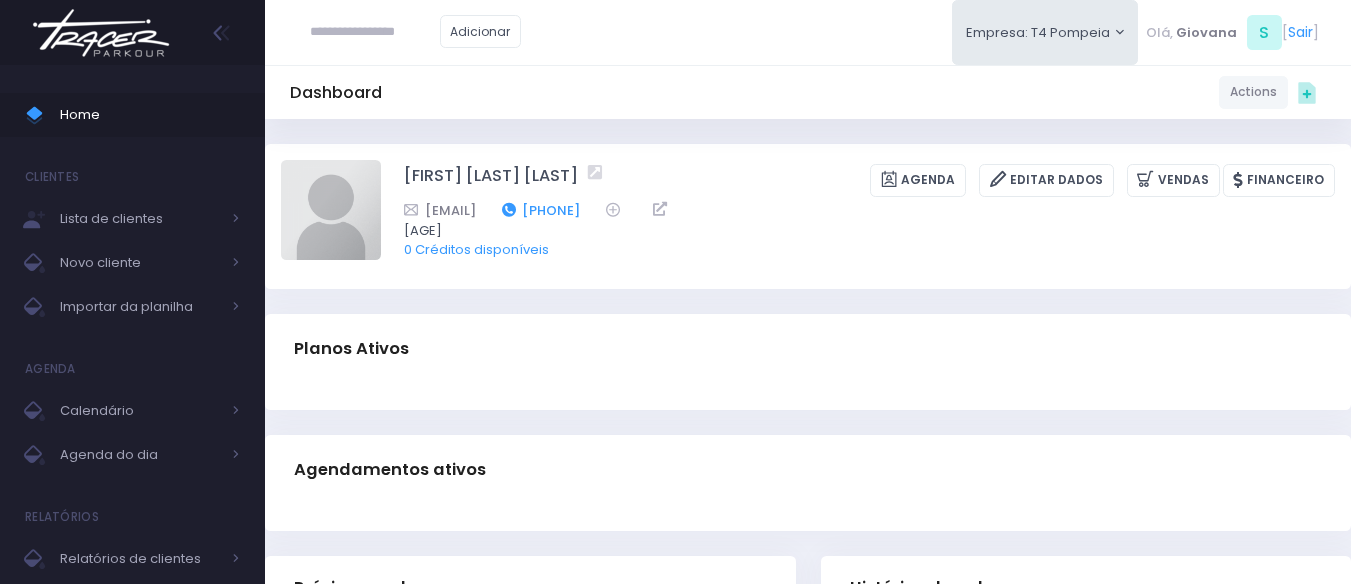 drag, startPoint x: 736, startPoint y: 204, endPoint x: 688, endPoint y: 204, distance: 48 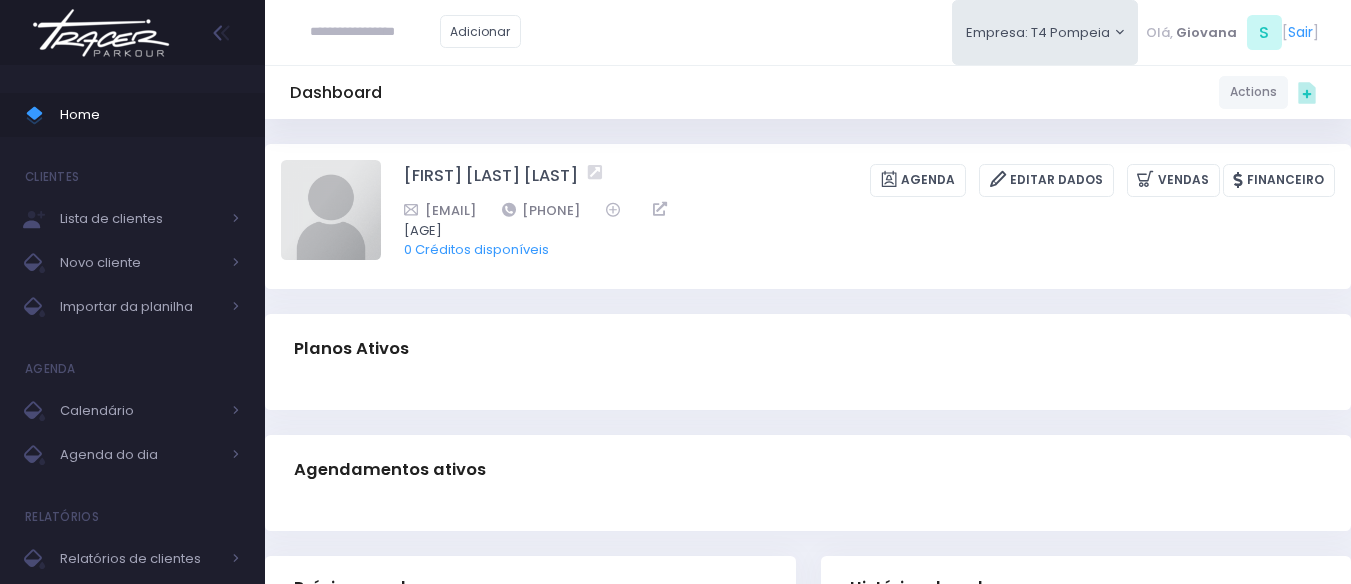 copy on "[PHONE]" 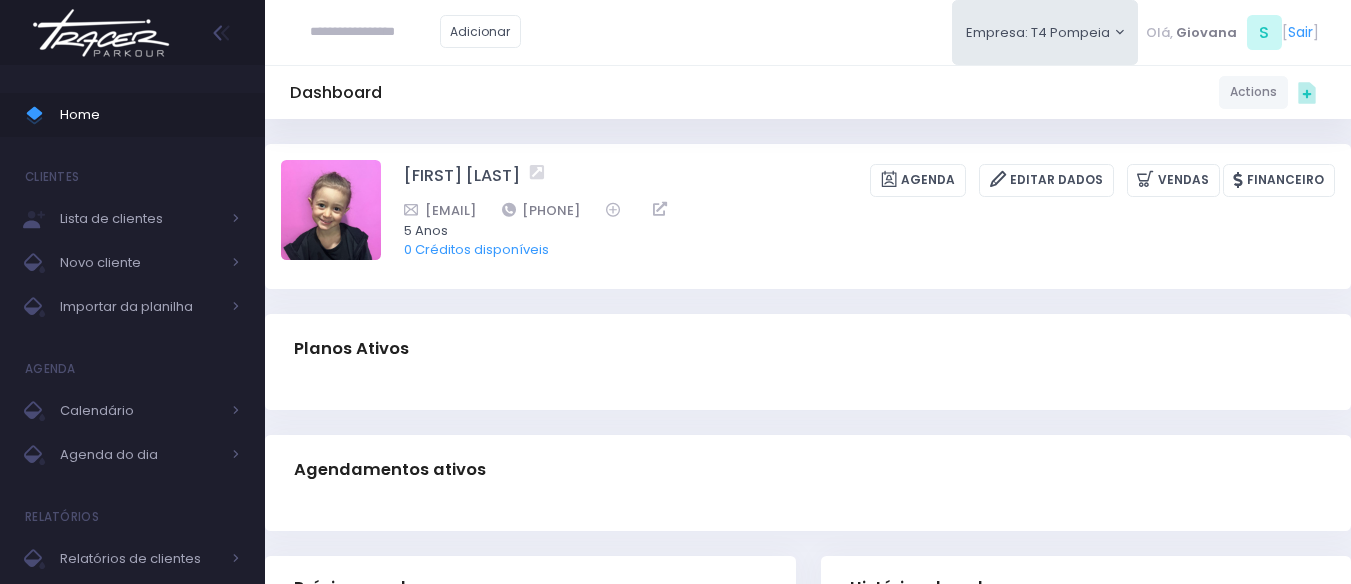 scroll, scrollTop: 0, scrollLeft: 0, axis: both 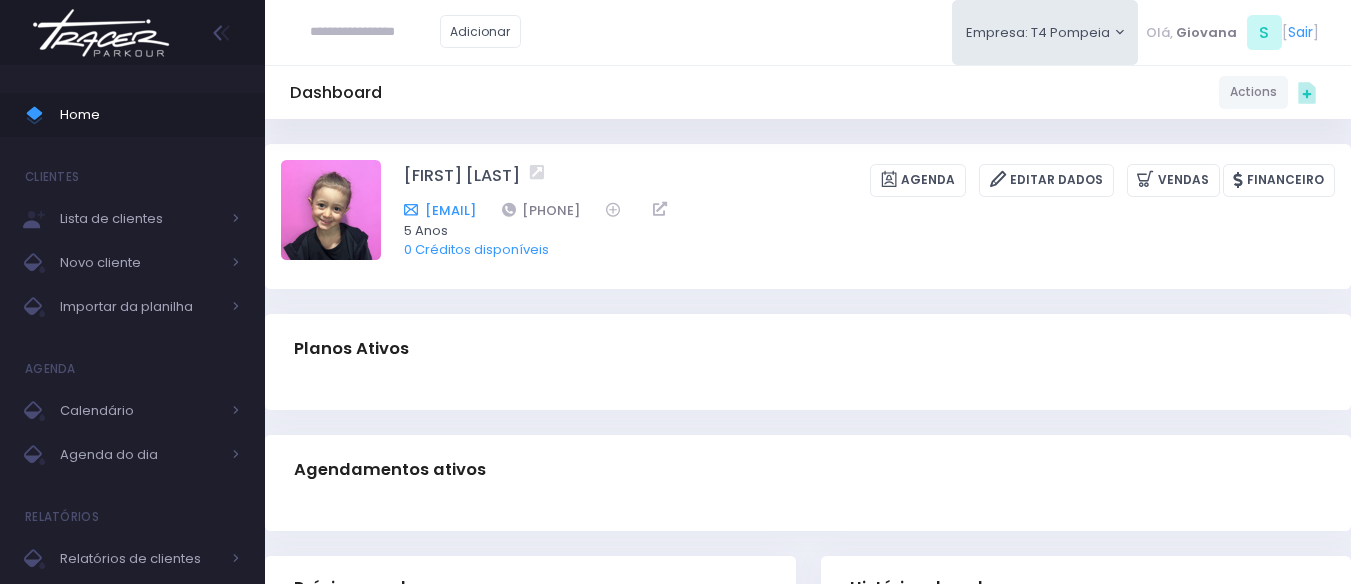drag, startPoint x: 734, startPoint y: 205, endPoint x: 600, endPoint y: 205, distance: 134 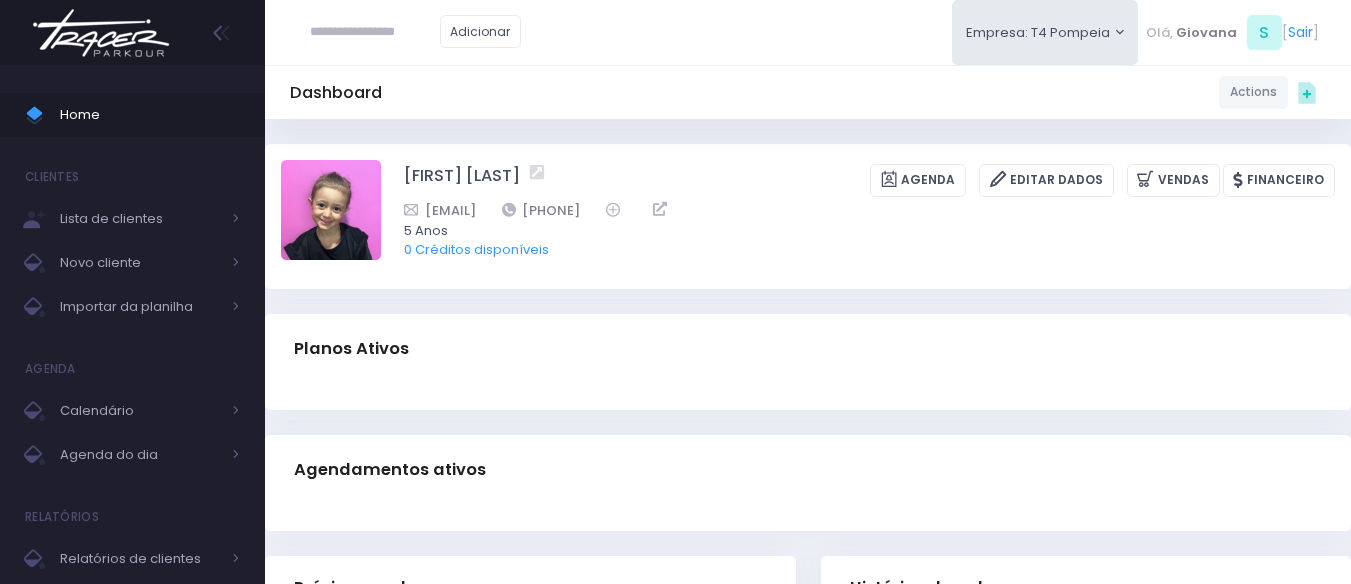 copy on "11959542332" 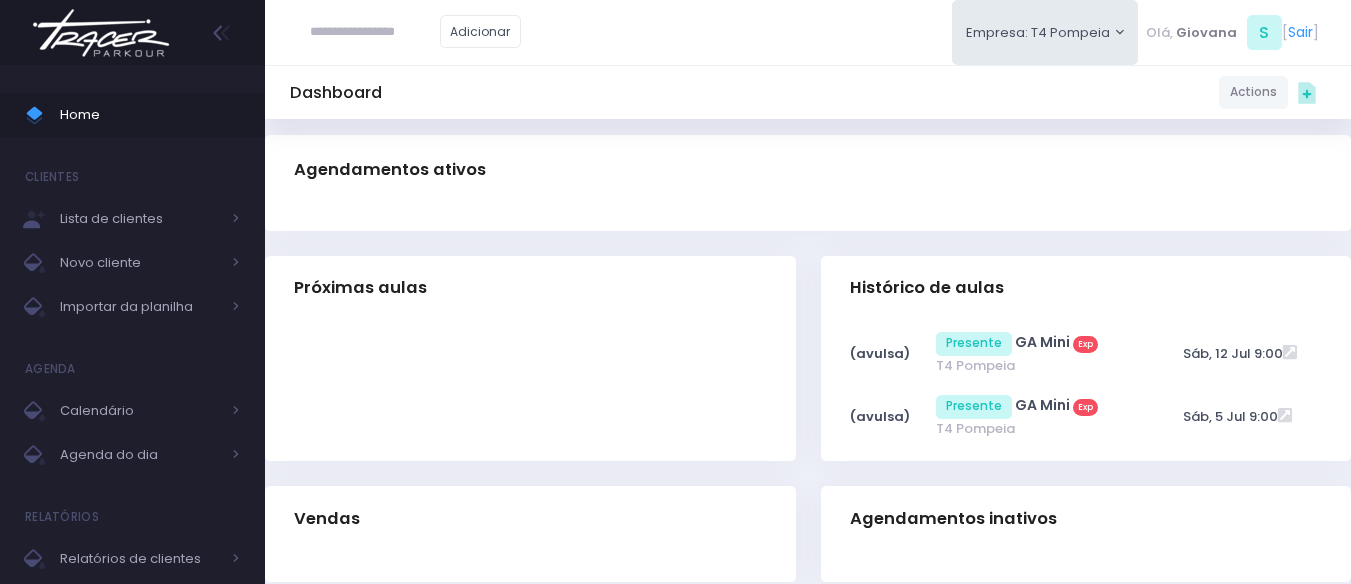 scroll, scrollTop: 0, scrollLeft: 0, axis: both 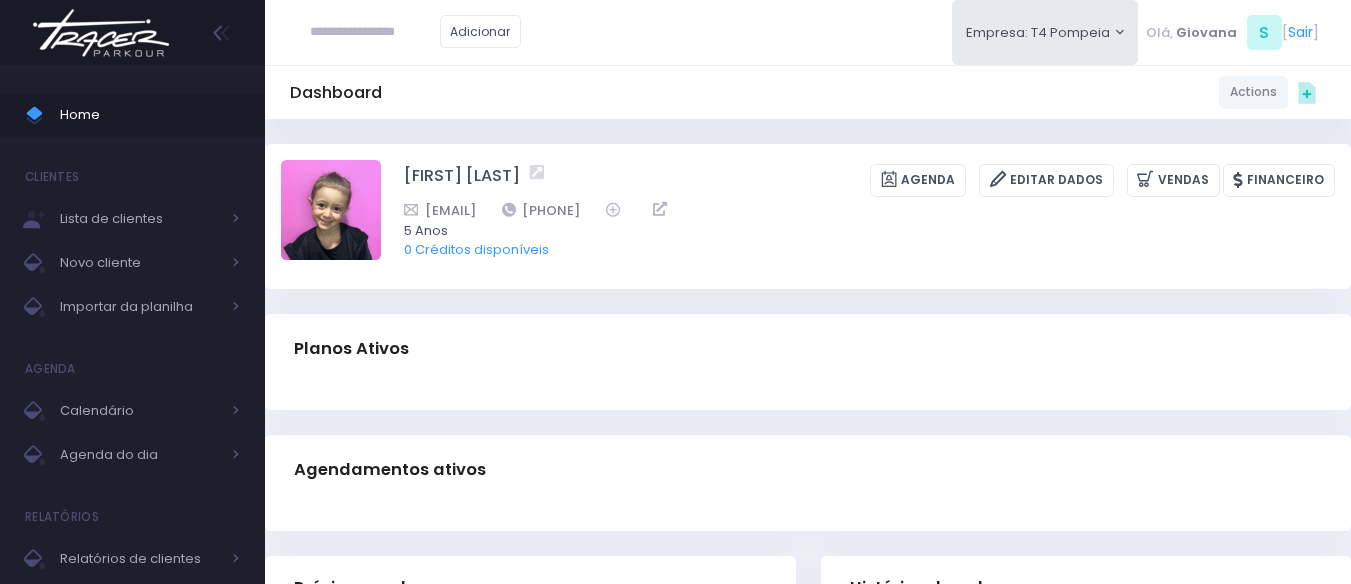copy on "11959542332" 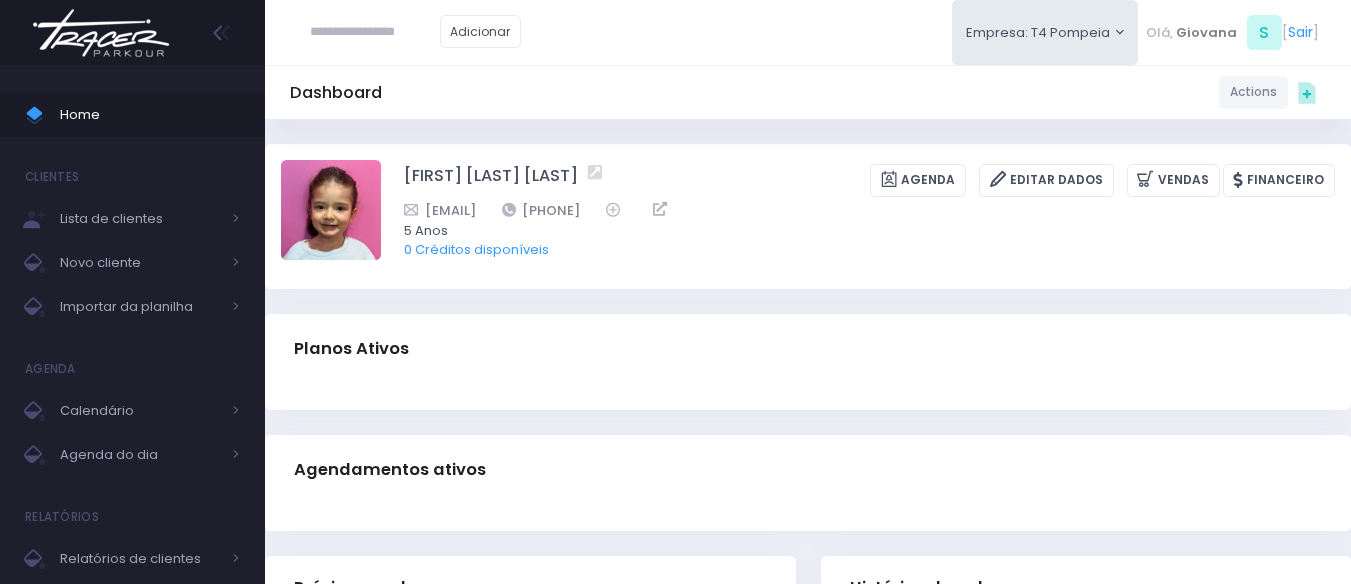 scroll, scrollTop: 0, scrollLeft: 0, axis: both 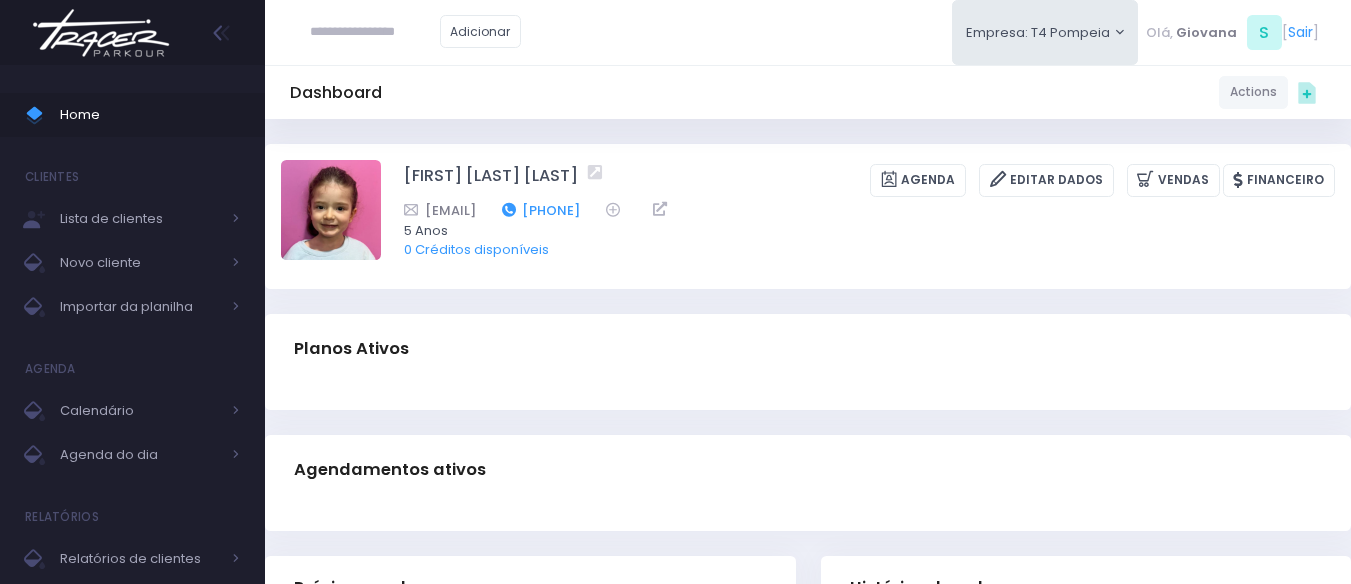 drag, startPoint x: 693, startPoint y: 211, endPoint x: 604, endPoint y: 213, distance: 89.02247 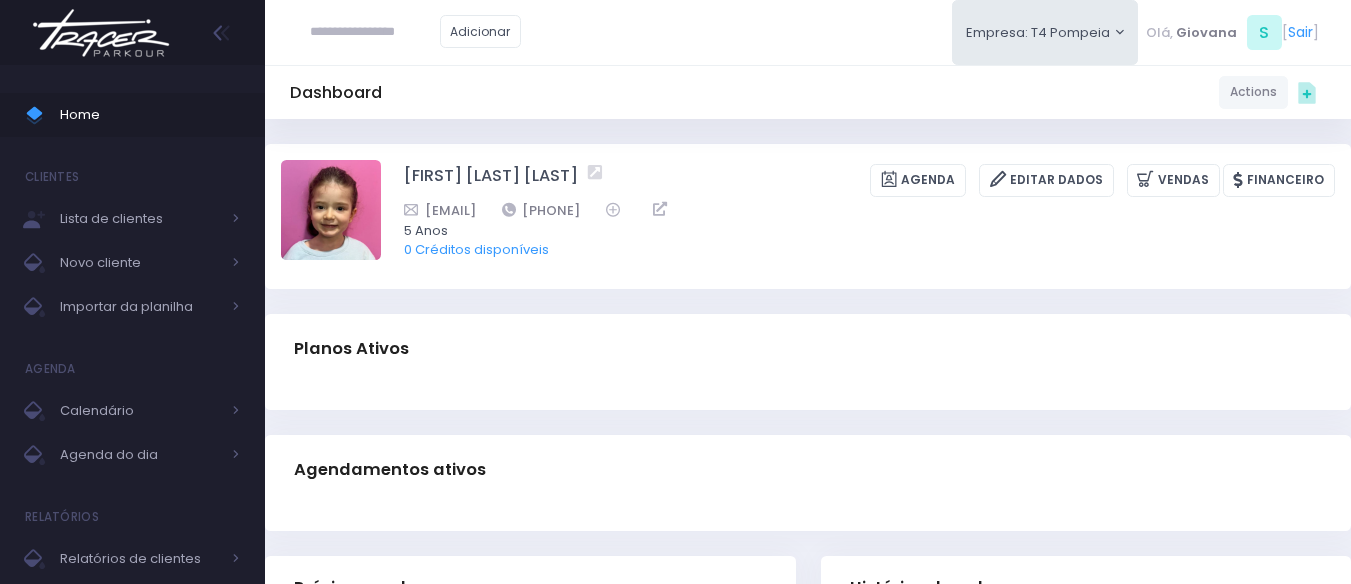copy on "11988632108" 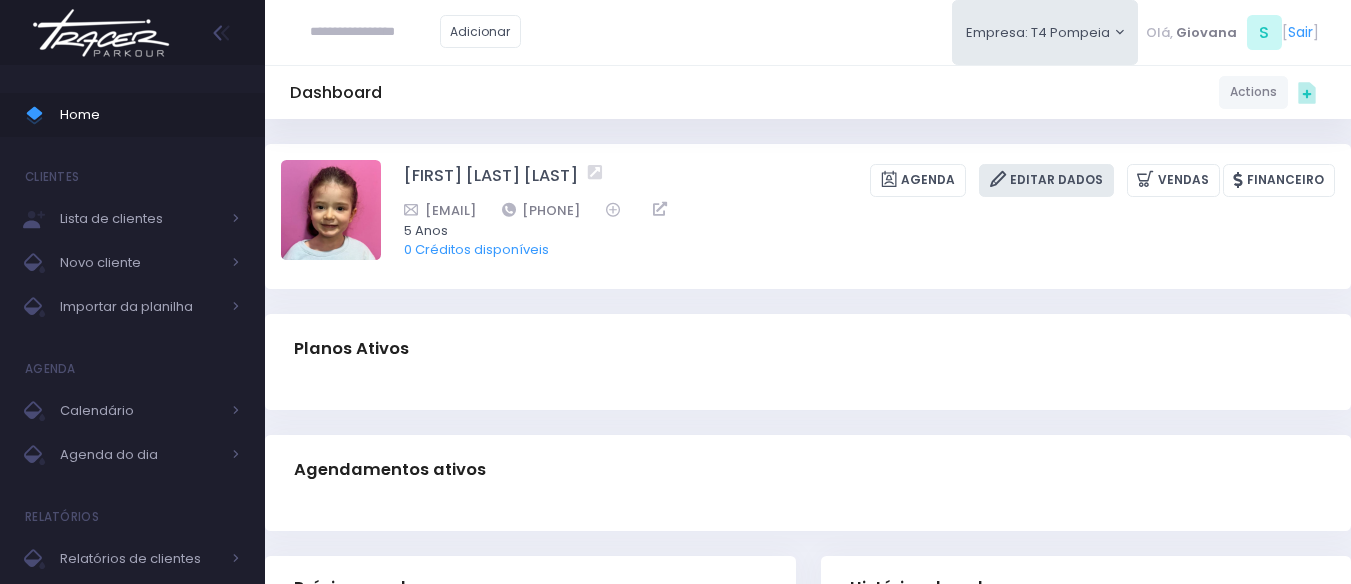 click on "Editar Dados" at bounding box center [1046, 180] 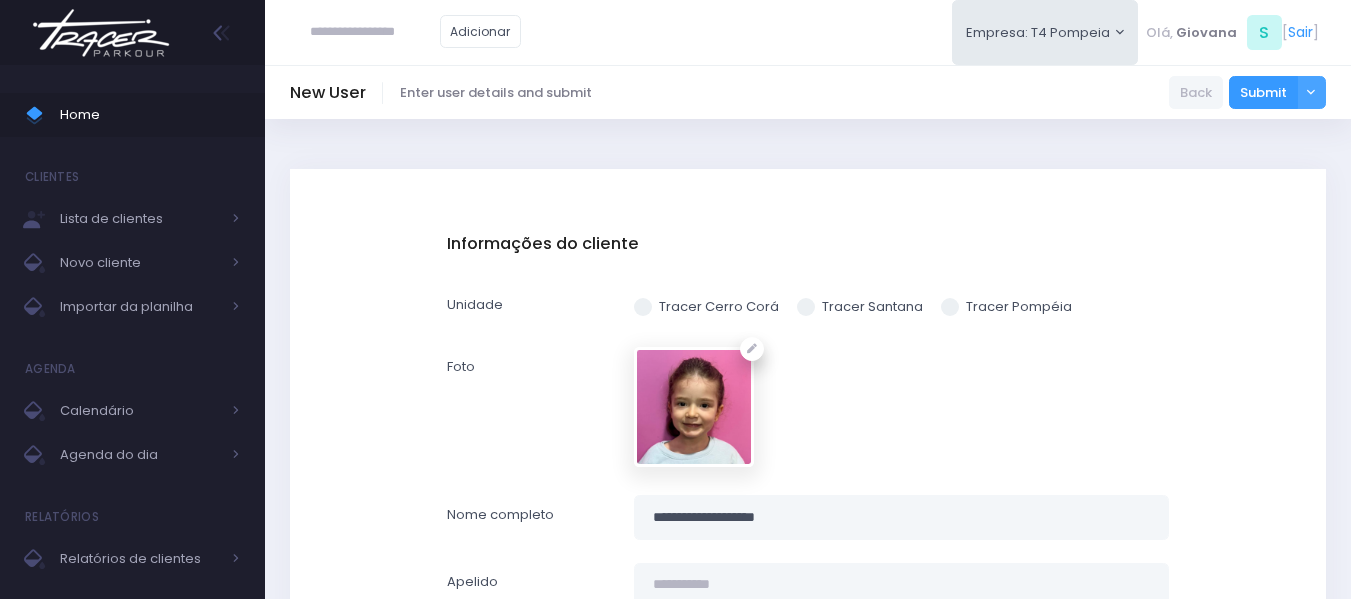 scroll, scrollTop: 200, scrollLeft: 0, axis: vertical 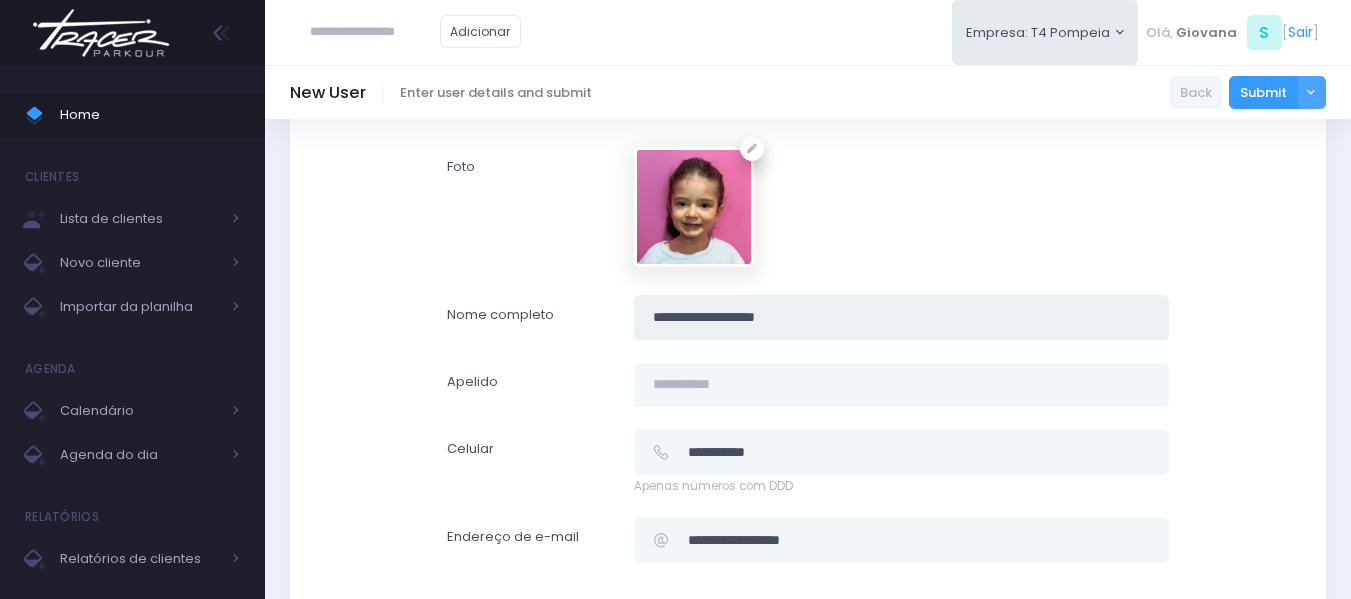 drag, startPoint x: 948, startPoint y: 303, endPoint x: 317, endPoint y: 273, distance: 631.71277 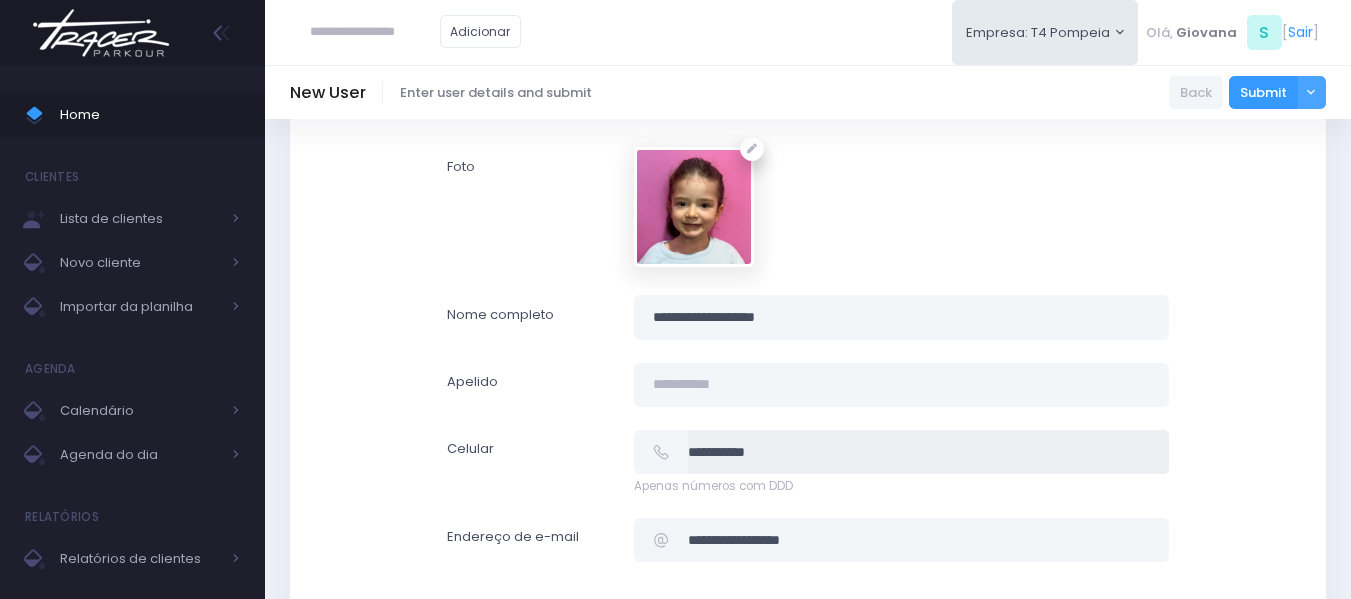 drag, startPoint x: 822, startPoint y: 453, endPoint x: 592, endPoint y: 431, distance: 231.04977 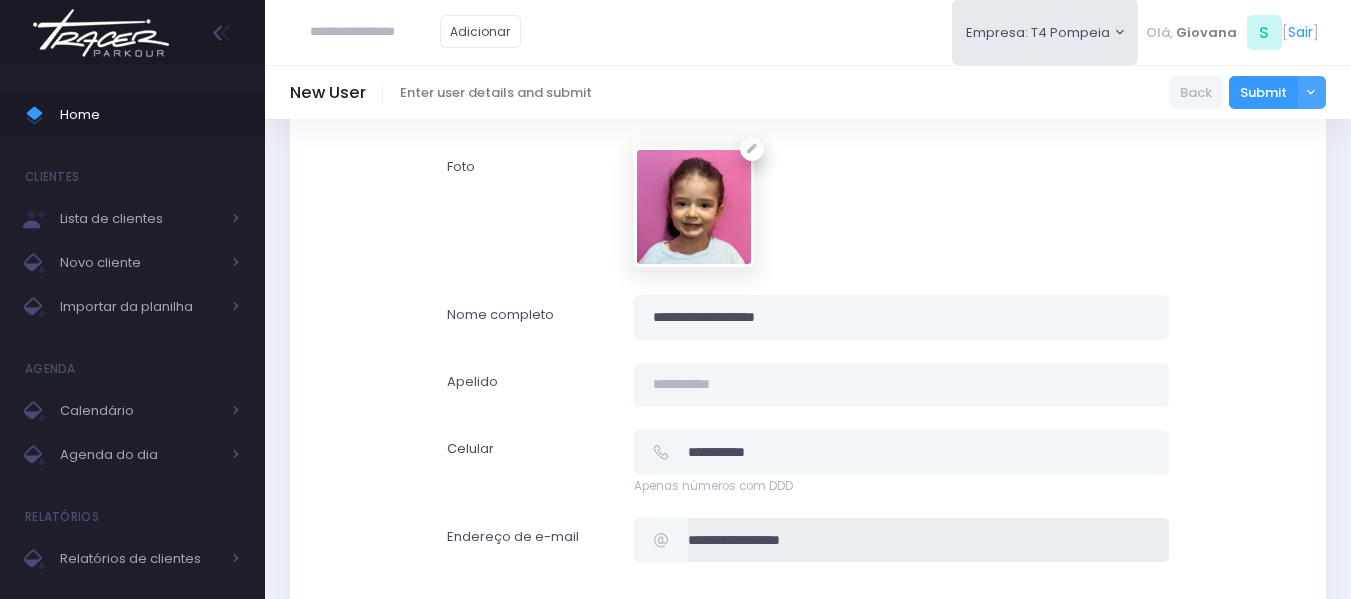 drag, startPoint x: 767, startPoint y: 538, endPoint x: 695, endPoint y: 537, distance: 72.00694 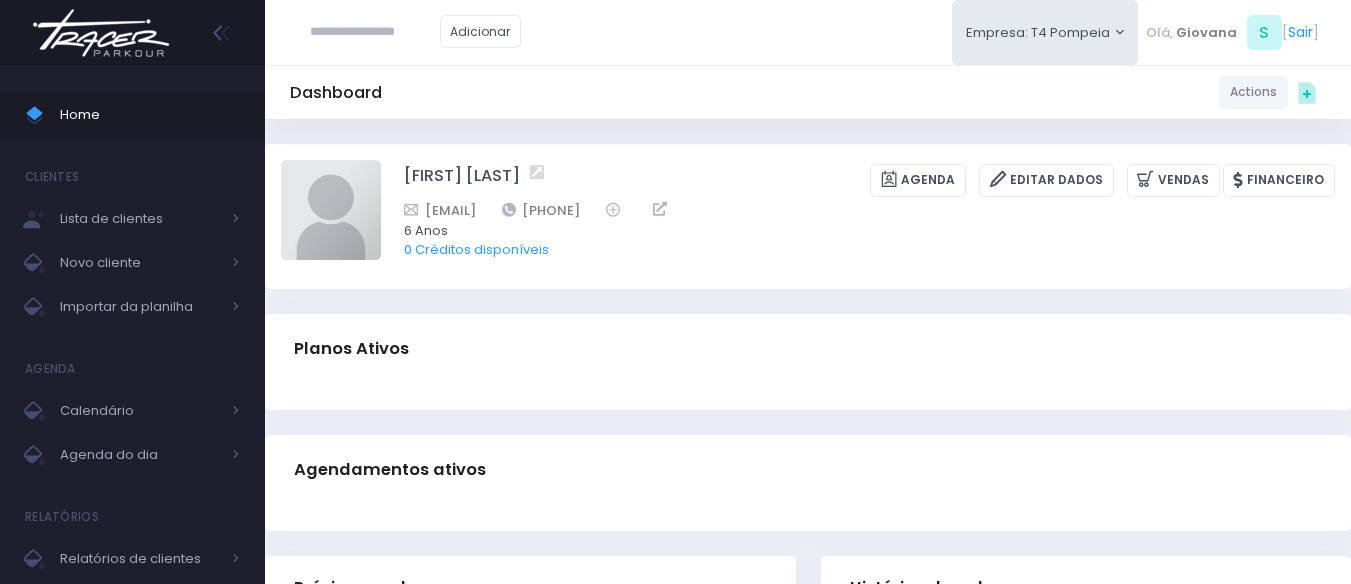scroll, scrollTop: 0, scrollLeft: 0, axis: both 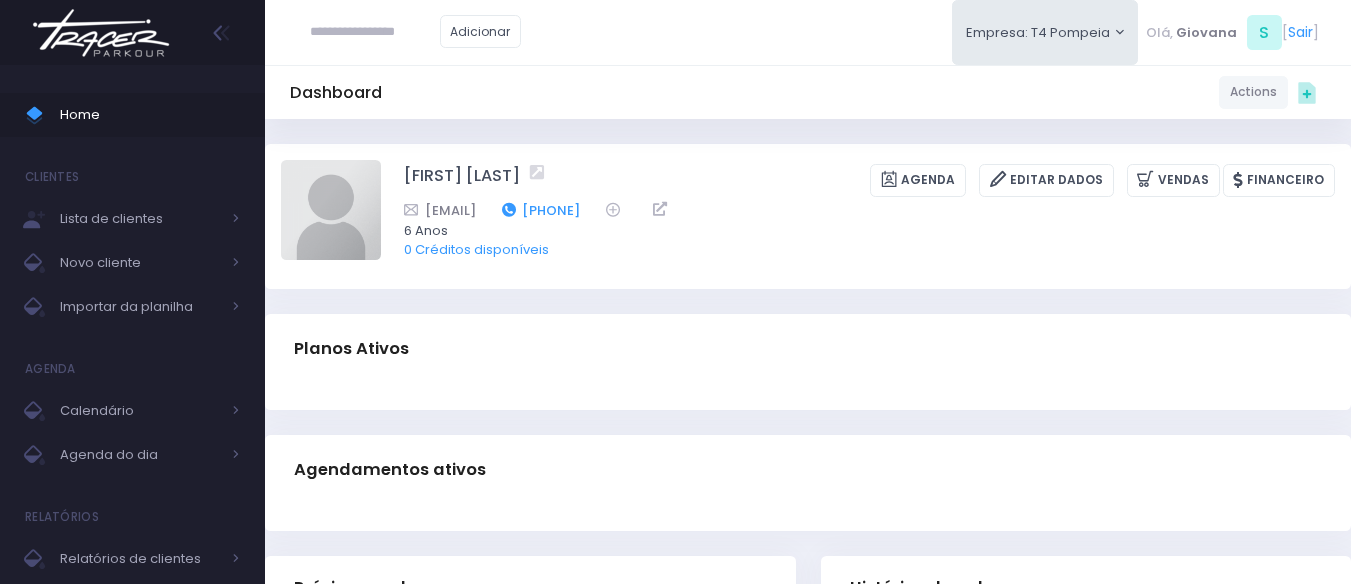 drag, startPoint x: 792, startPoint y: 212, endPoint x: 688, endPoint y: 212, distance: 104 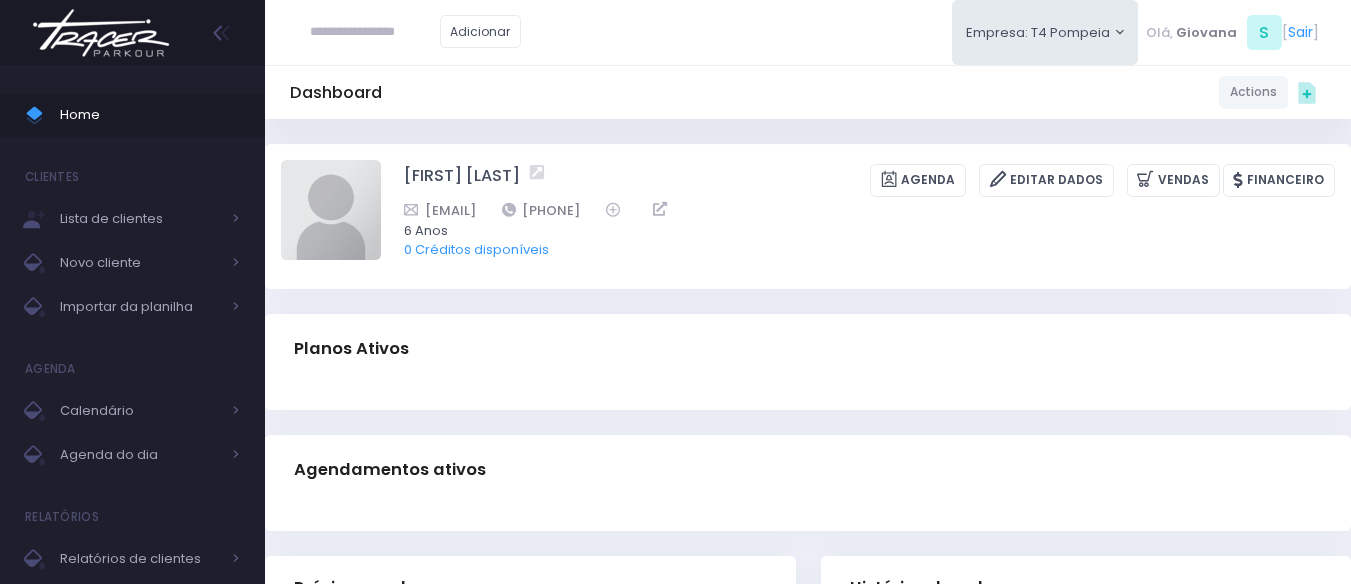 copy on "[PHONE]" 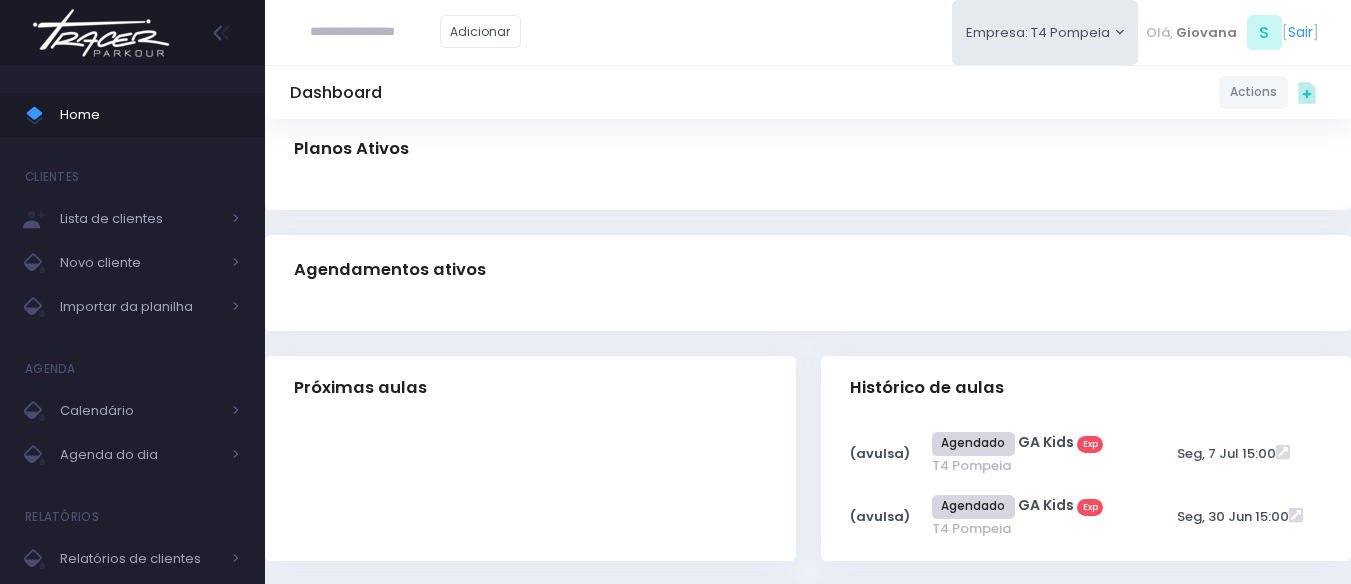 scroll, scrollTop: 0, scrollLeft: 0, axis: both 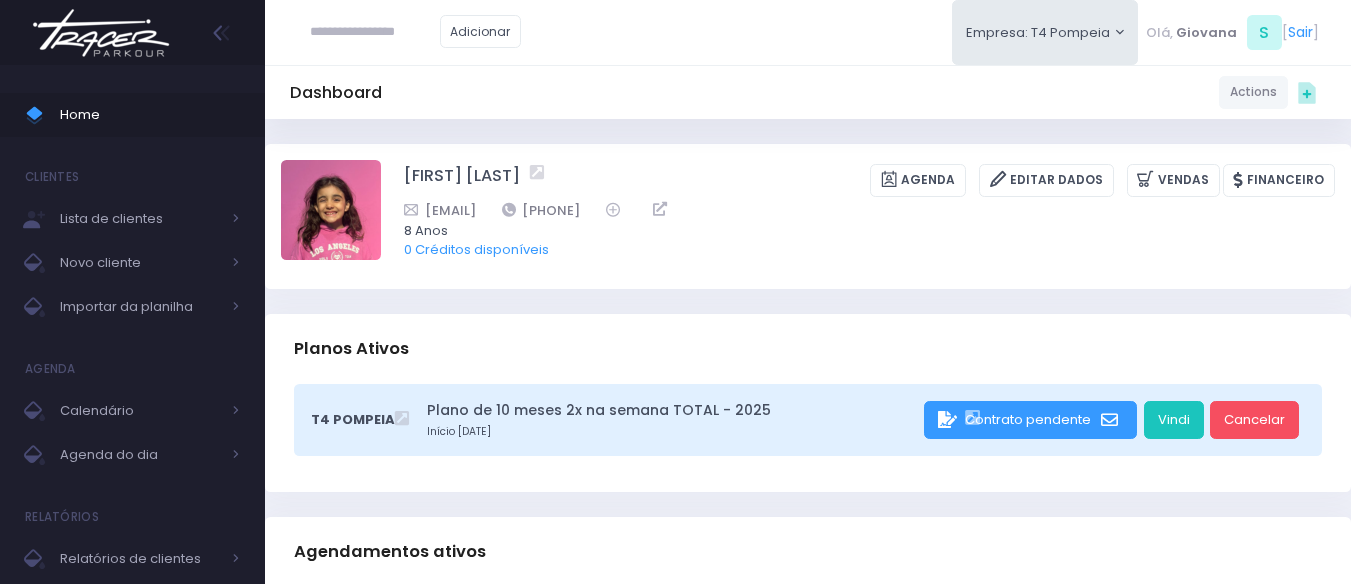 drag, startPoint x: 726, startPoint y: 204, endPoint x: 618, endPoint y: 178, distance: 111.085556 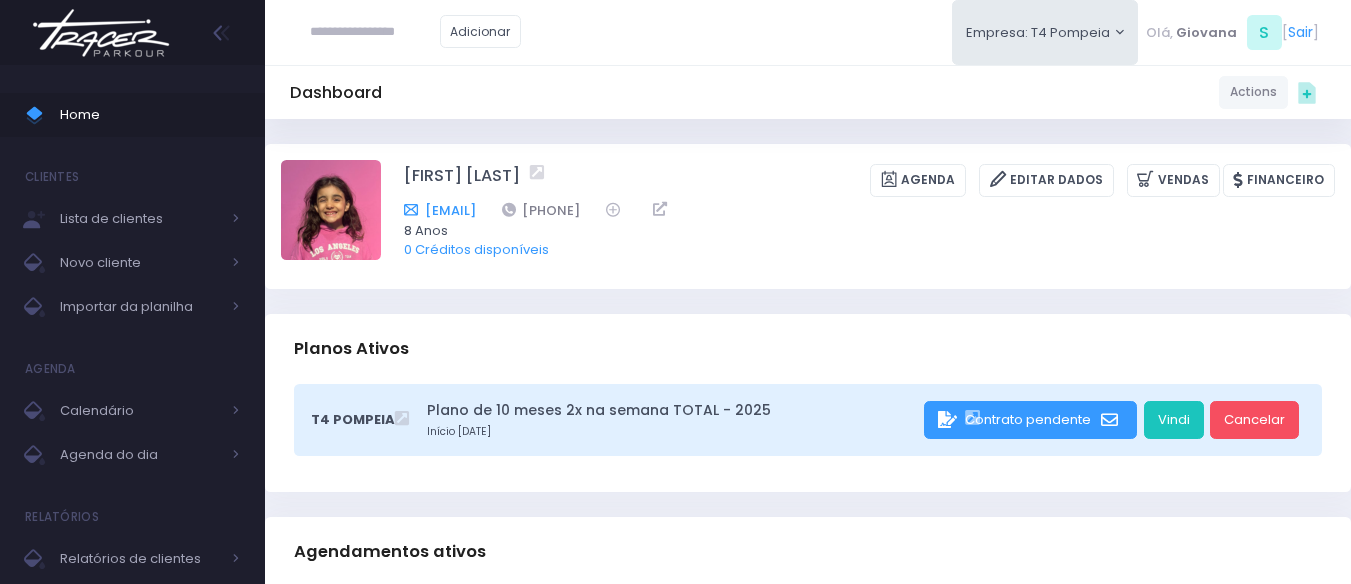drag, startPoint x: 598, startPoint y: 208, endPoint x: 442, endPoint y: 200, distance: 156.20499 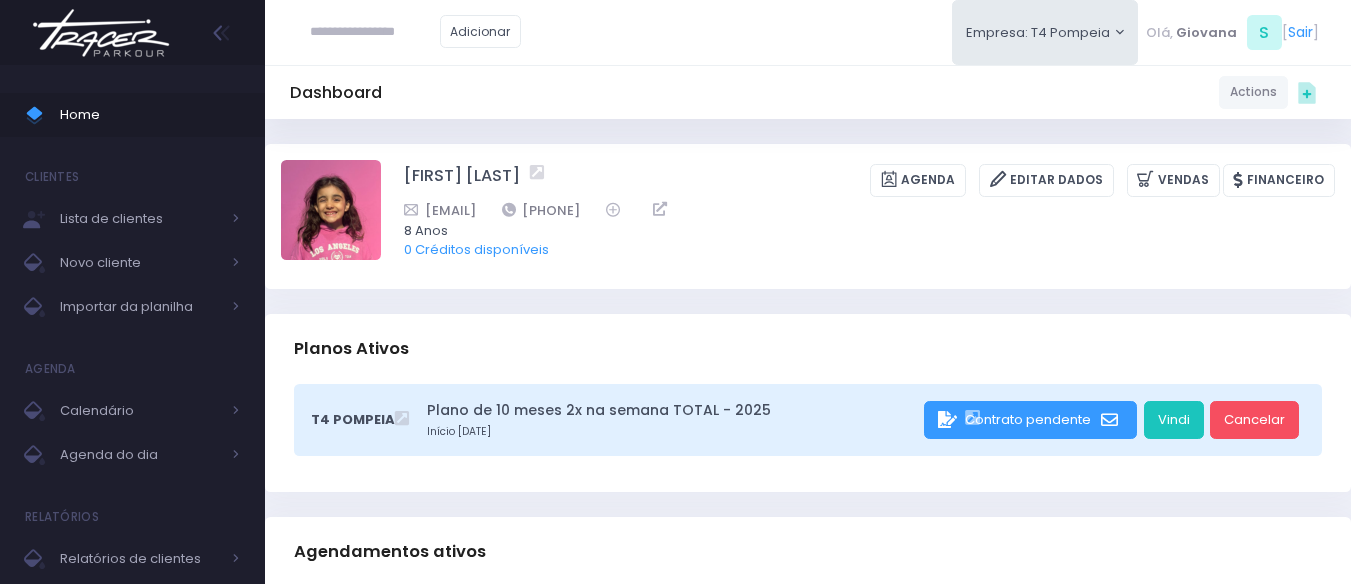 click on "Planos Ativos" at bounding box center [808, 349] 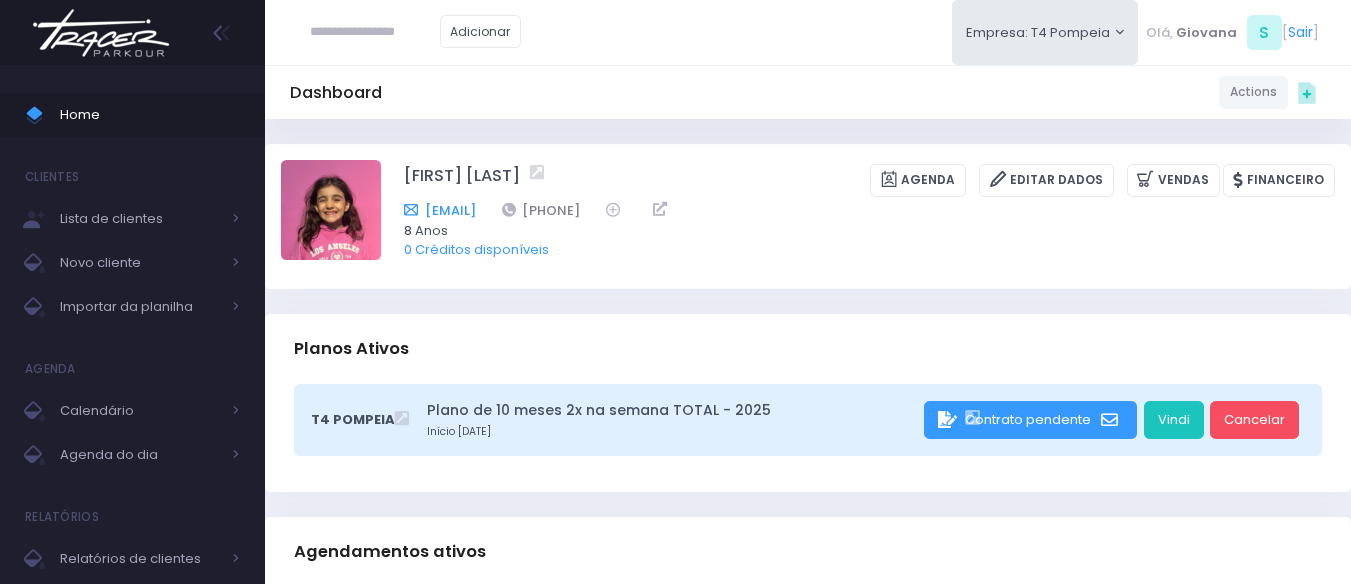 drag, startPoint x: 596, startPoint y: 207, endPoint x: 417, endPoint y: 209, distance: 179.01117 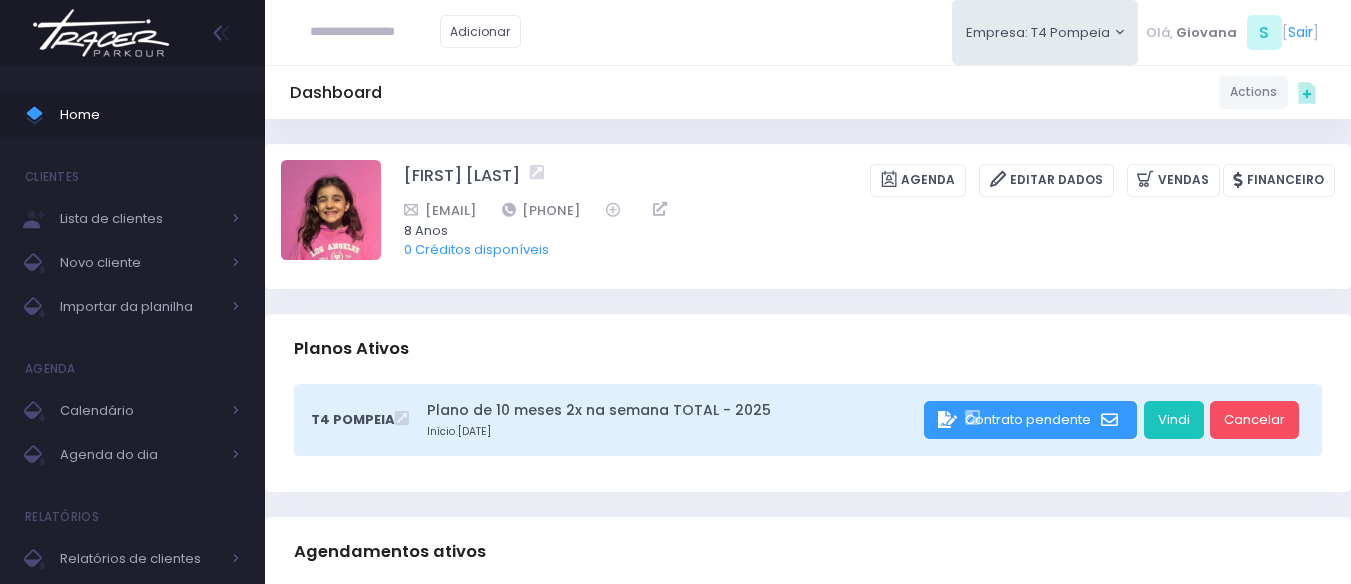 copy on "Gamafre@yahoo.com.br" 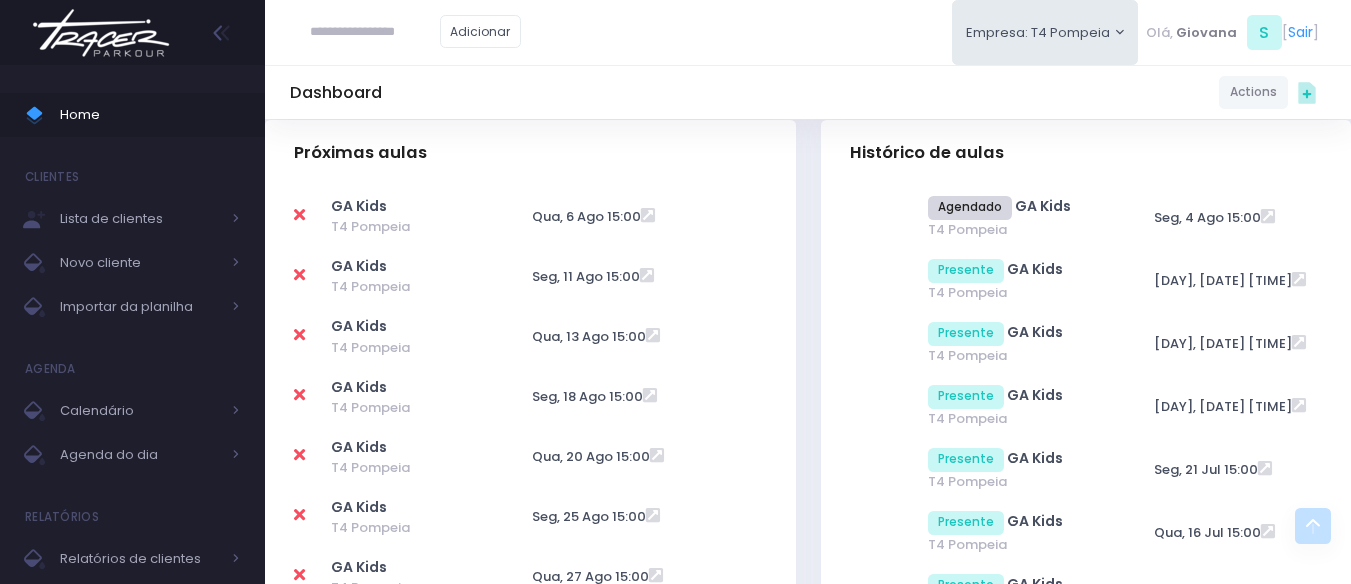 scroll, scrollTop: 900, scrollLeft: 0, axis: vertical 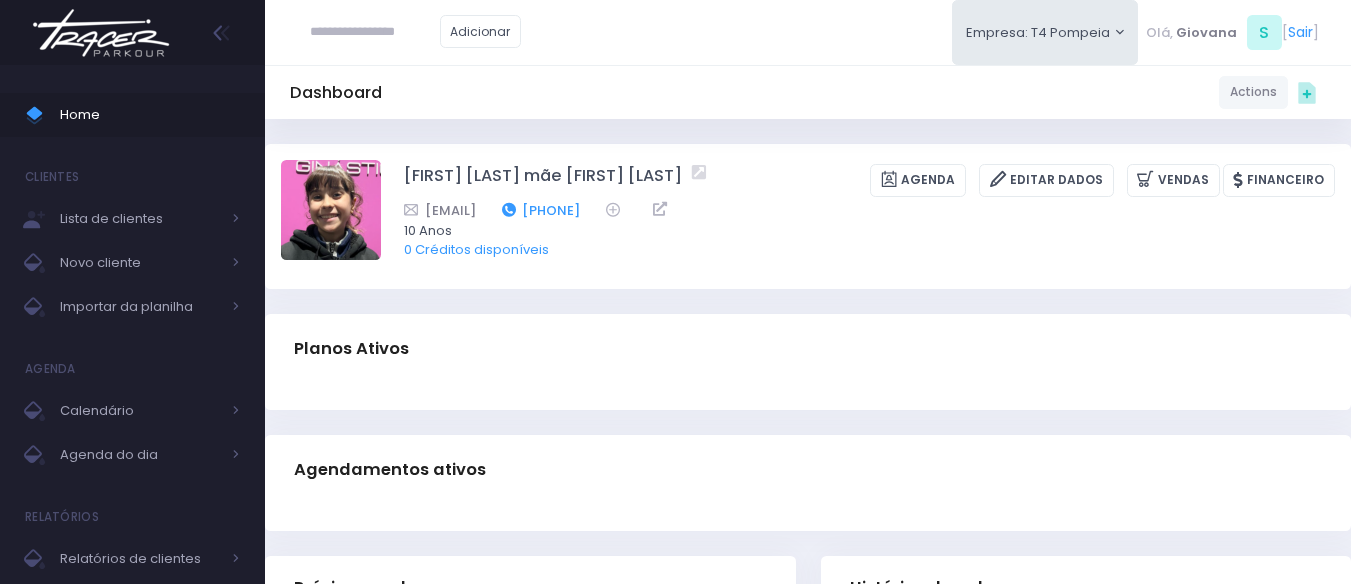 drag, startPoint x: 771, startPoint y: 218, endPoint x: 673, endPoint y: 217, distance: 98.005104 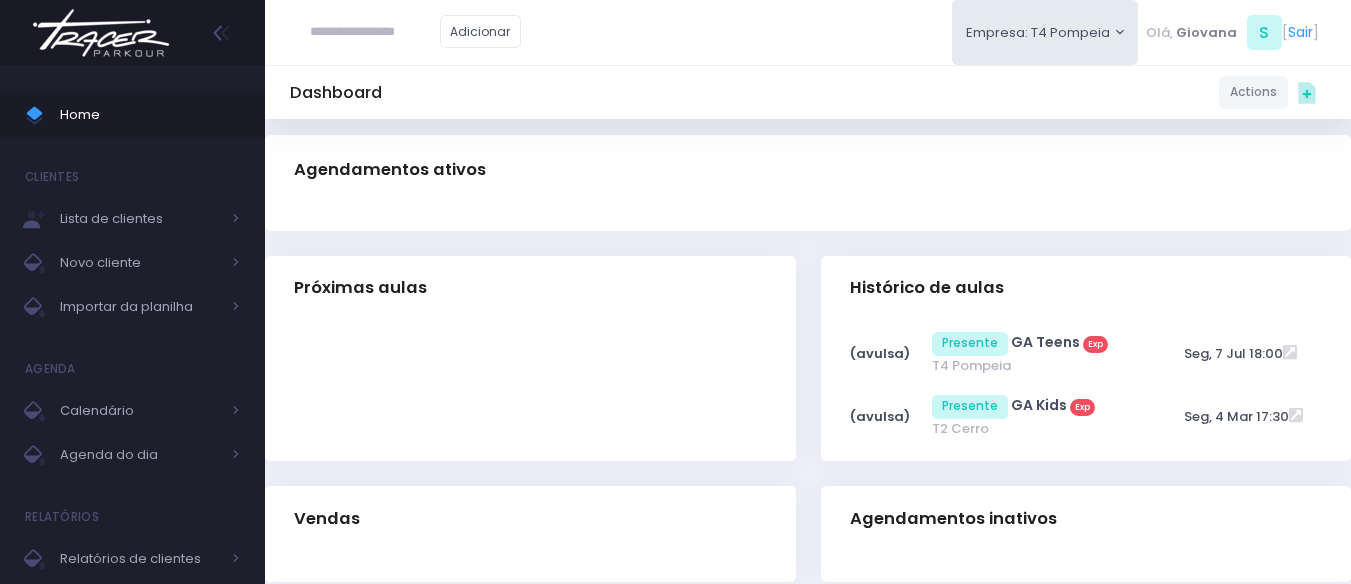 scroll, scrollTop: 0, scrollLeft: 0, axis: both 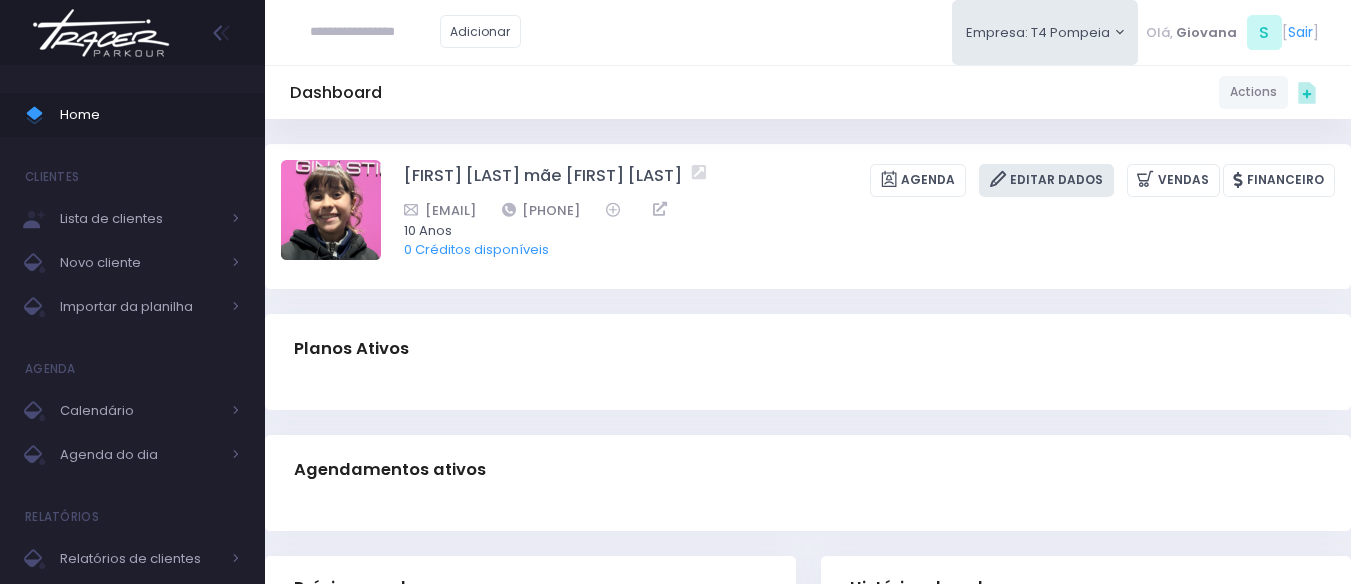 click on "Editar Dados" at bounding box center [1046, 180] 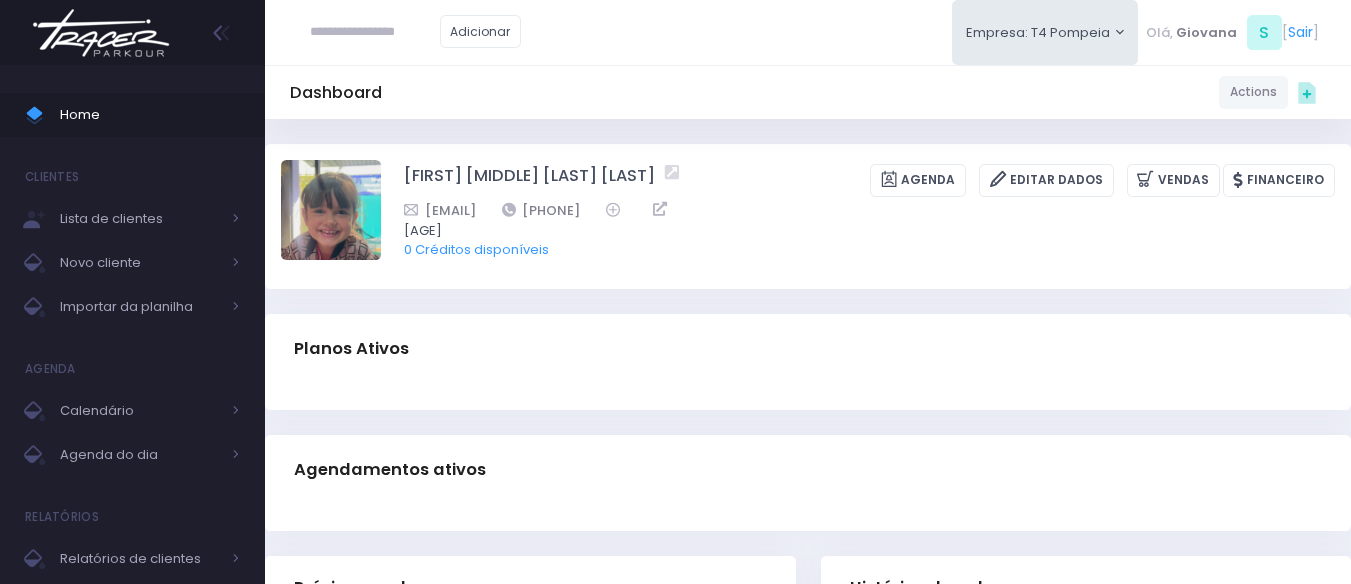 scroll, scrollTop: 0, scrollLeft: 0, axis: both 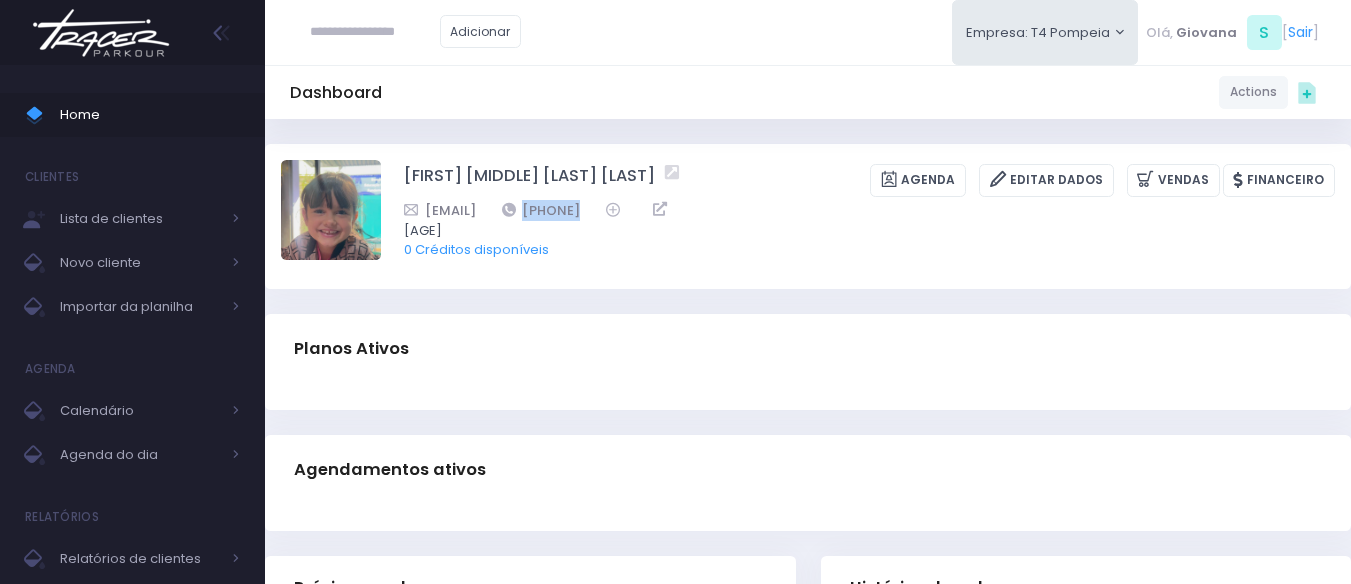 drag, startPoint x: 749, startPoint y: 207, endPoint x: 630, endPoint y: 214, distance: 119.2057 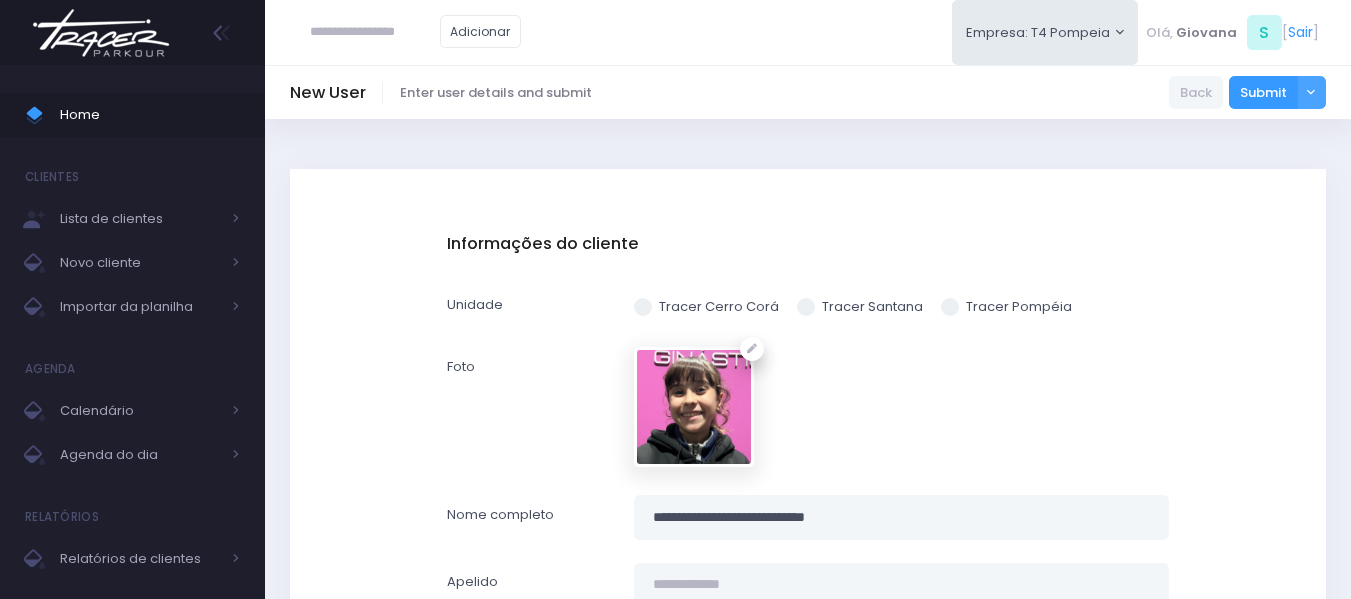 scroll, scrollTop: 100, scrollLeft: 0, axis: vertical 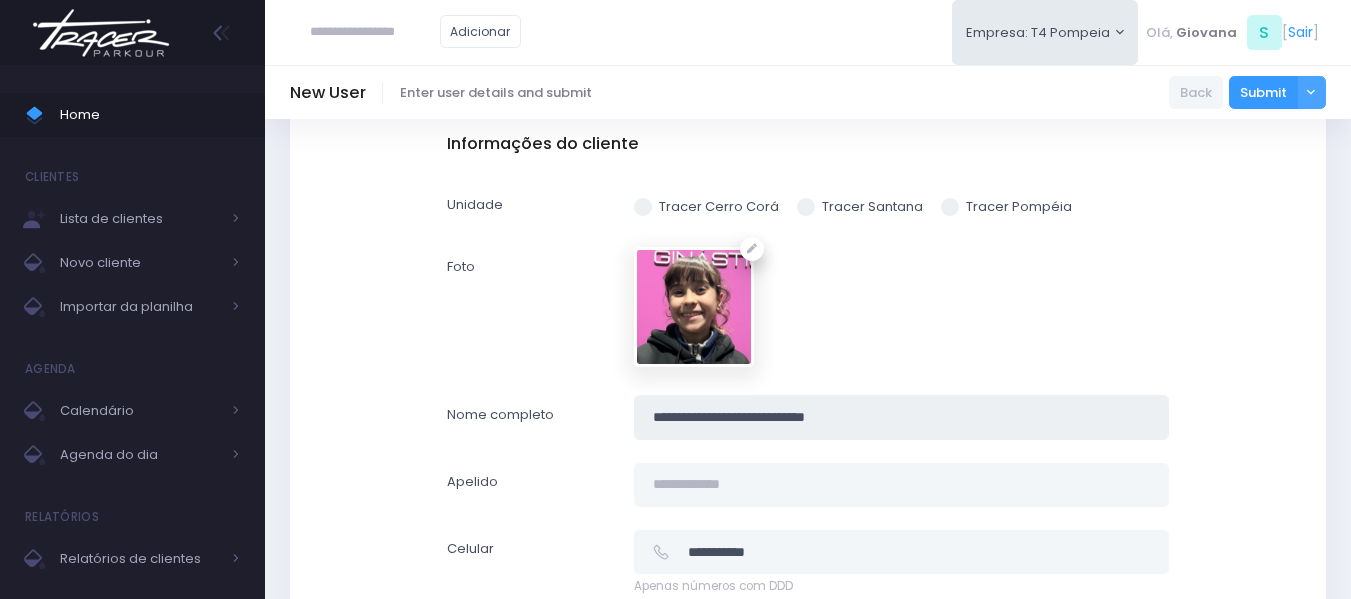 drag, startPoint x: 913, startPoint y: 427, endPoint x: 797, endPoint y: 422, distance: 116.10771 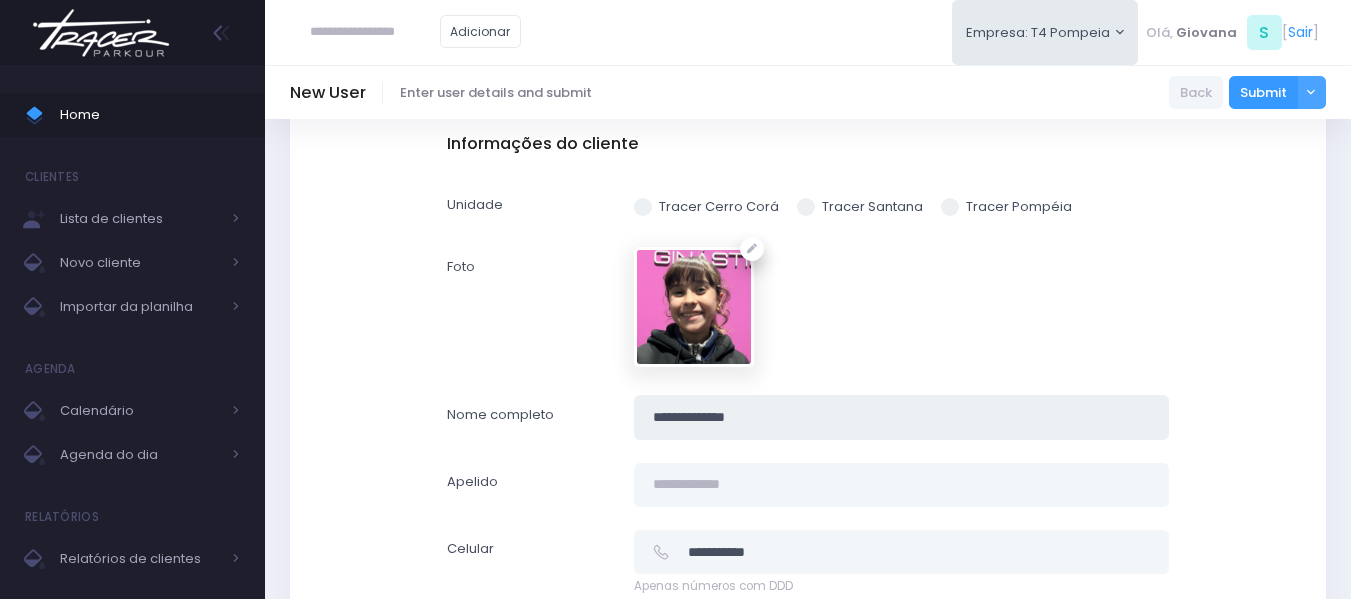 type on "**********" 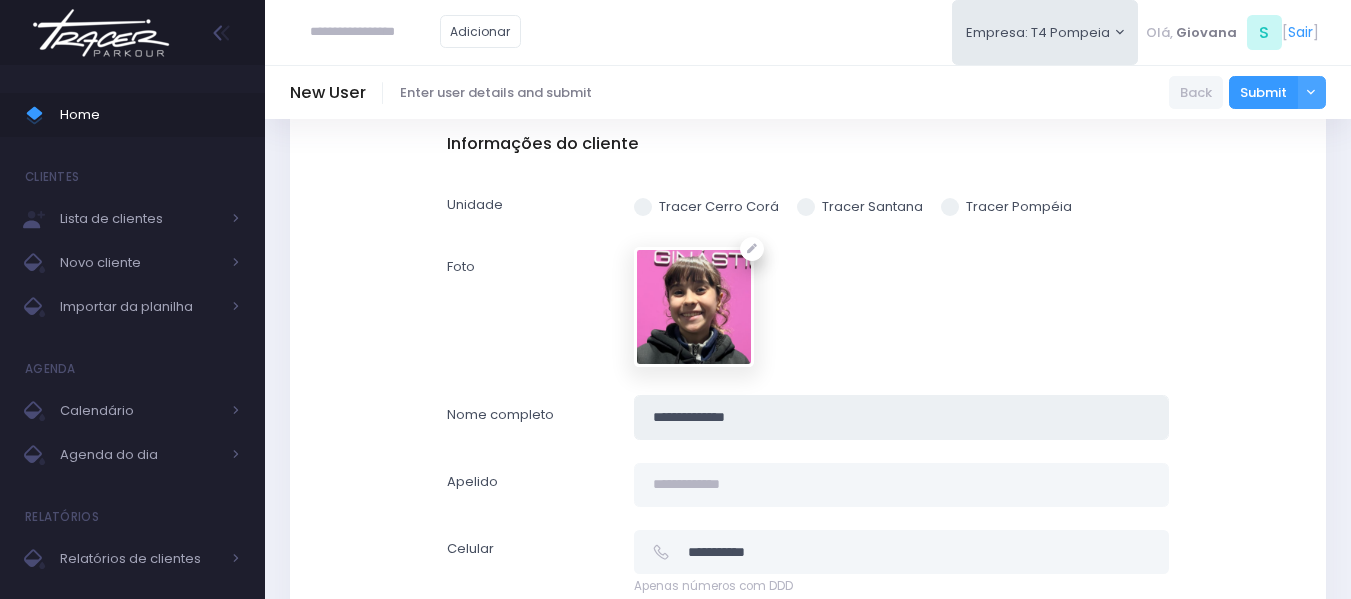 scroll, scrollTop: 300, scrollLeft: 0, axis: vertical 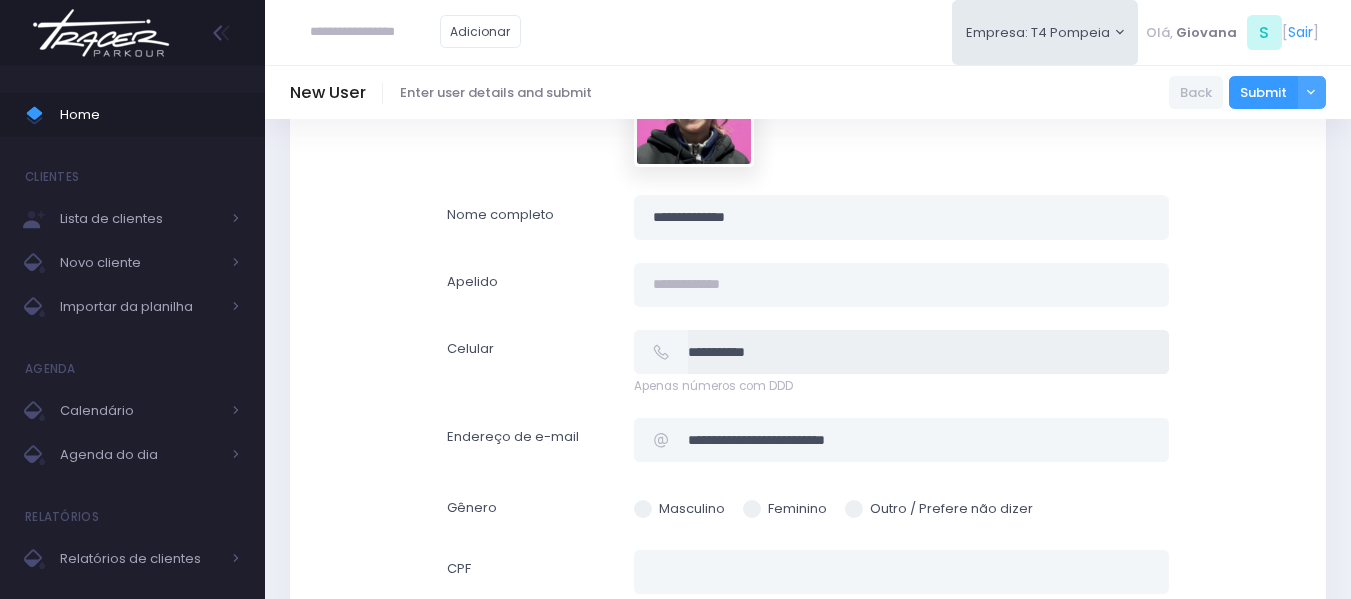 drag, startPoint x: 773, startPoint y: 353, endPoint x: 505, endPoint y: 333, distance: 268.74524 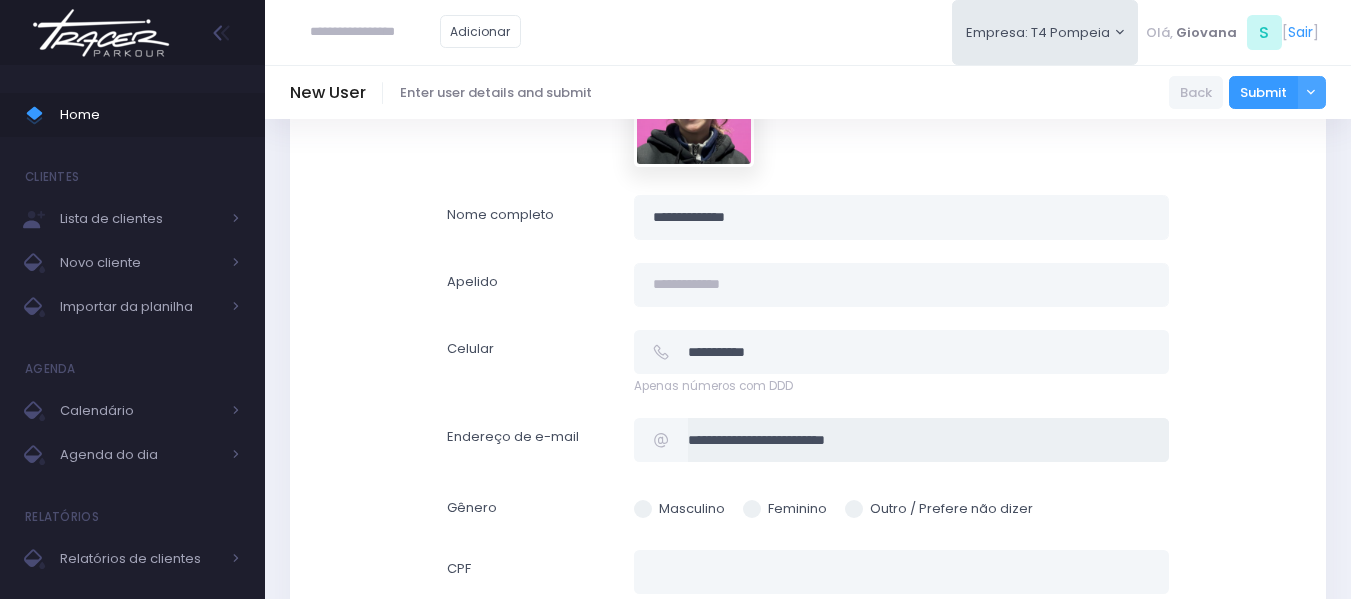 drag, startPoint x: 805, startPoint y: 425, endPoint x: 646, endPoint y: 430, distance: 159.0786 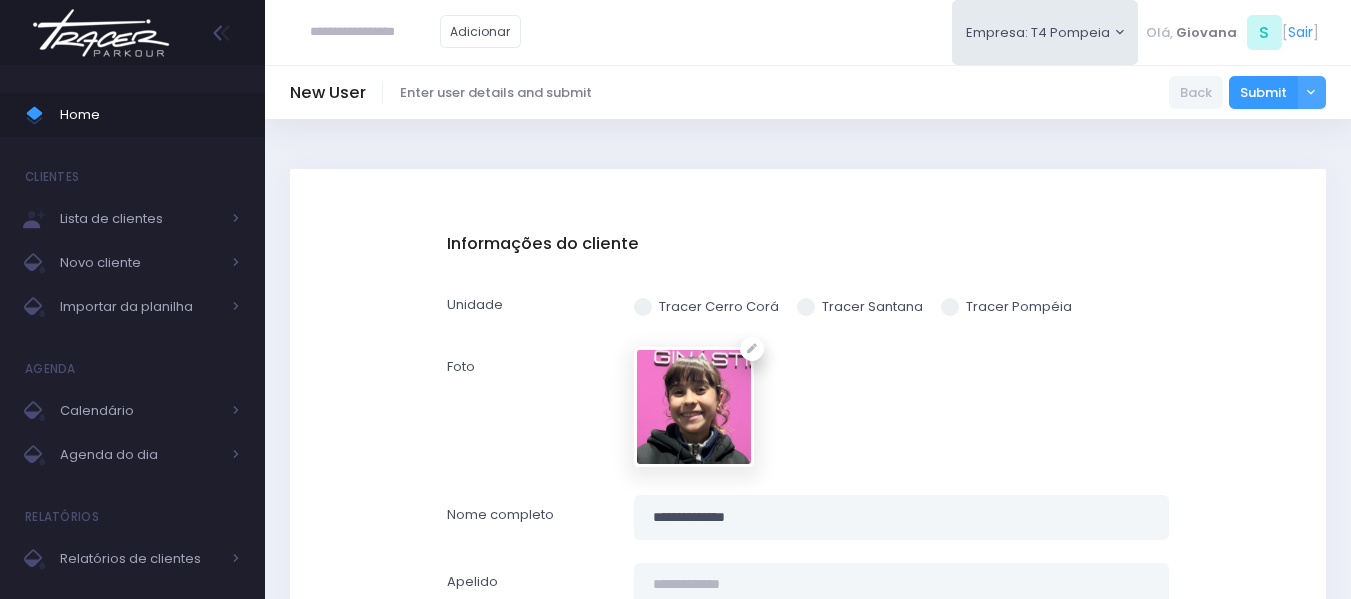 click at bounding box center (950, 307) 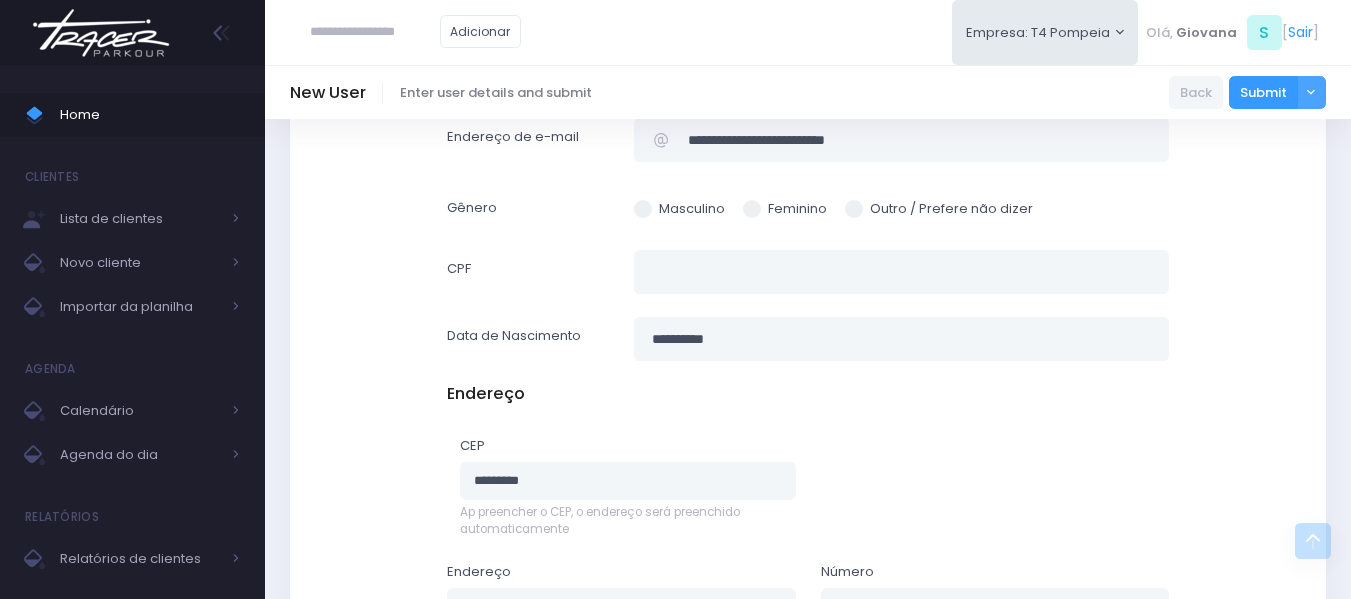 scroll, scrollTop: 1100, scrollLeft: 0, axis: vertical 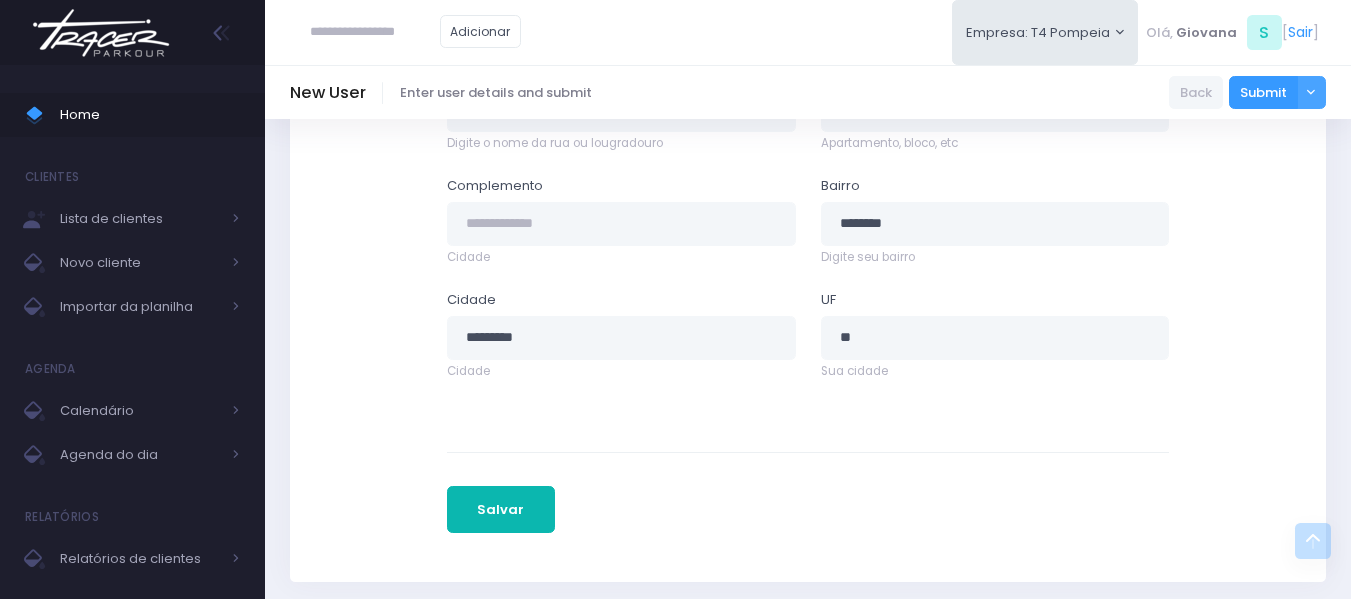 click on "Salvar" at bounding box center (501, 510) 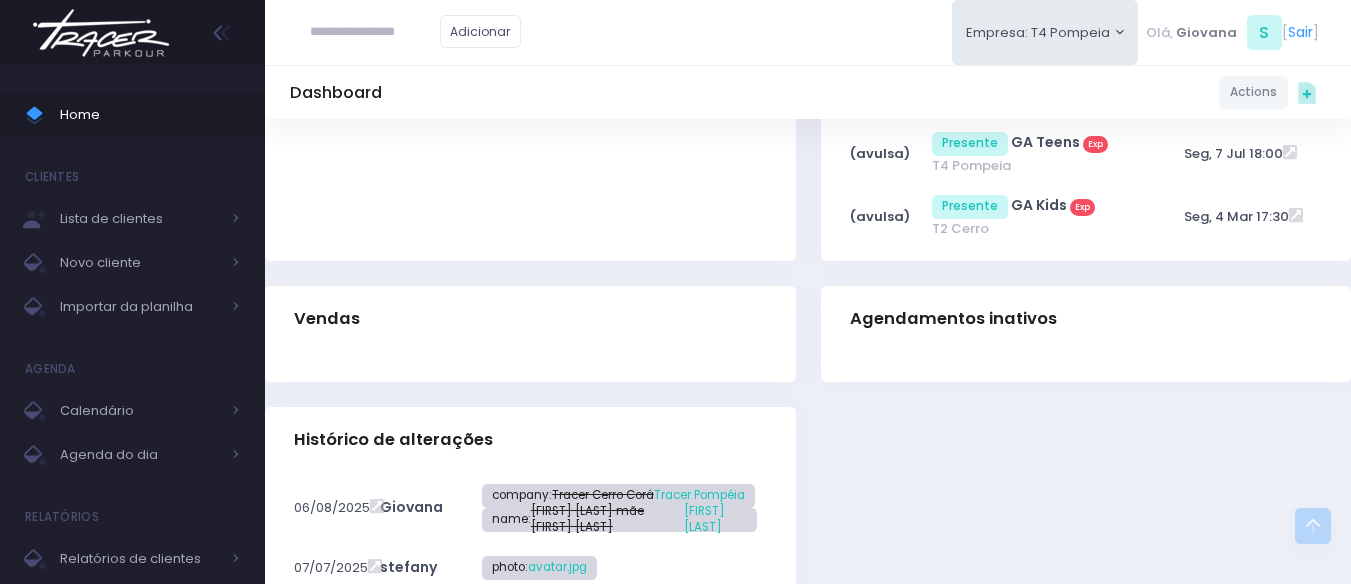 scroll, scrollTop: 100, scrollLeft: 0, axis: vertical 